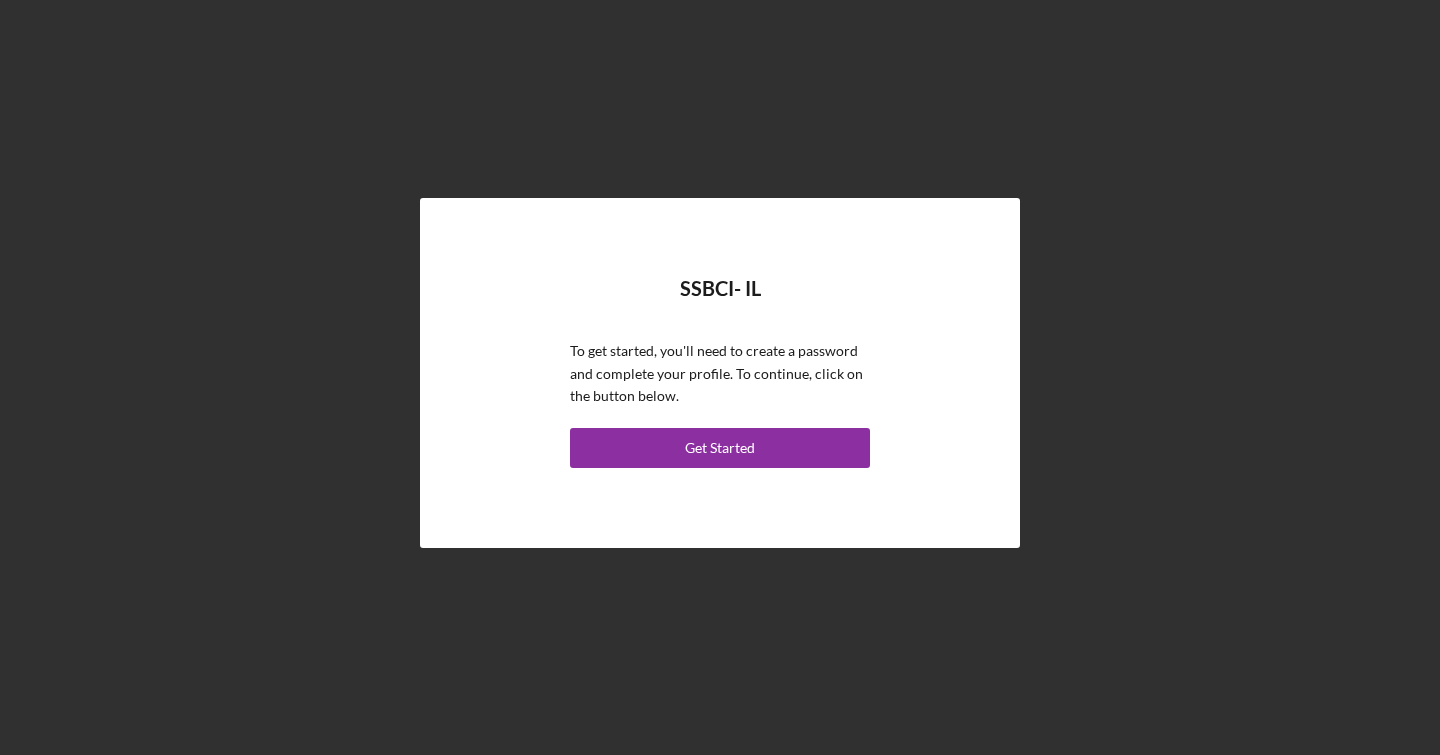 scroll, scrollTop: 0, scrollLeft: 0, axis: both 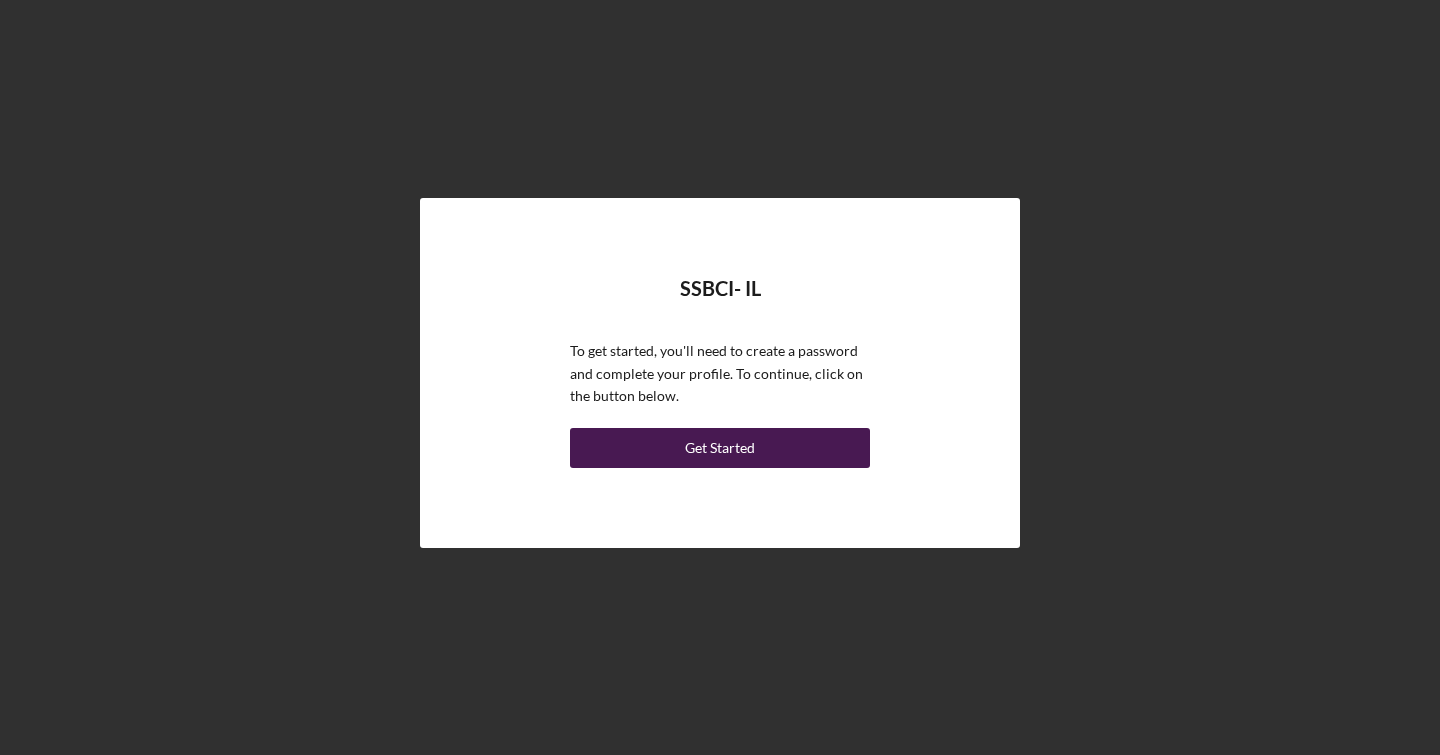click on "Get Started" at bounding box center (720, 448) 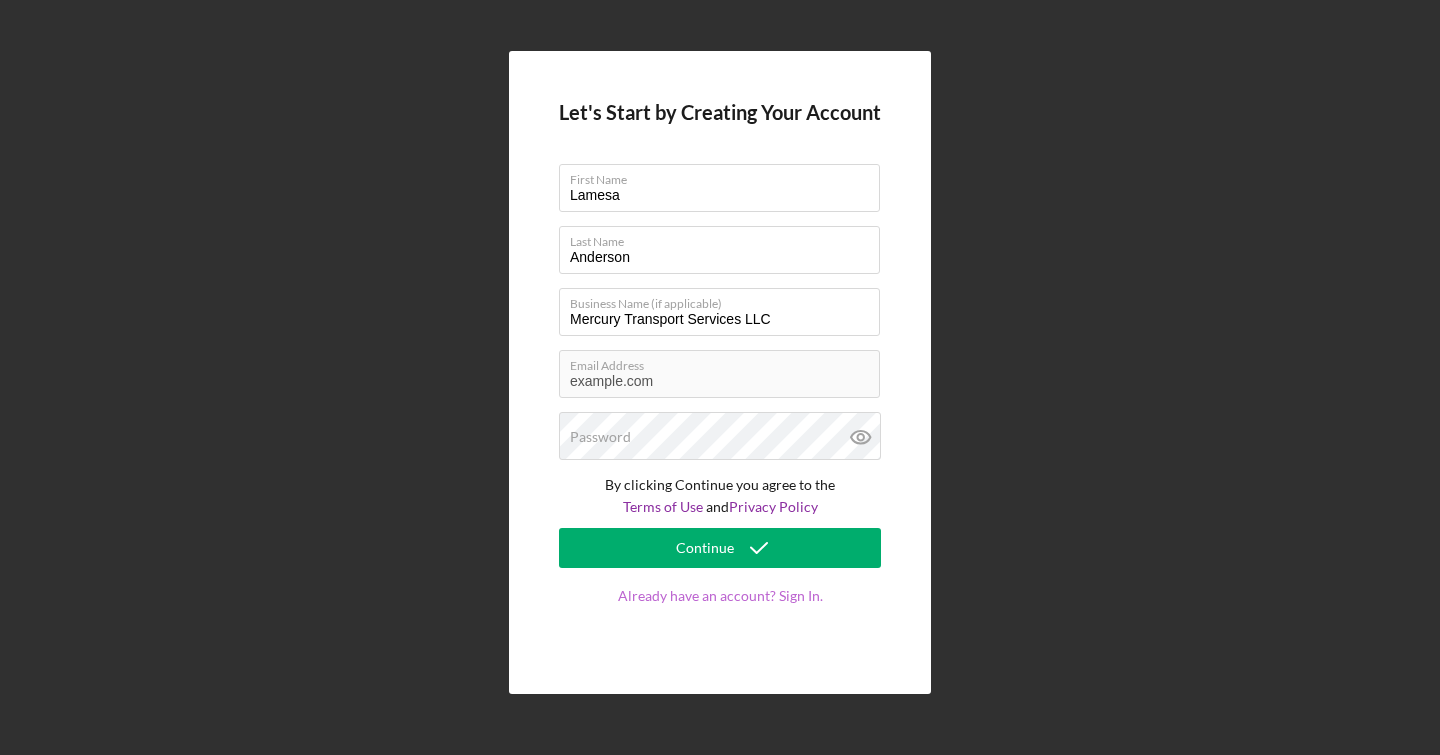 click on "Already have an account? Sign In." at bounding box center [720, 616] 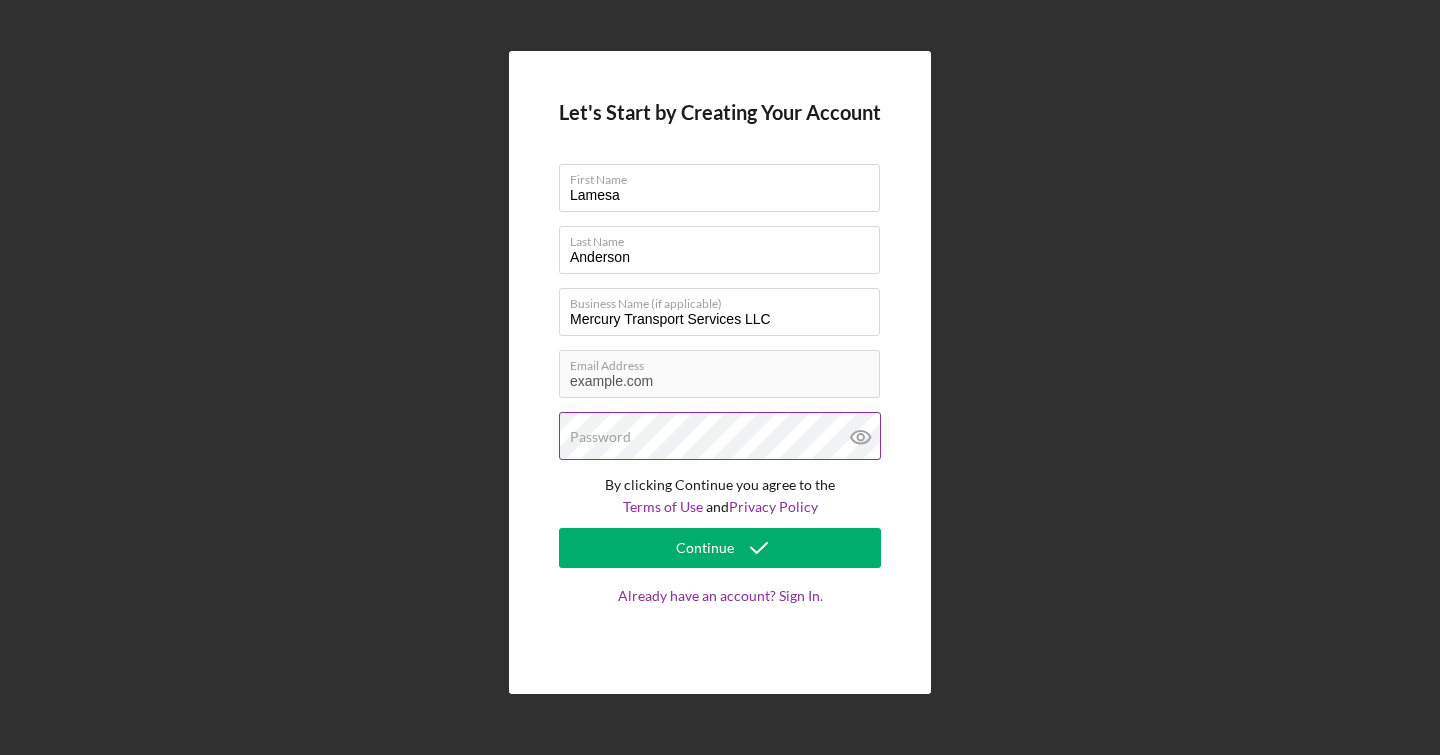 click on "Password" at bounding box center (600, 437) 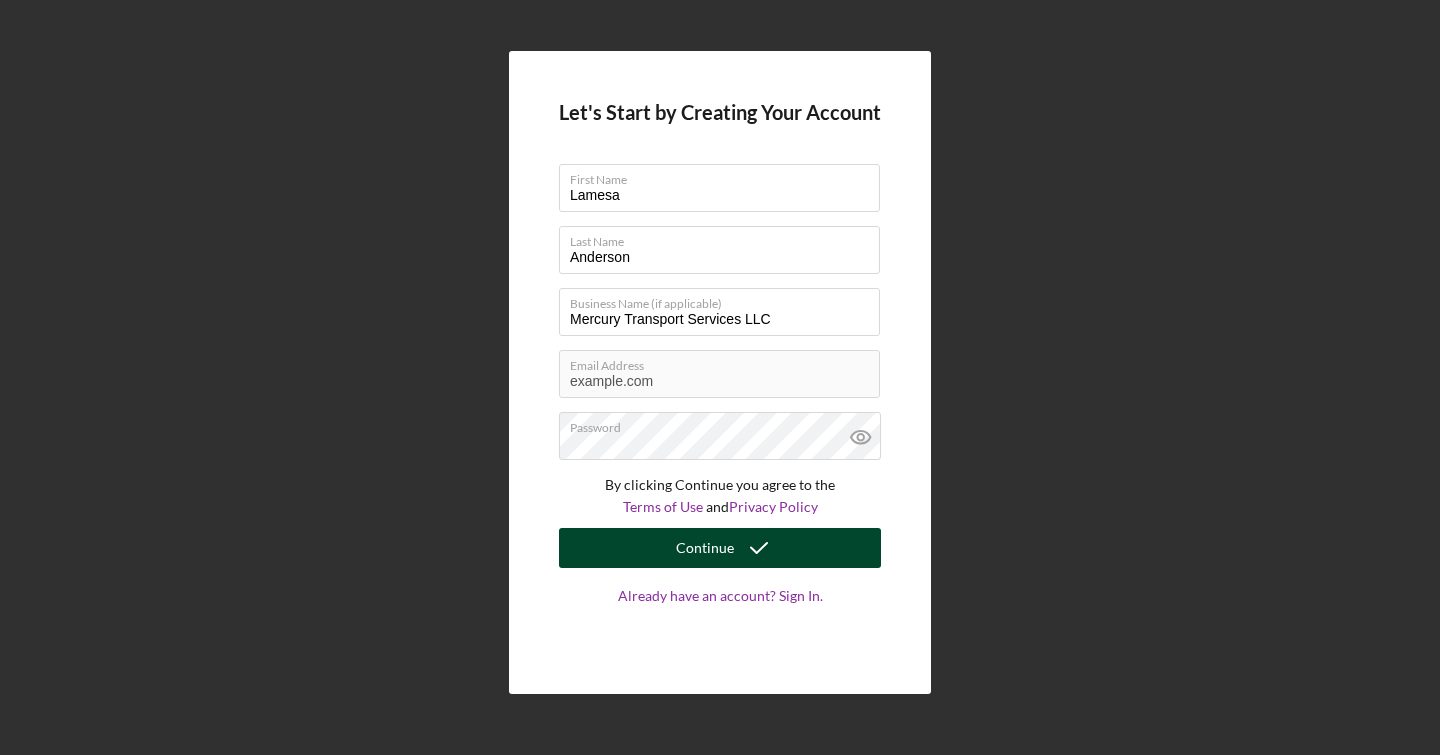 click on "Continue" at bounding box center (705, 548) 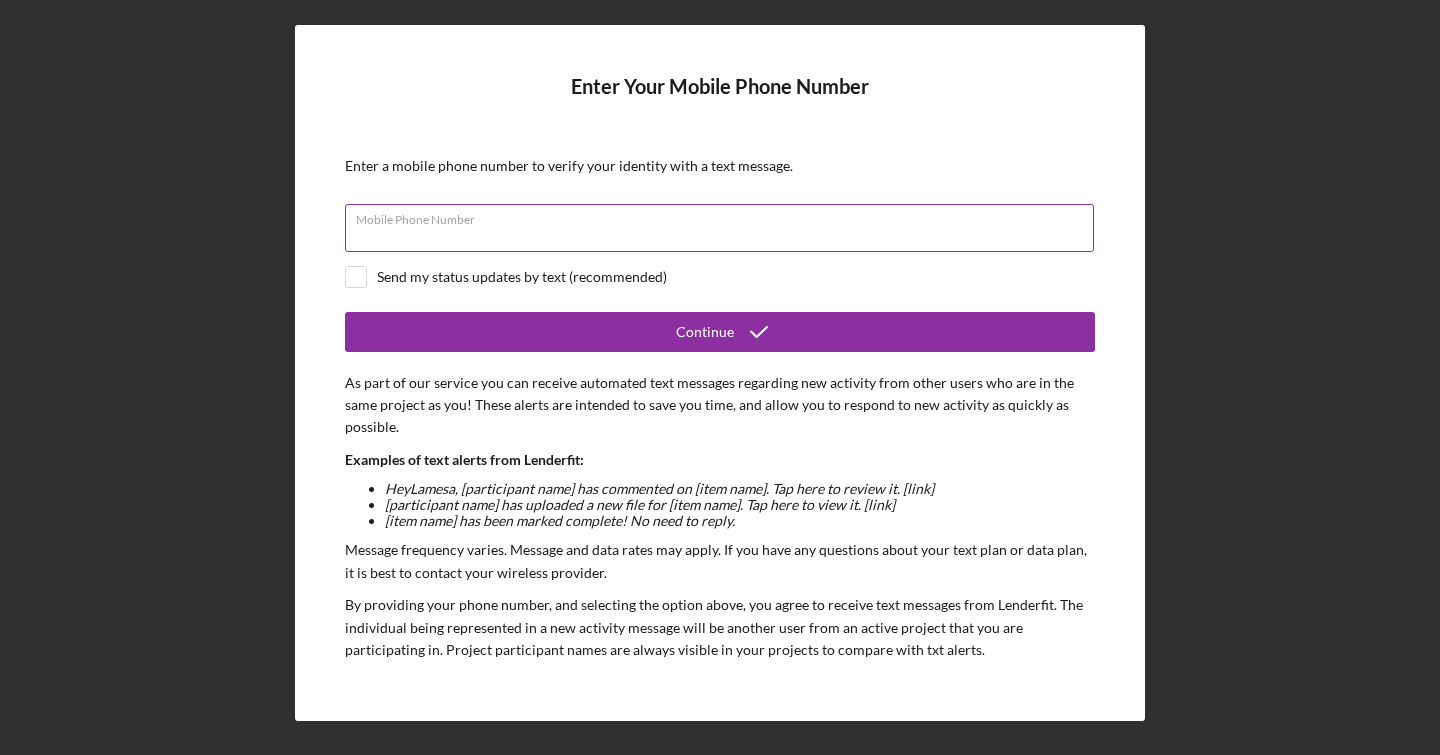 click on "Mobile Phone Number" at bounding box center [719, 228] 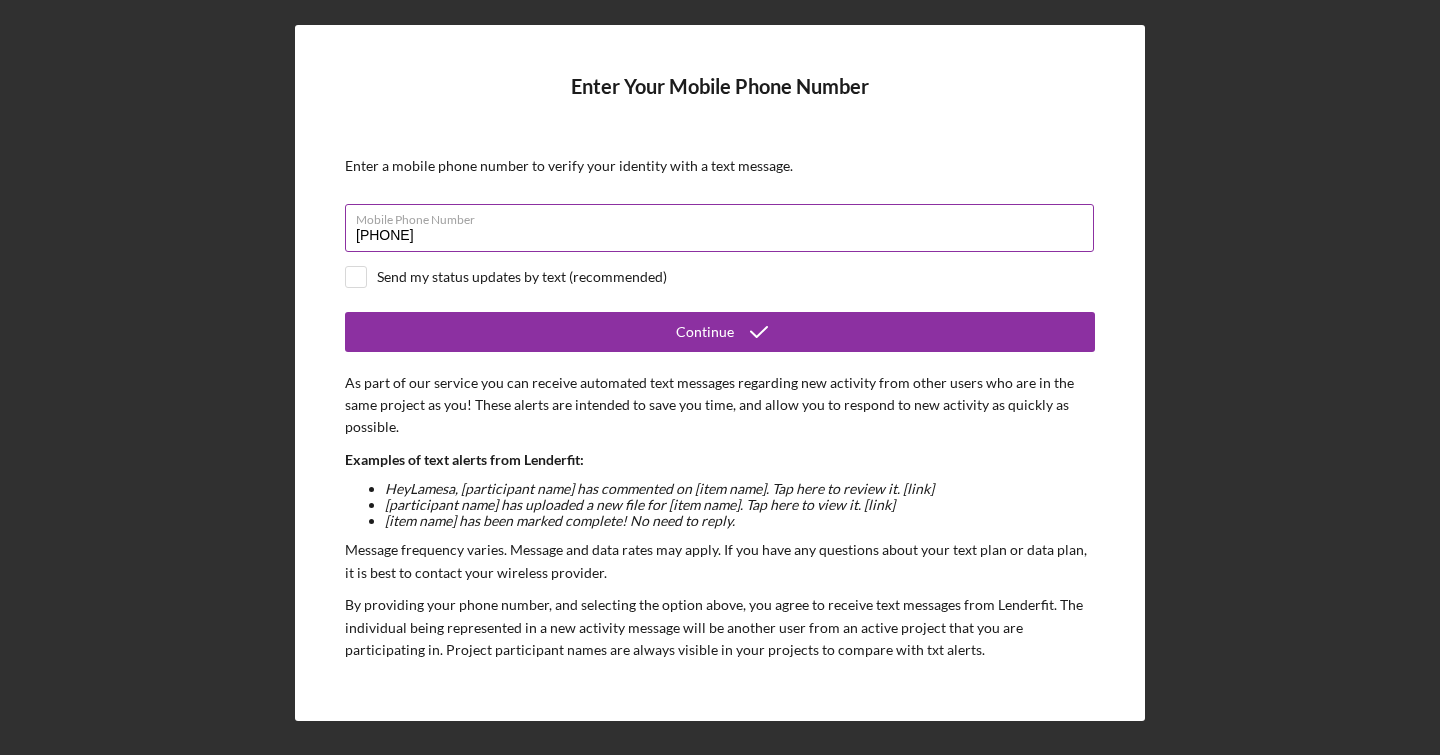 type on "[PHONE]" 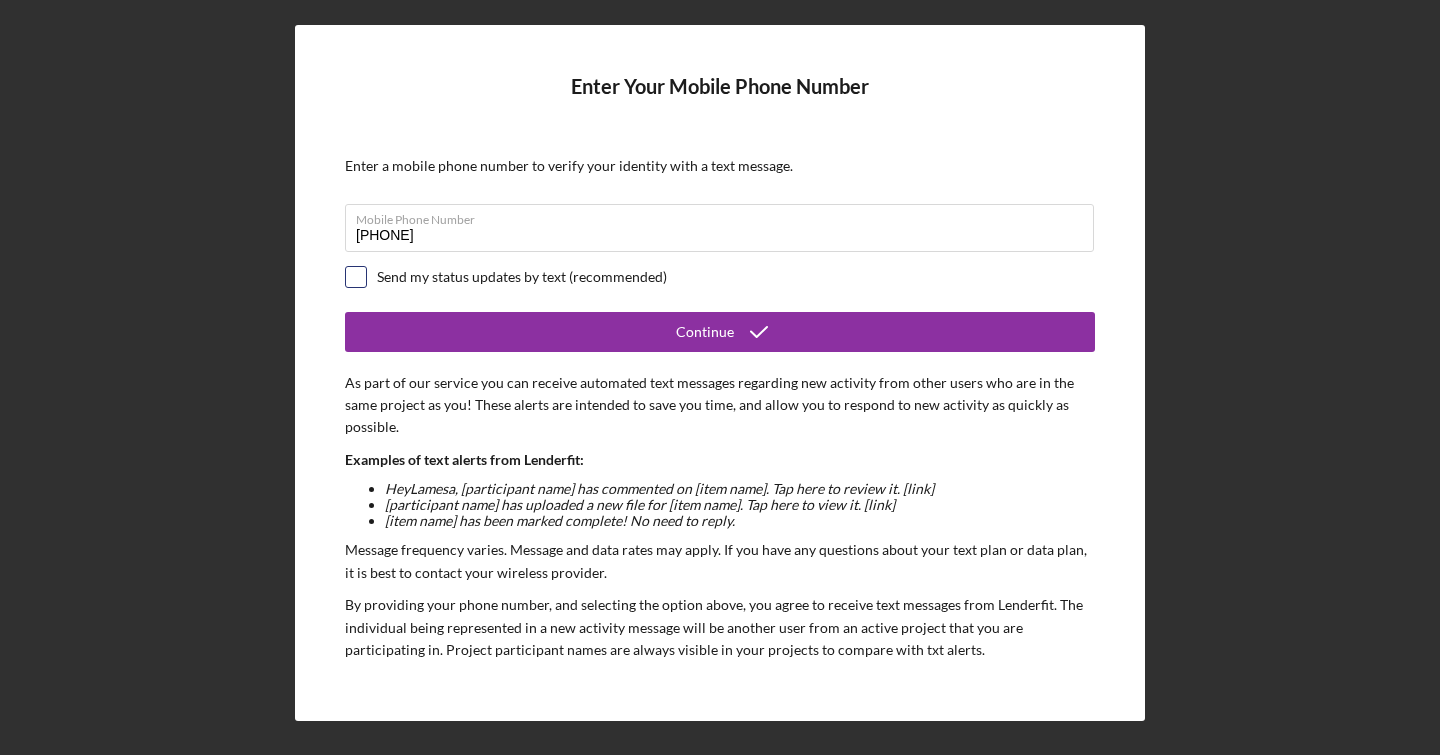 click at bounding box center (356, 277) 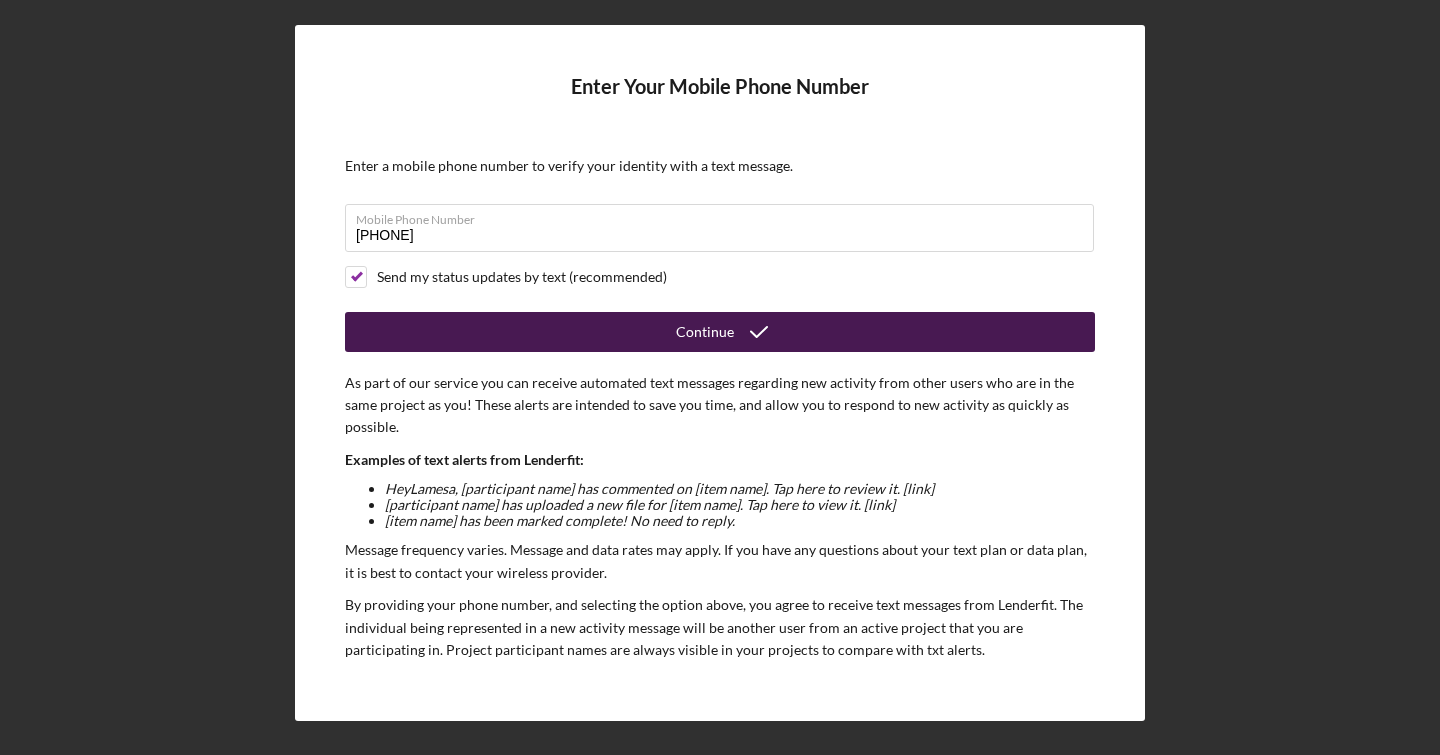click on "Continue" at bounding box center [705, 332] 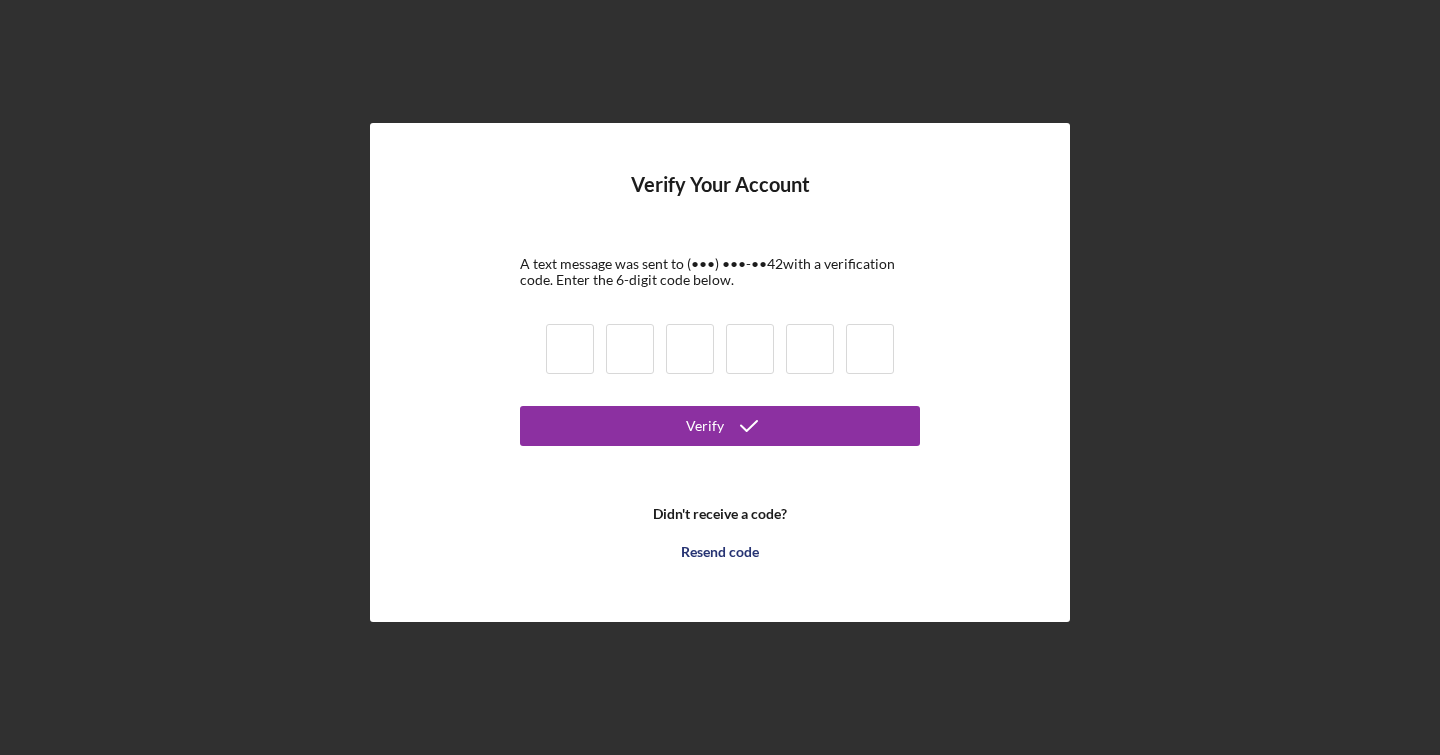 click at bounding box center [570, 349] 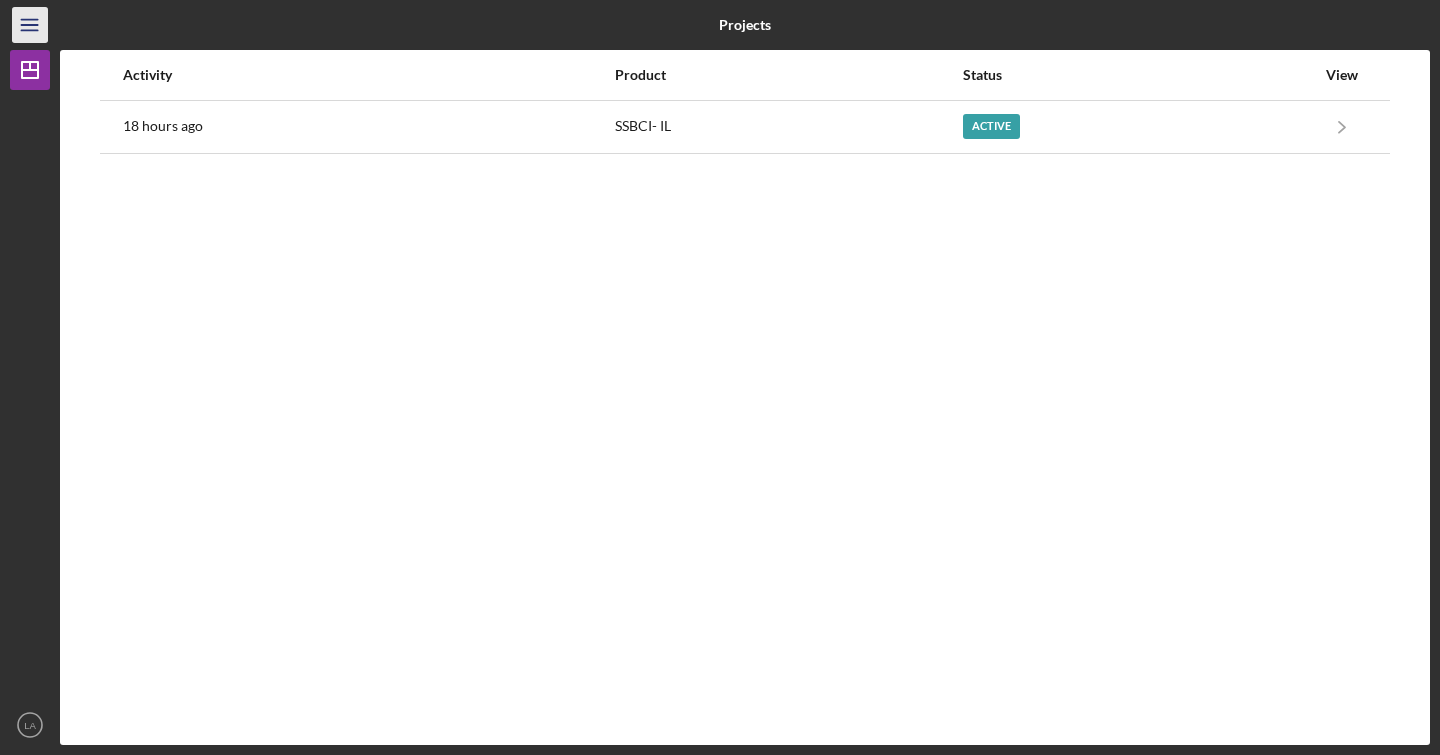 click on "Icon/Menu" 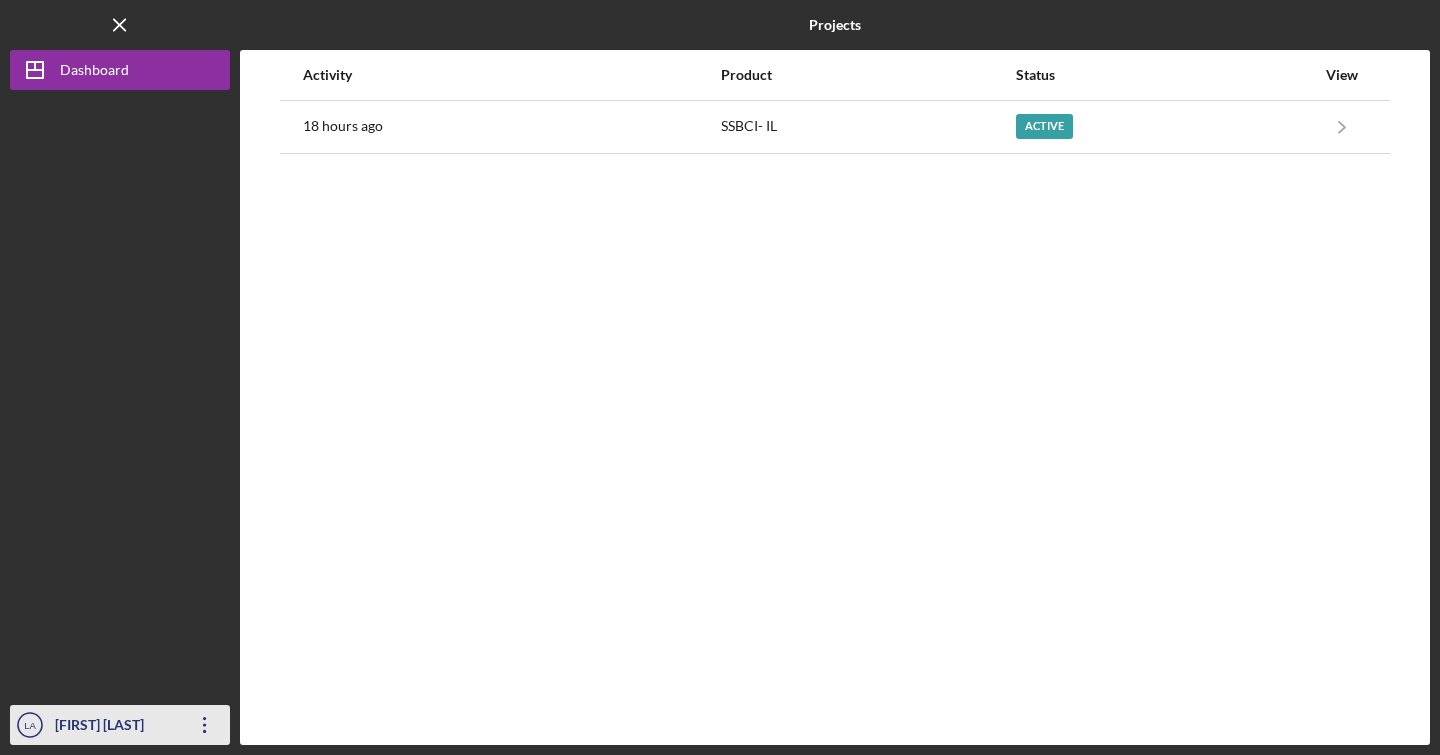 click on "[FIRST] [LAST]" at bounding box center (115, 727) 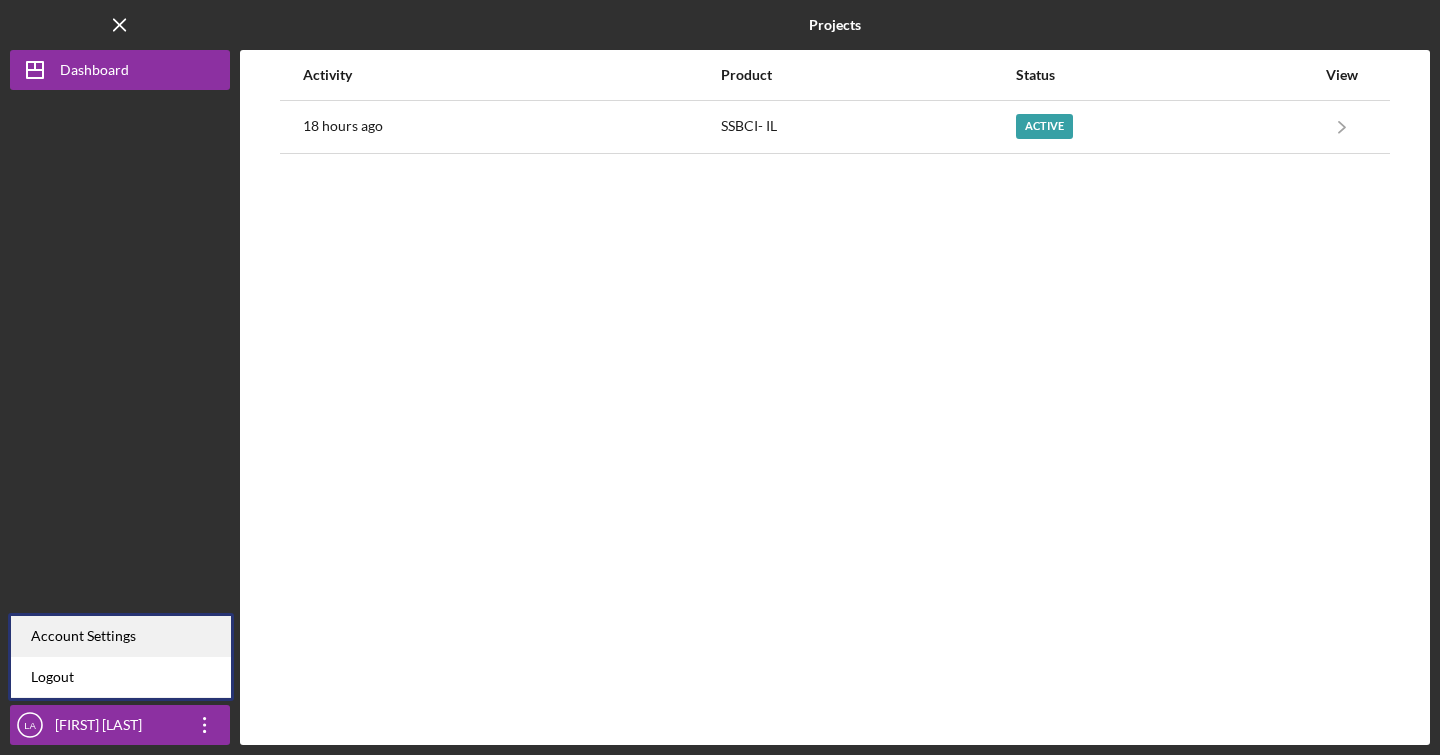 click on "Account Settings" at bounding box center (121, 636) 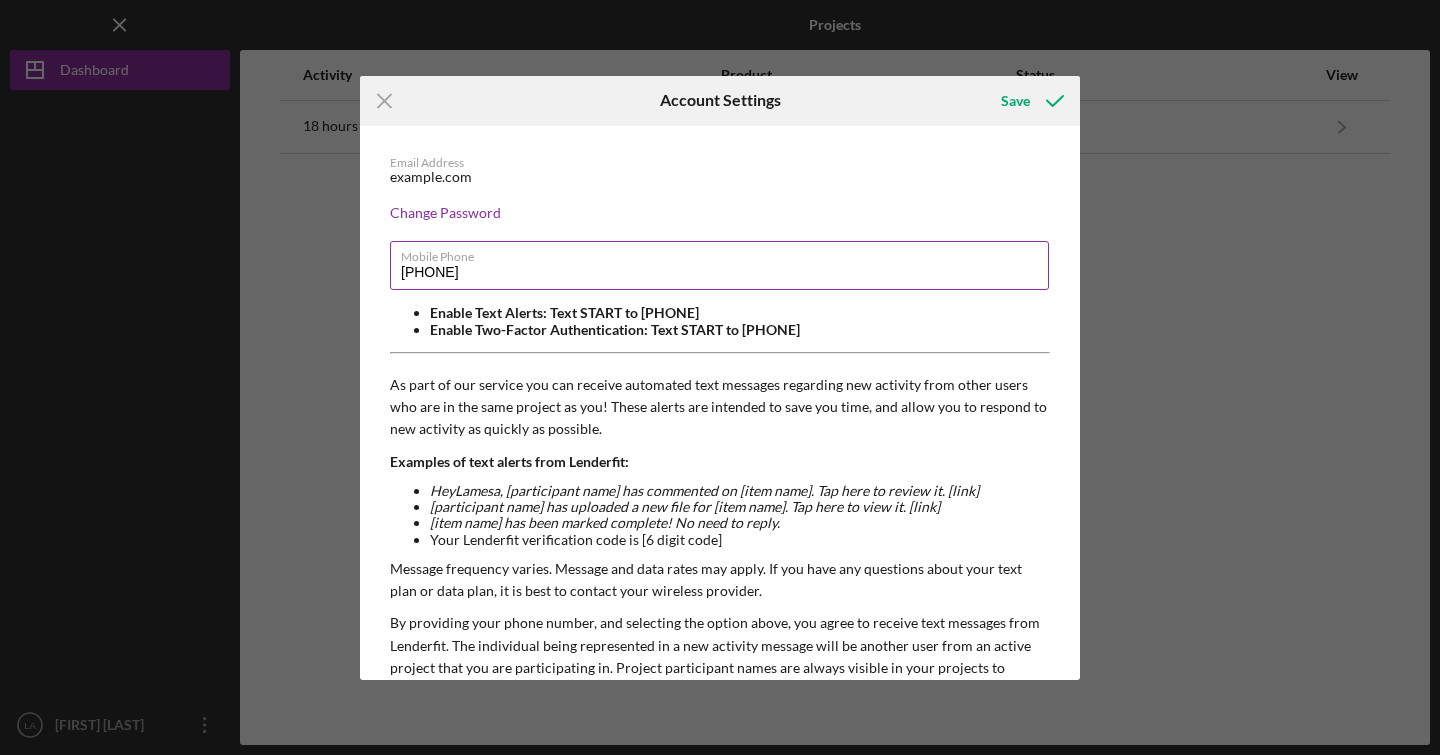 click on "[PHONE]" at bounding box center (719, 265) 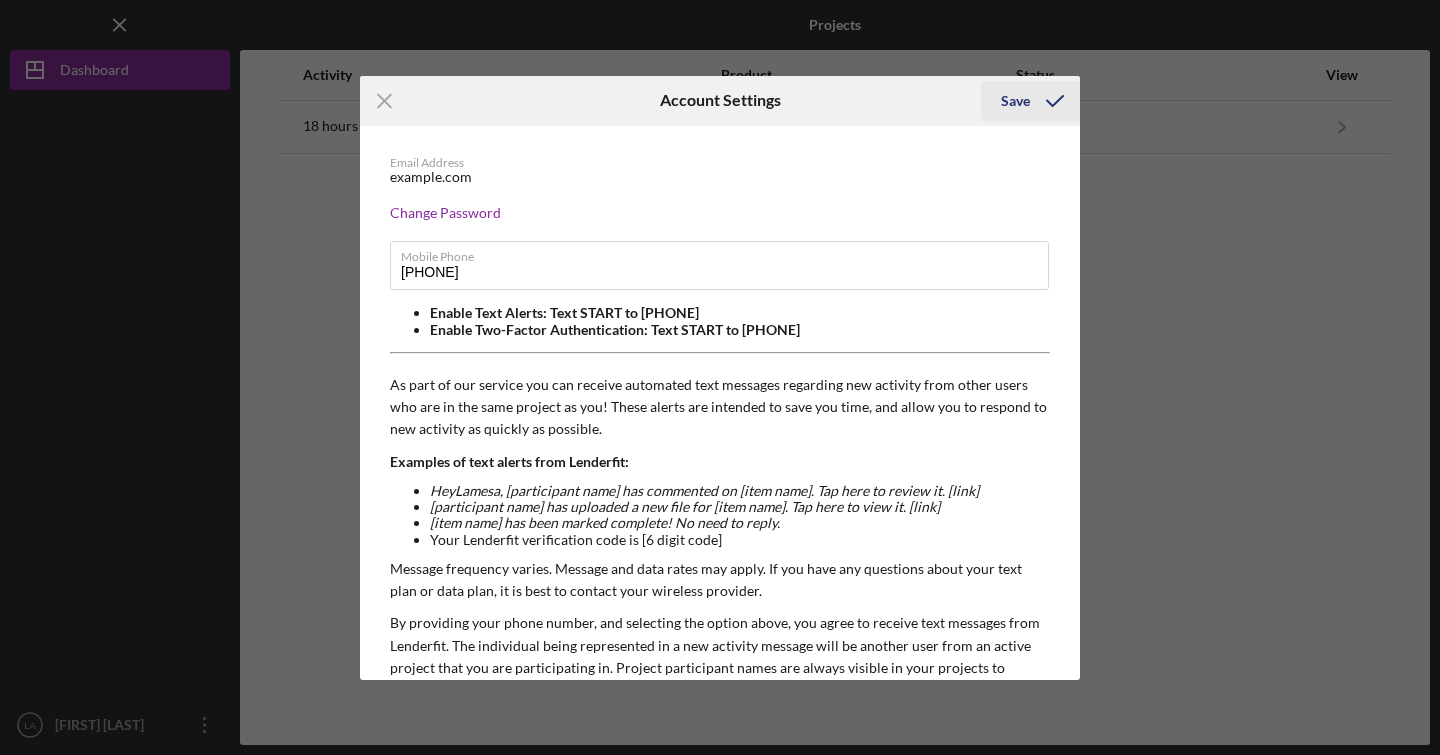 click on "Save" at bounding box center [1015, 101] 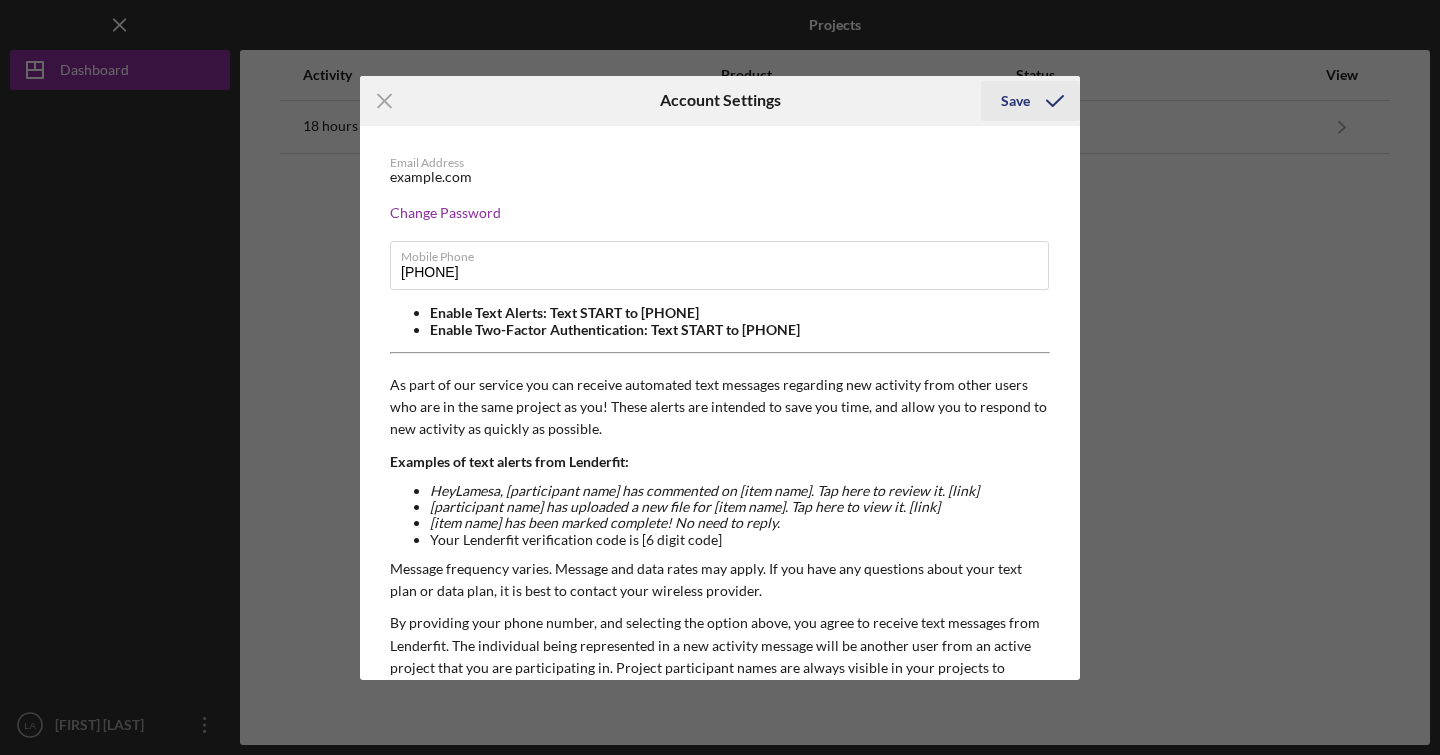 click on "Save" at bounding box center [1015, 101] 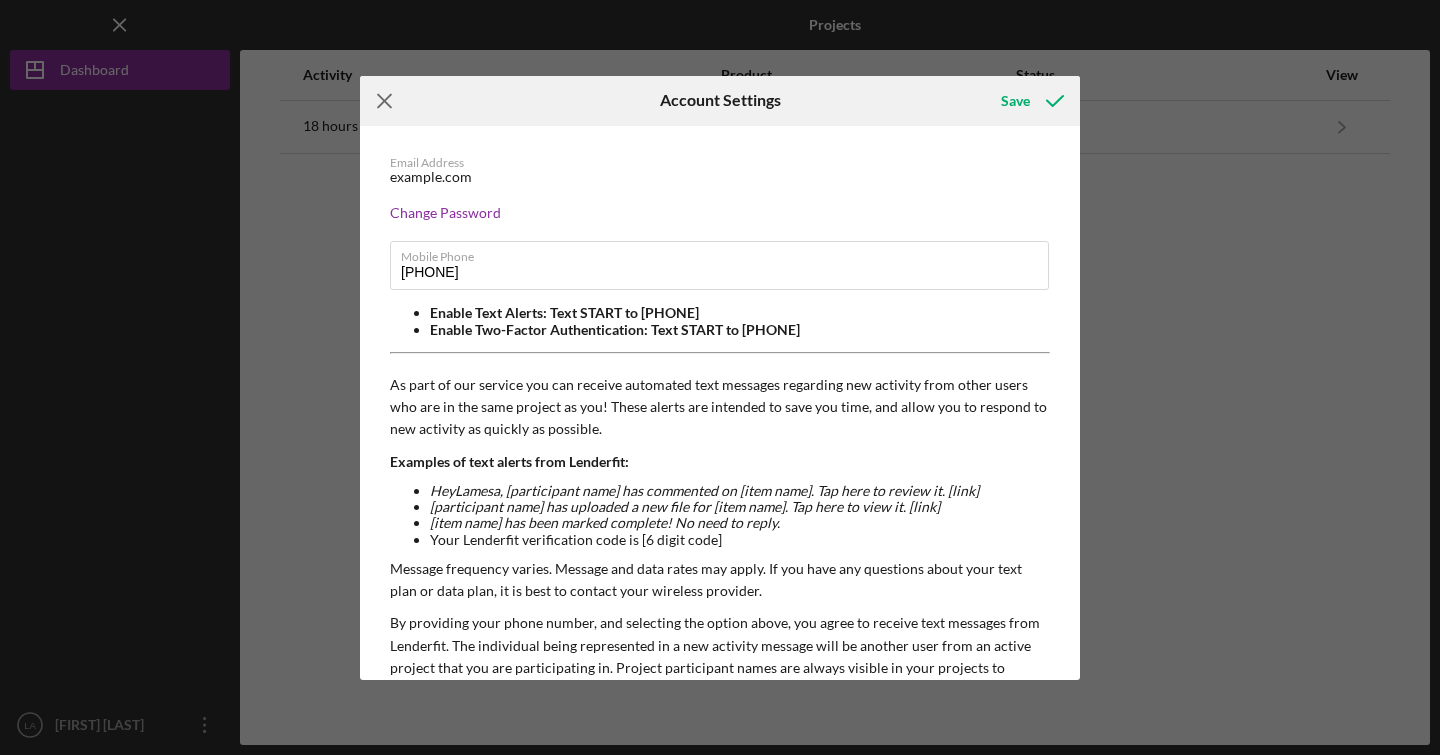 click on "Icon/Menu Close" 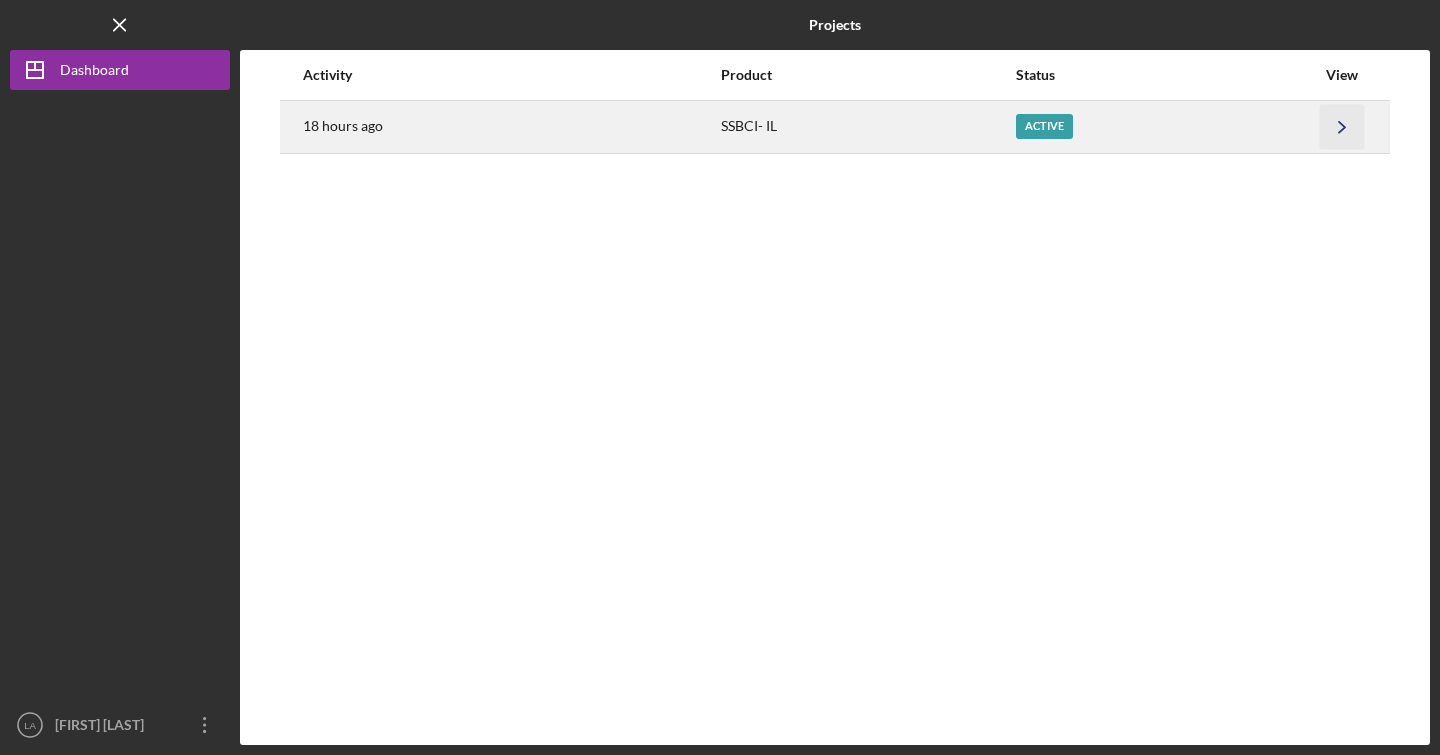 click on "Icon/Navigate" 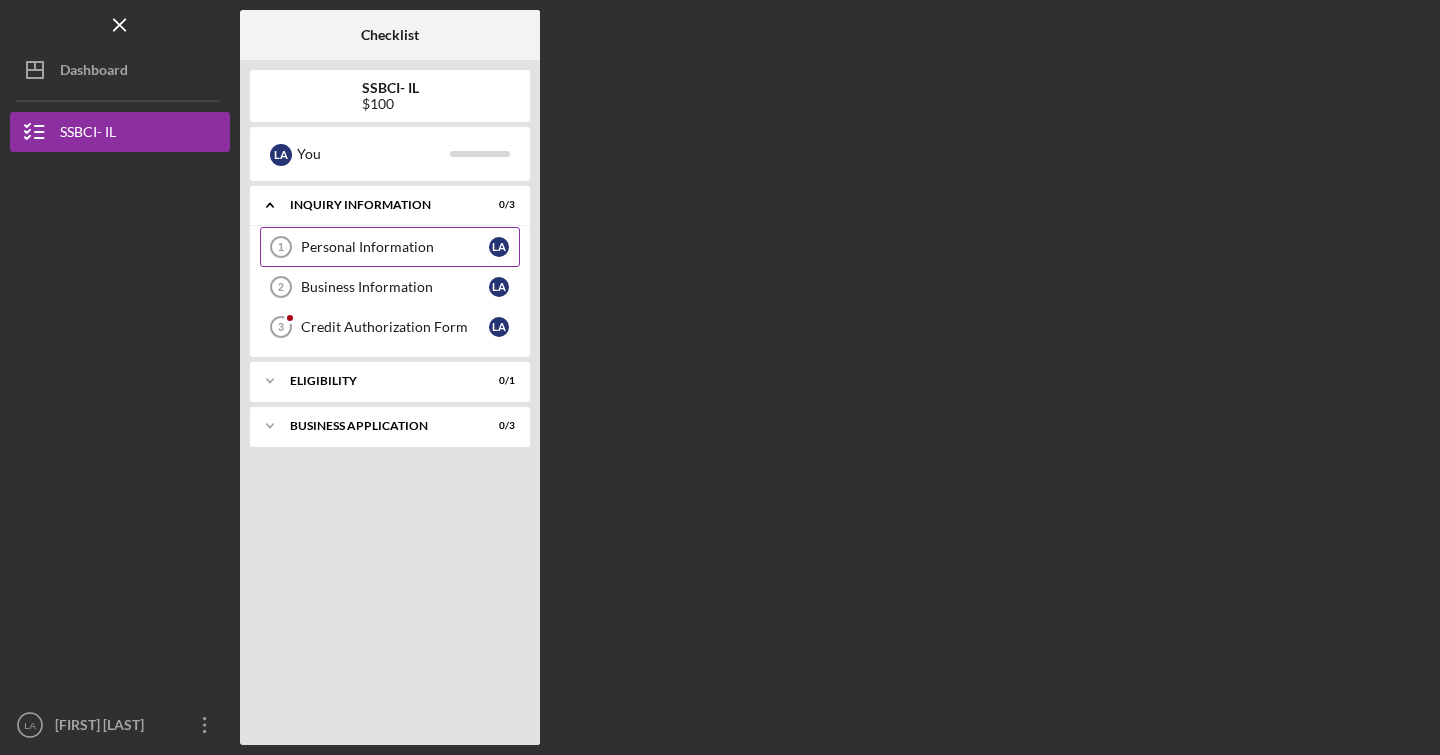 click on "Personal Information" at bounding box center [395, 247] 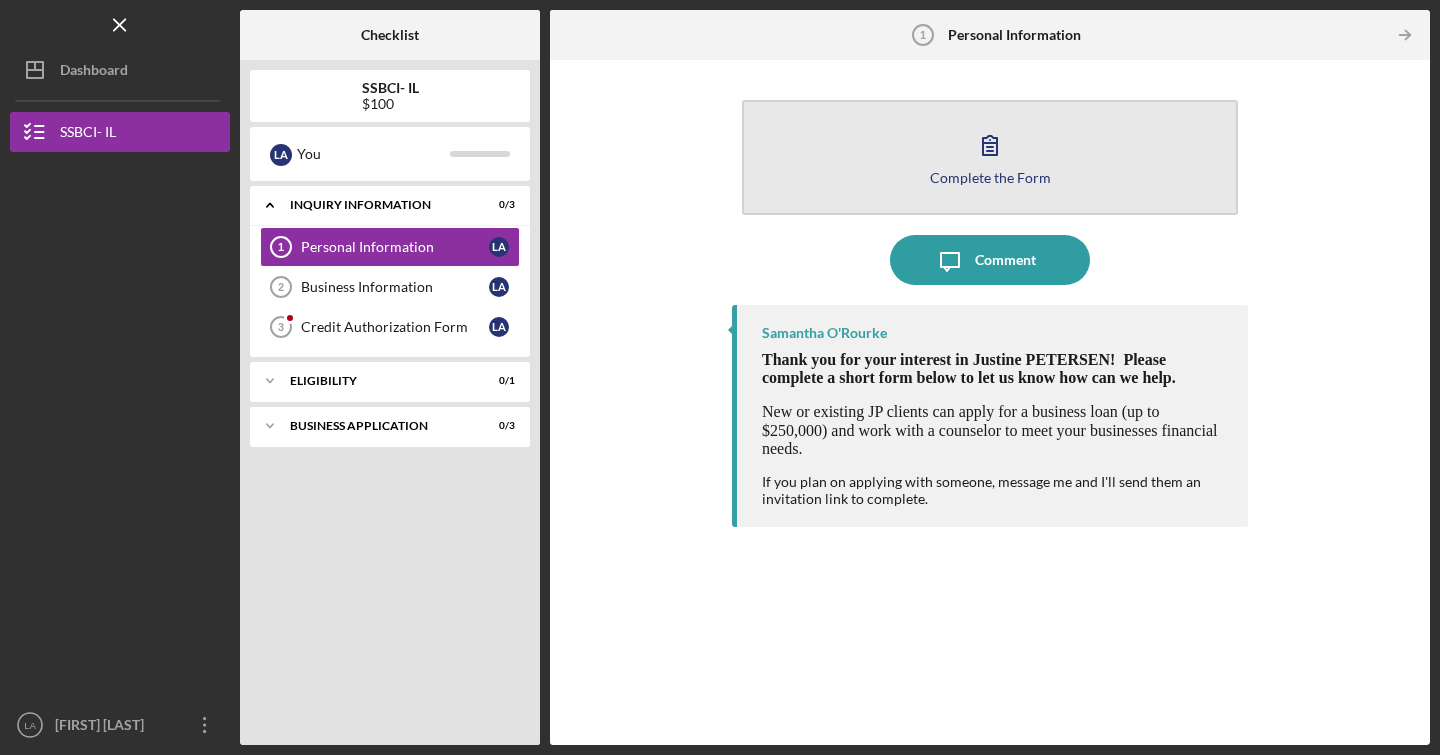 click 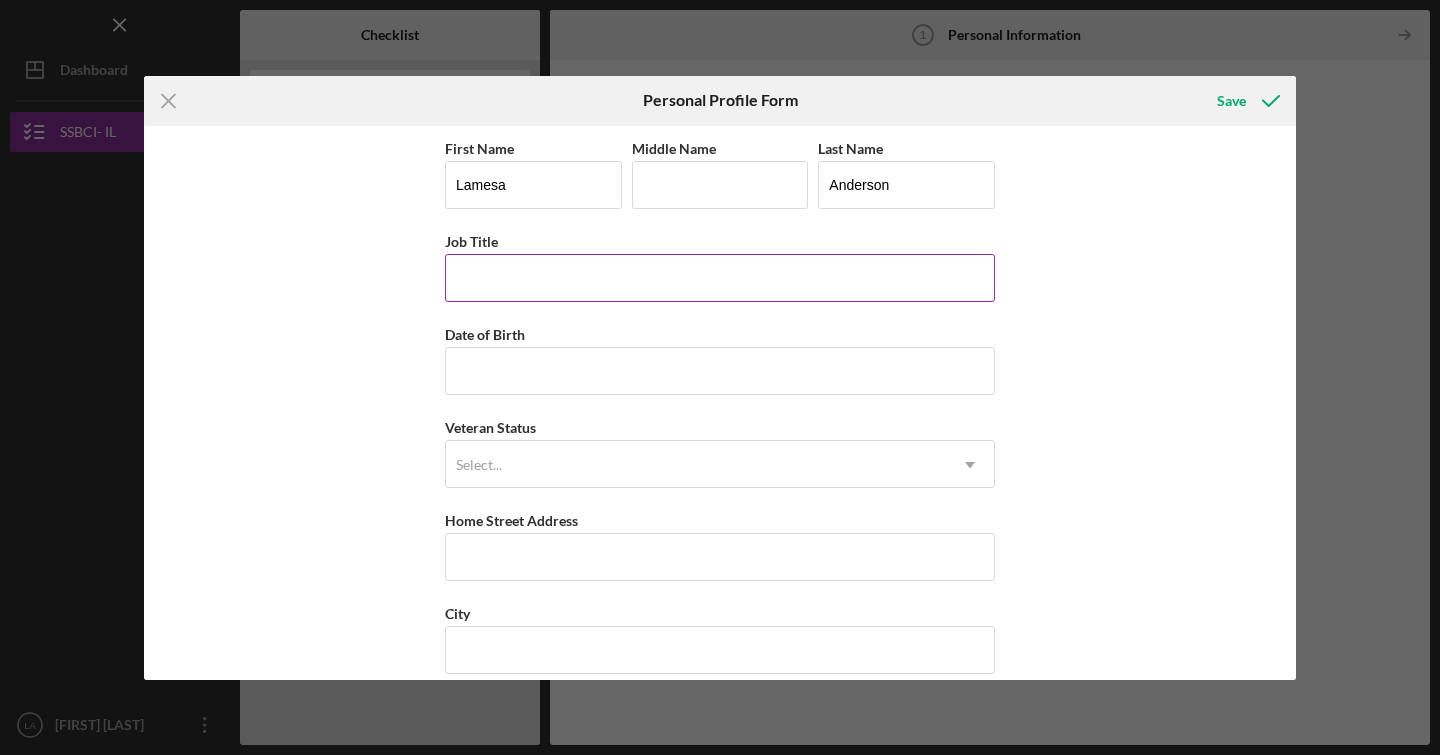 click on "Job Title" at bounding box center (720, 278) 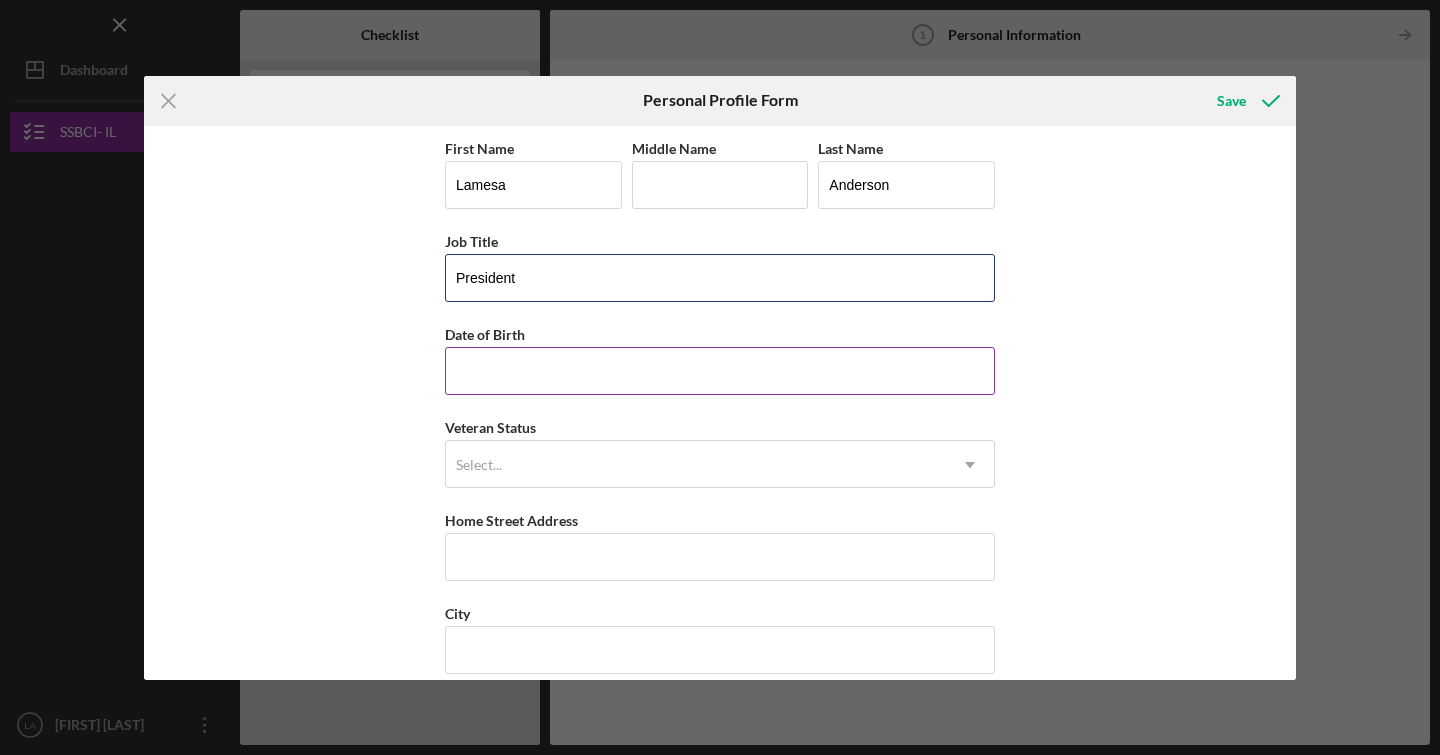 type on "President" 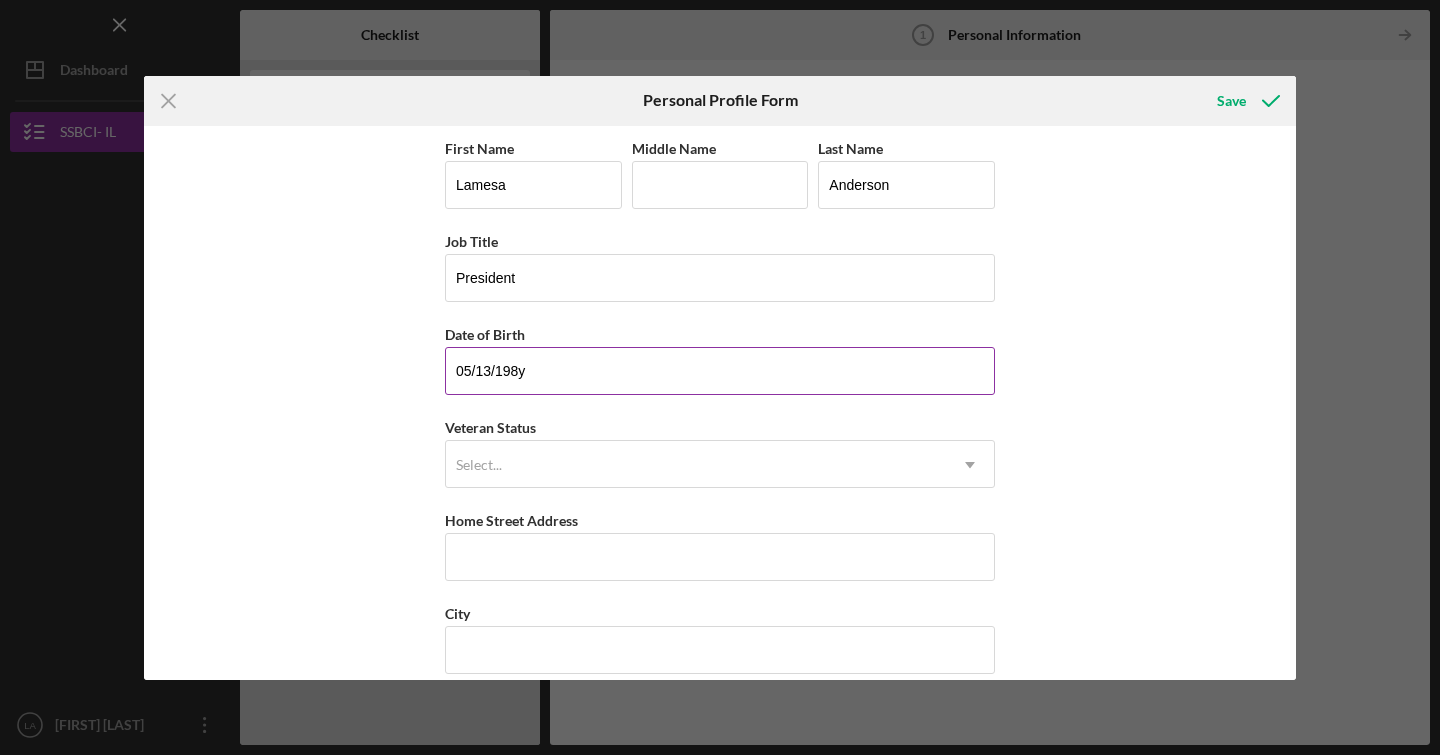 type on "05/13/1981" 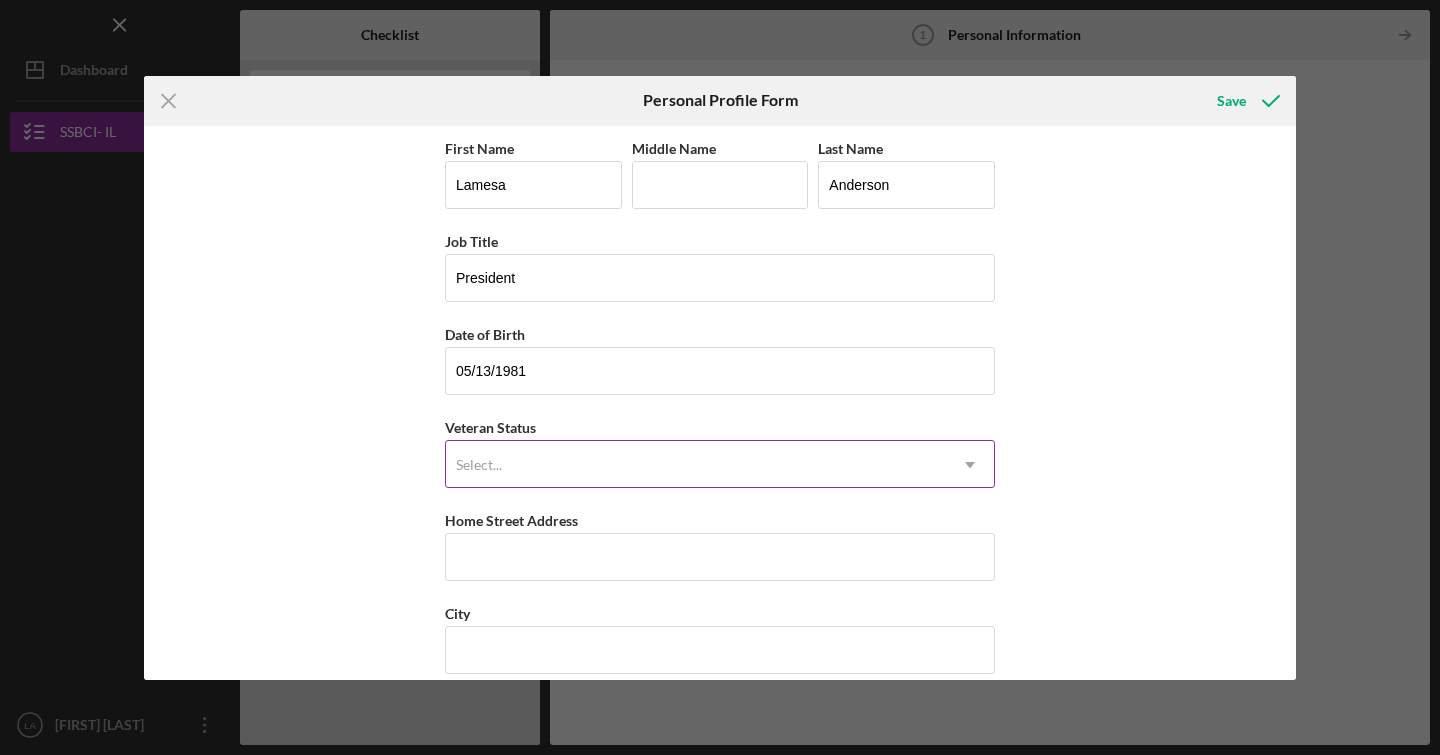 click on "Select..." at bounding box center [696, 465] 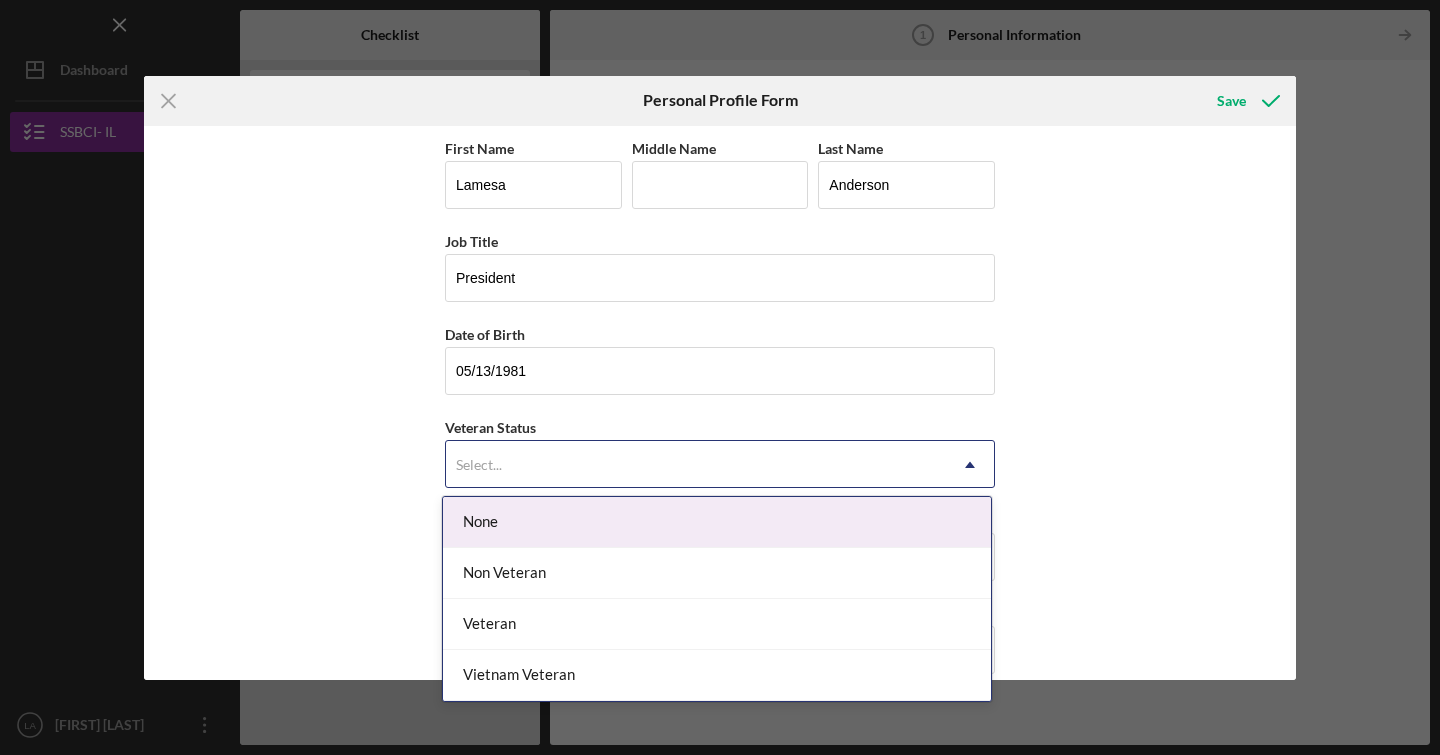 click on "None" at bounding box center (717, 522) 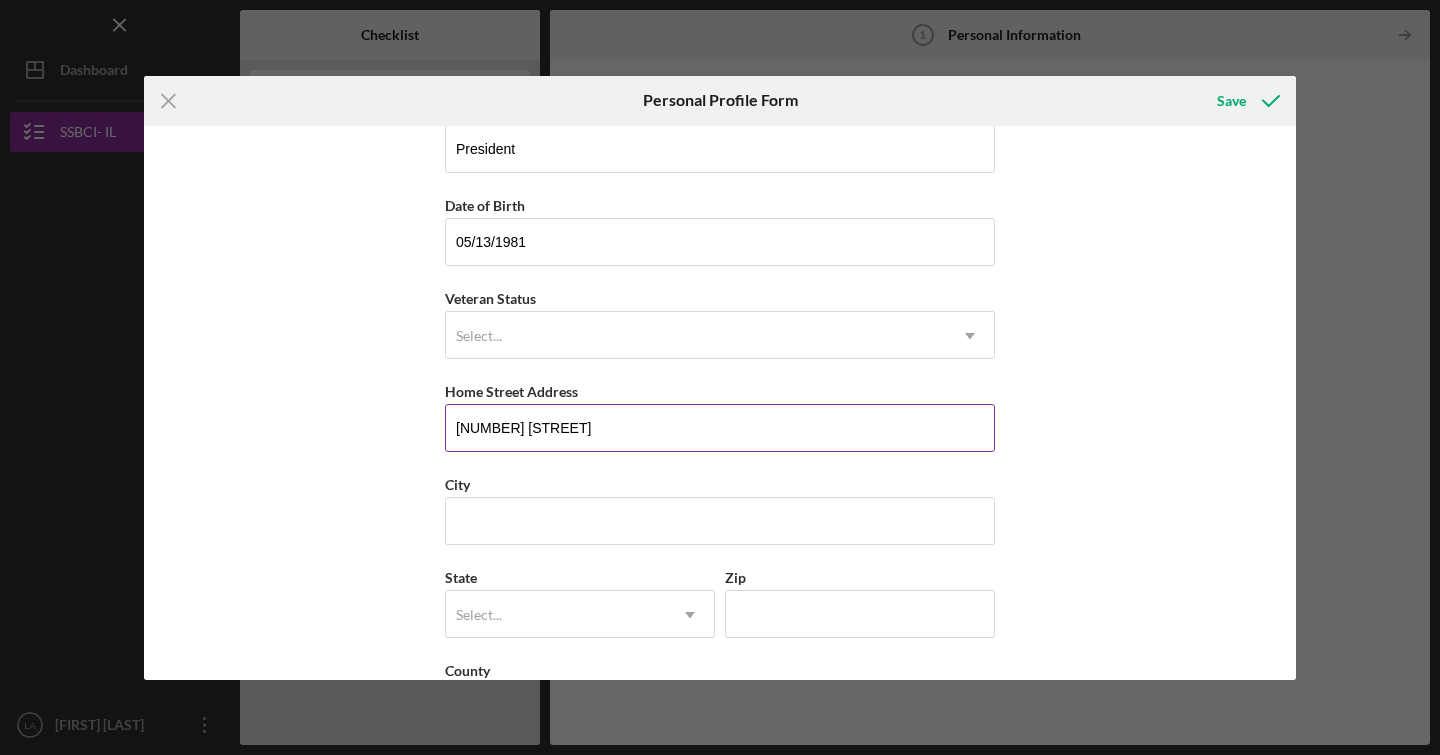 scroll, scrollTop: 130, scrollLeft: 0, axis: vertical 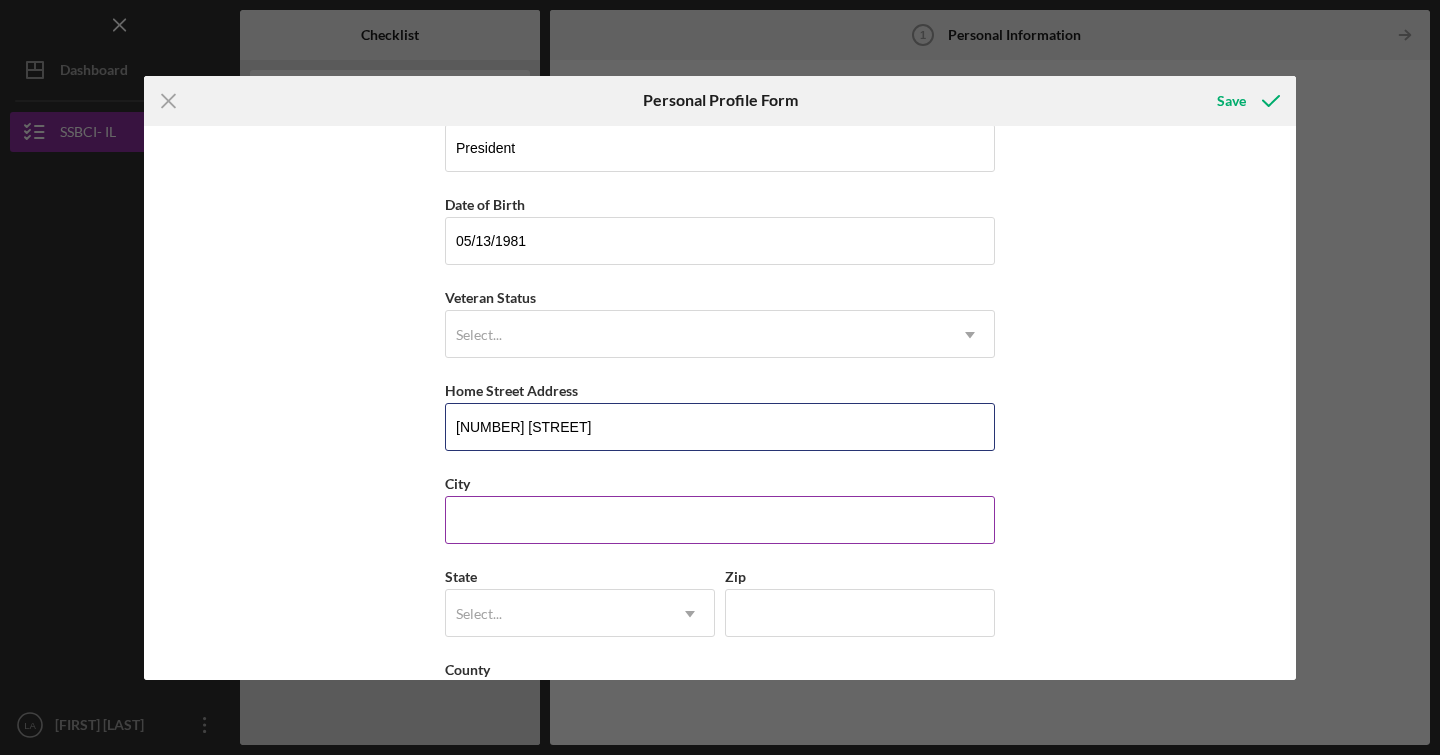 type on "[NUMBER] [STREET]" 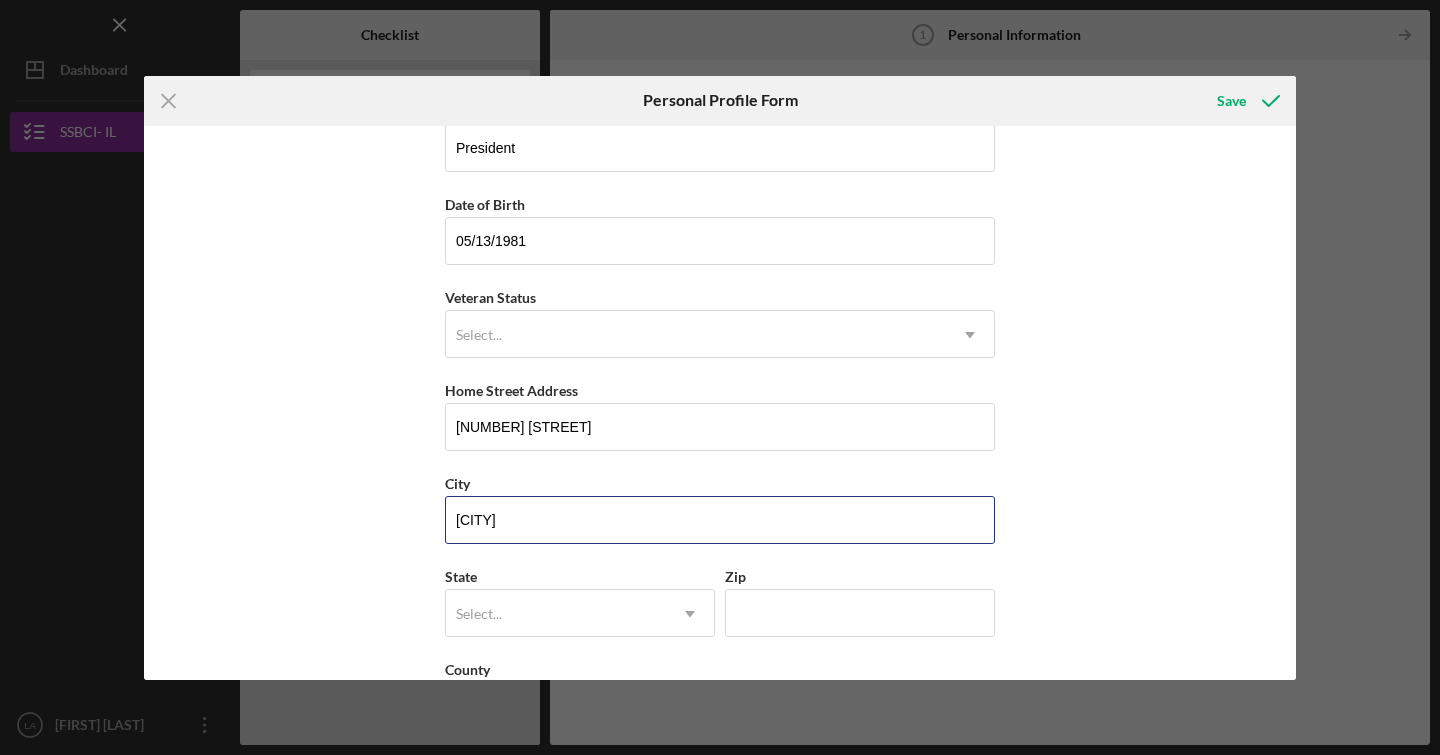 type on "[CITY]" 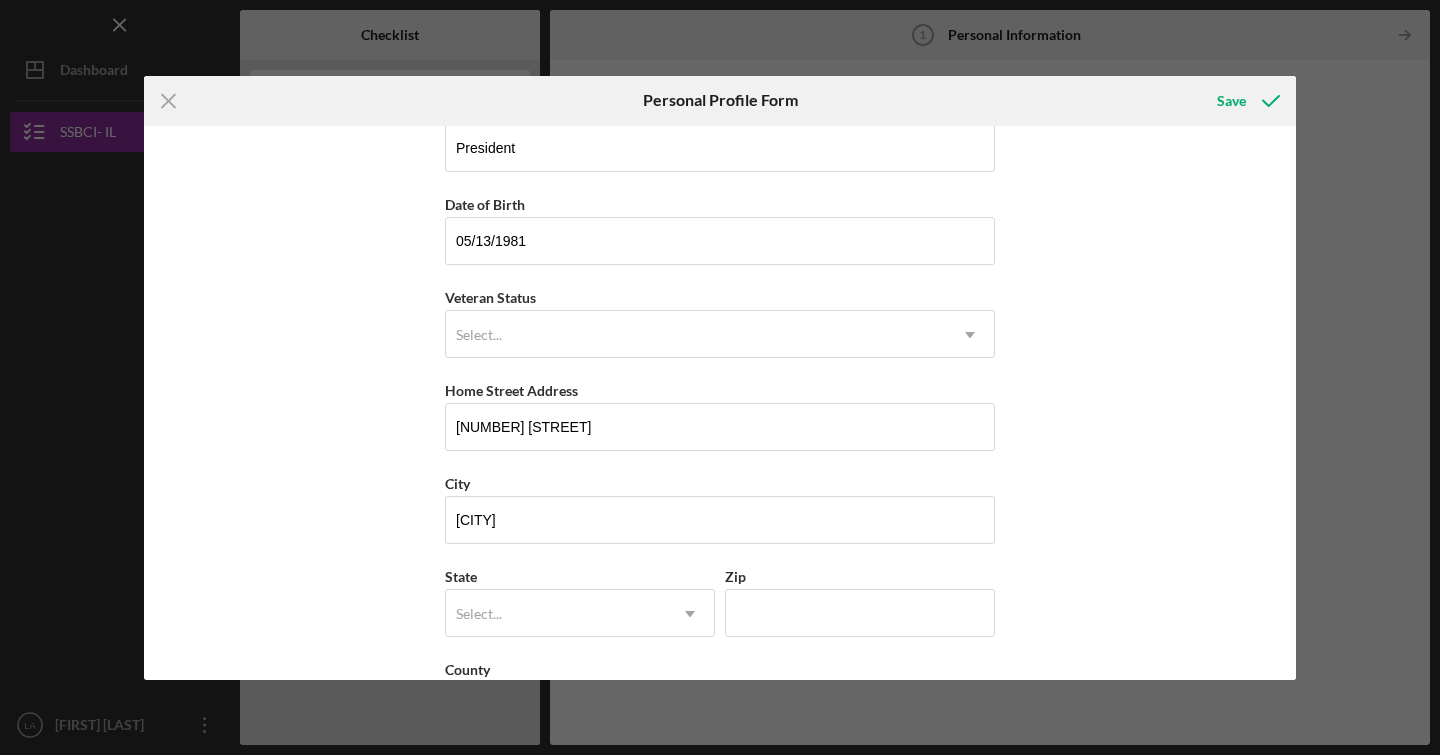 click on "First Name Lamesa Last Name Anderson Date of Birth [DATE] Home Street Address [NUMBER] [STREET] Zip County" at bounding box center (720, 403) 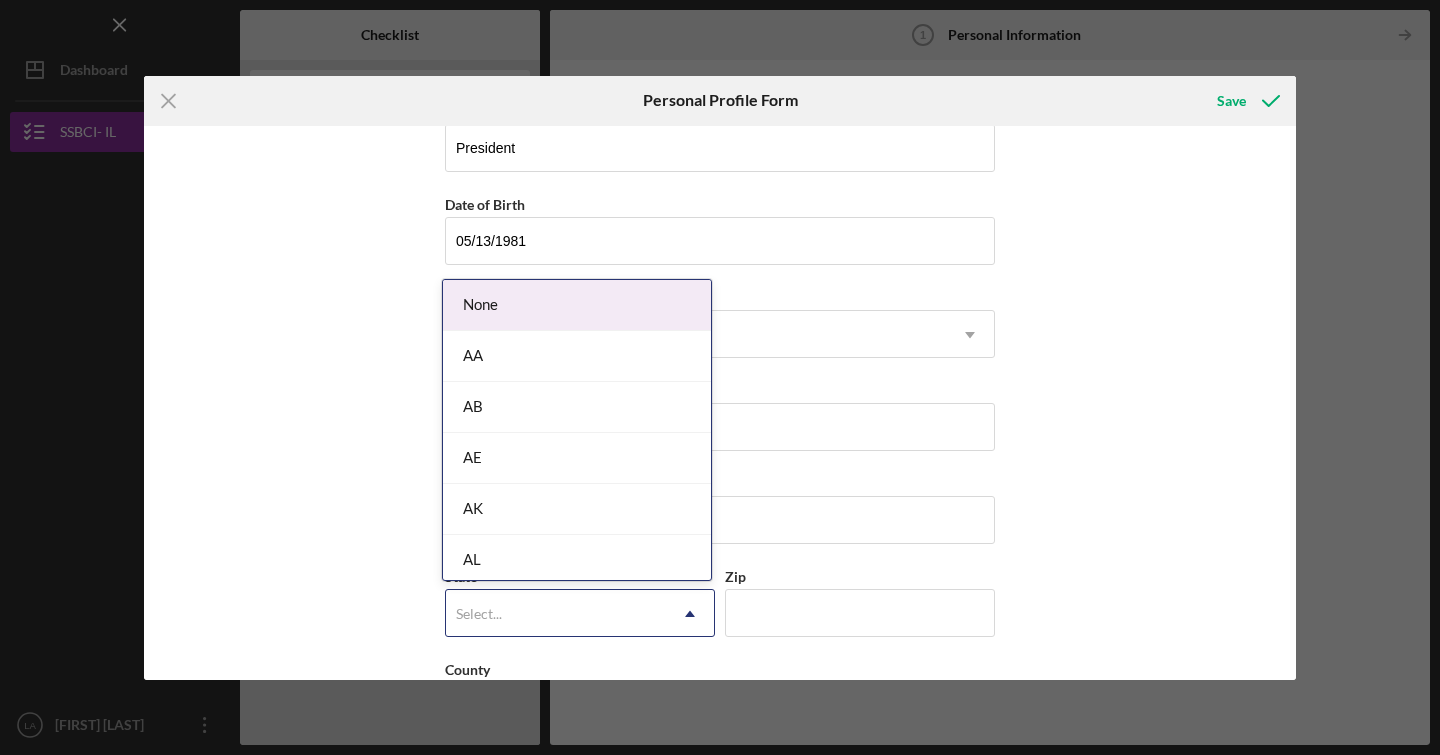 click on "Select..." at bounding box center [479, 614] 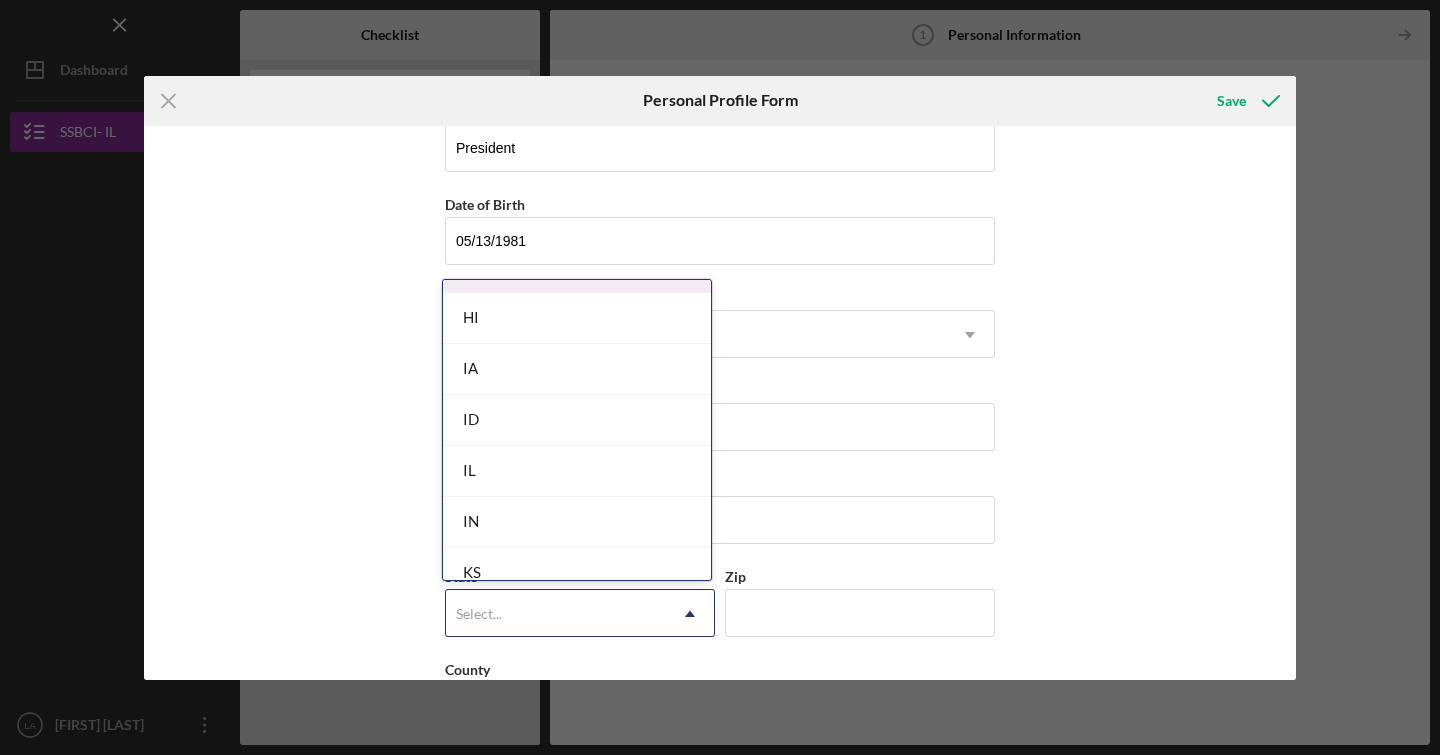 scroll, scrollTop: 1043, scrollLeft: 0, axis: vertical 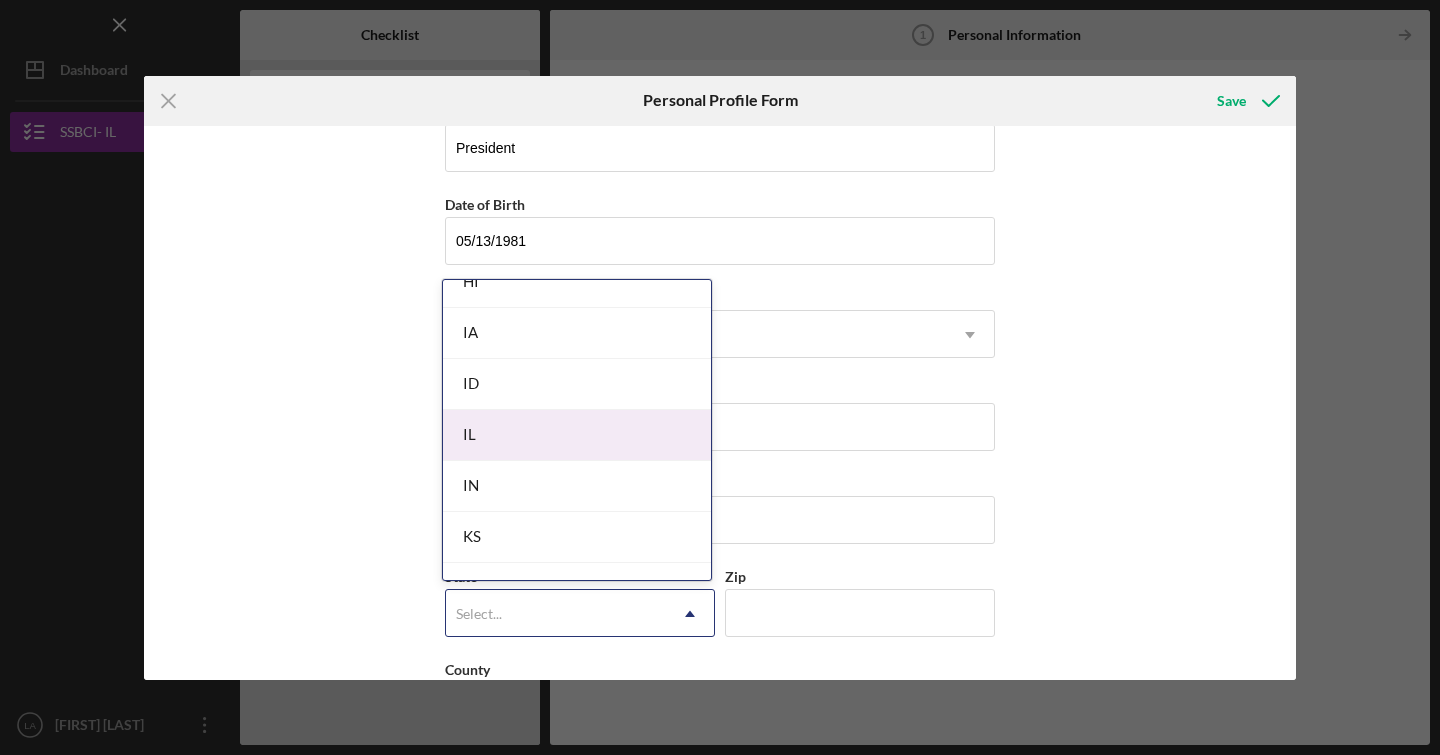 click on "IL" at bounding box center [577, 435] 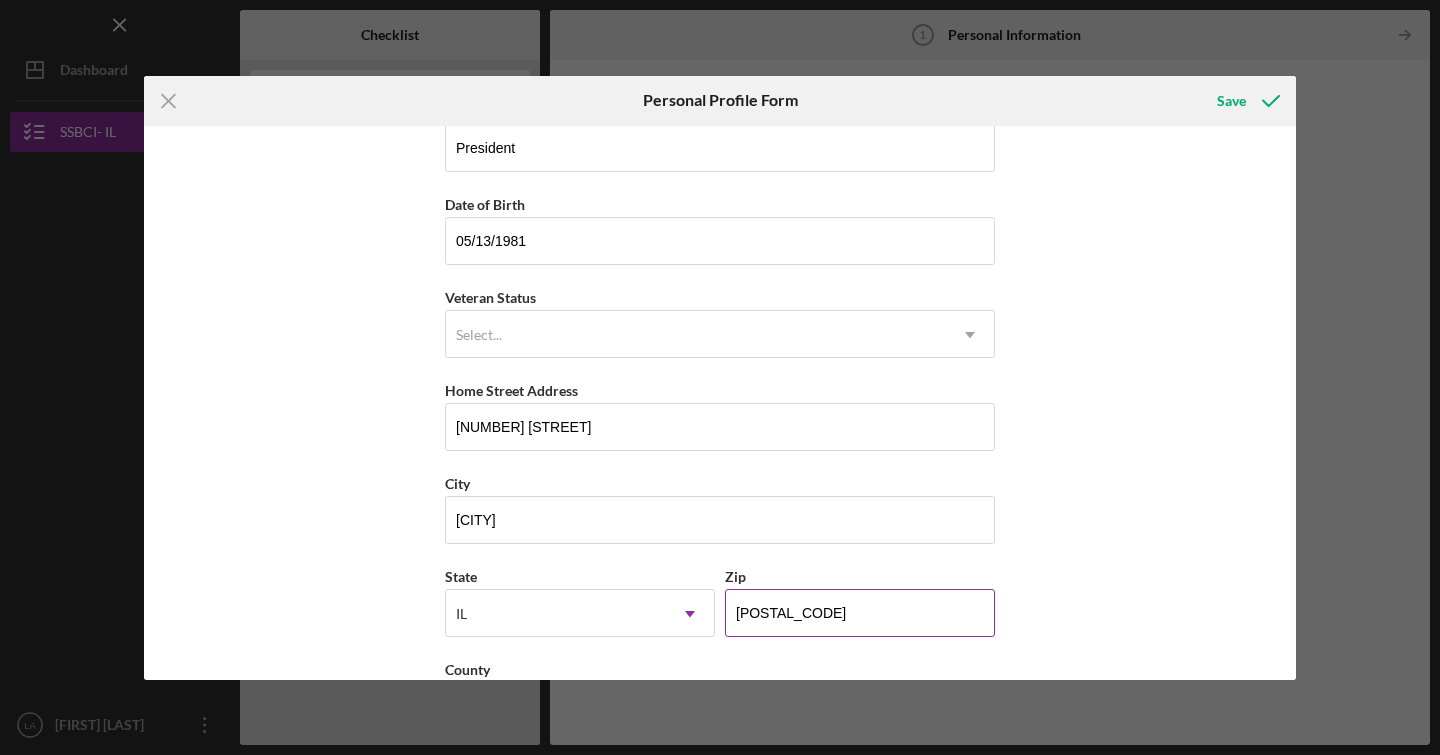 type on "62221" 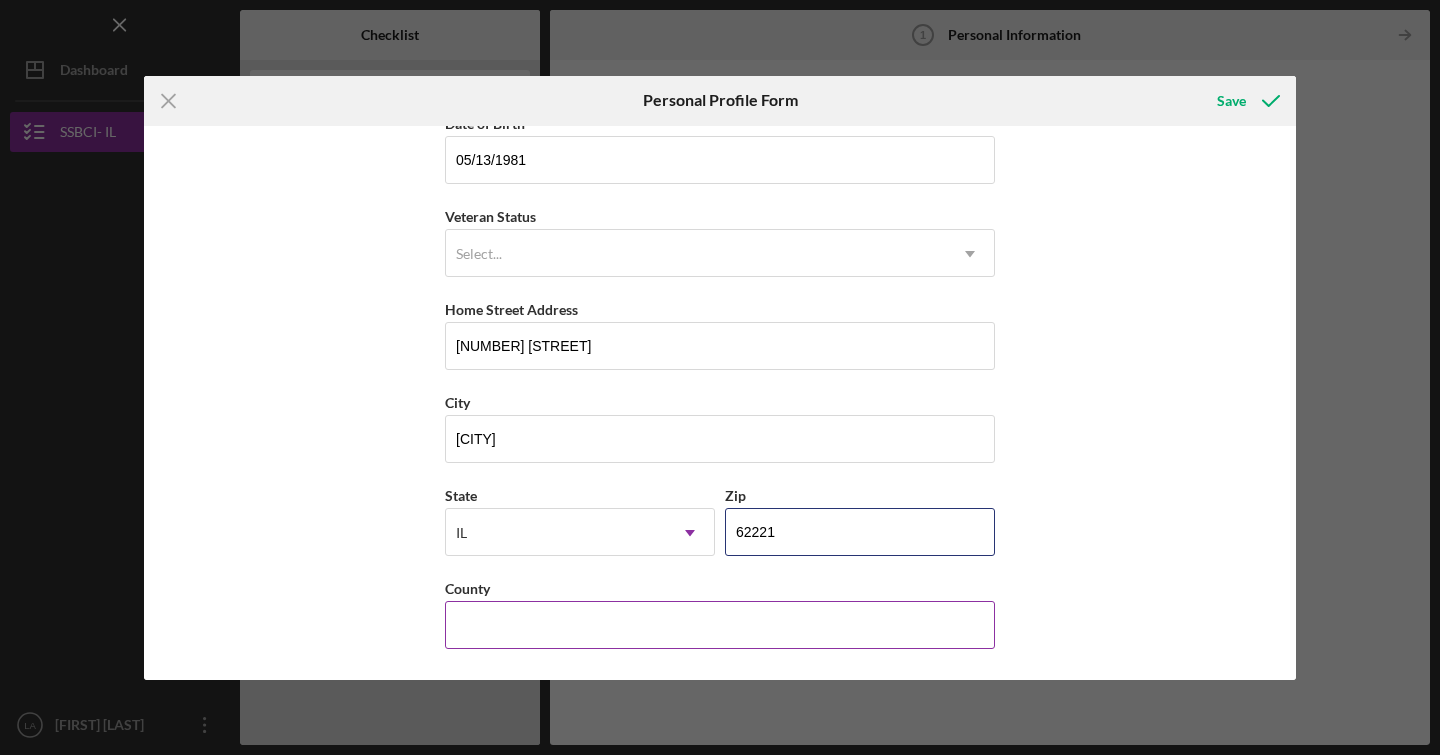 scroll, scrollTop: 210, scrollLeft: 0, axis: vertical 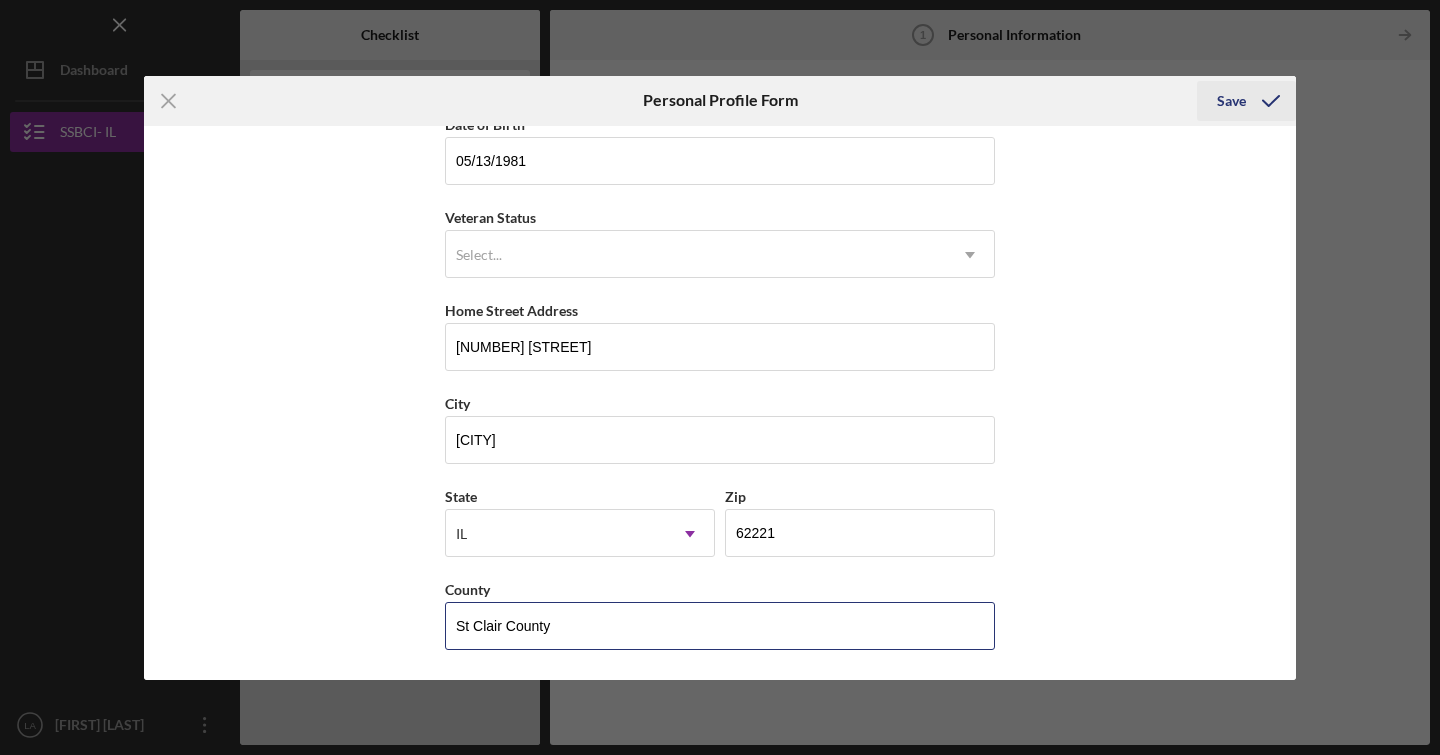 type on "St Clair County" 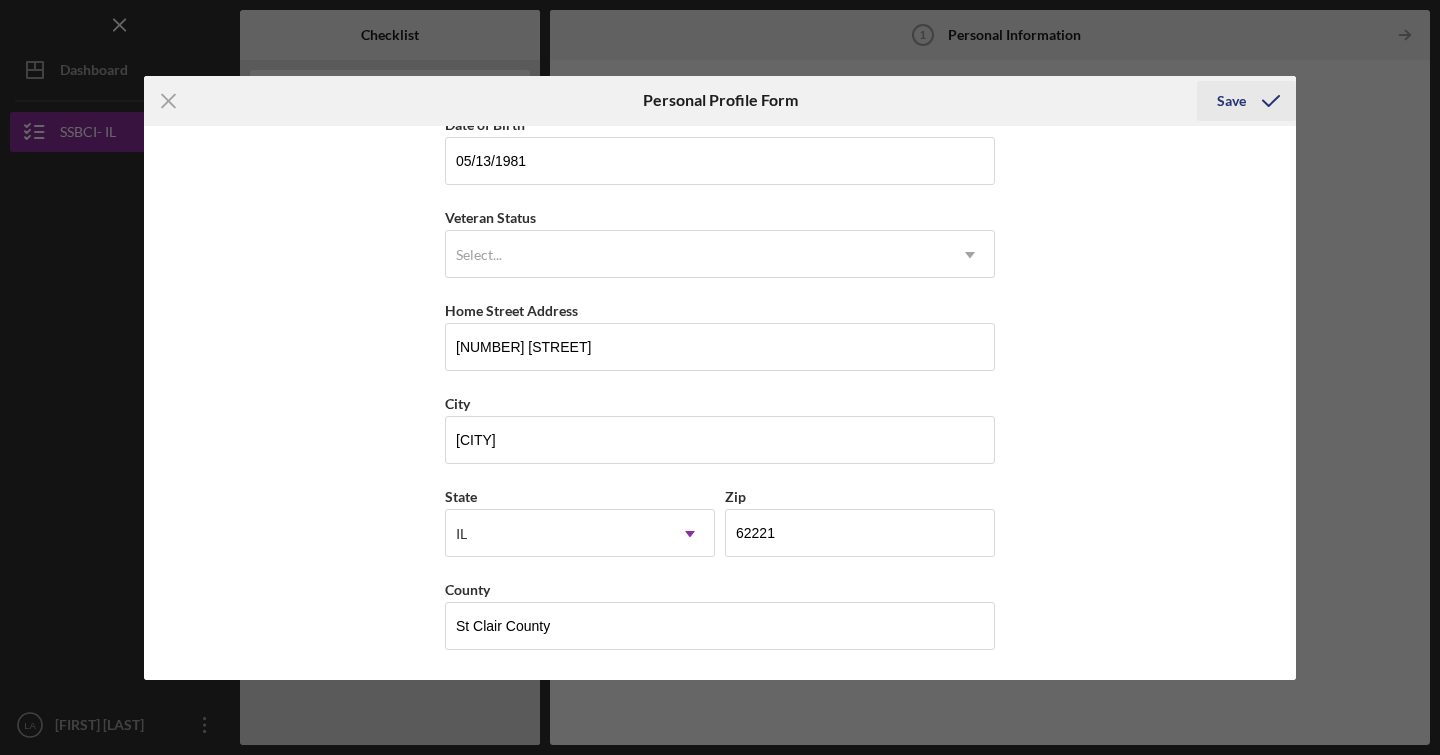 click on "Save" at bounding box center [1231, 101] 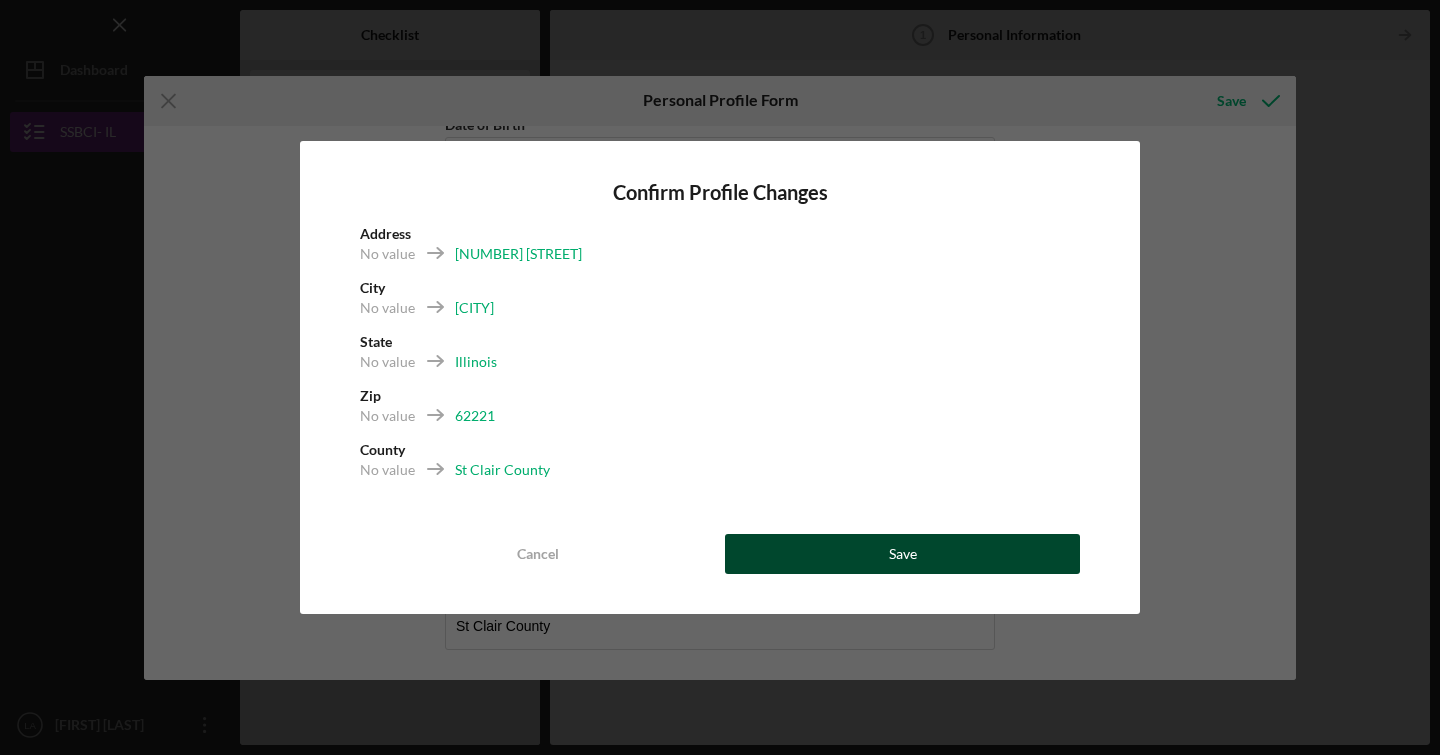 click on "Save" at bounding box center [903, 554] 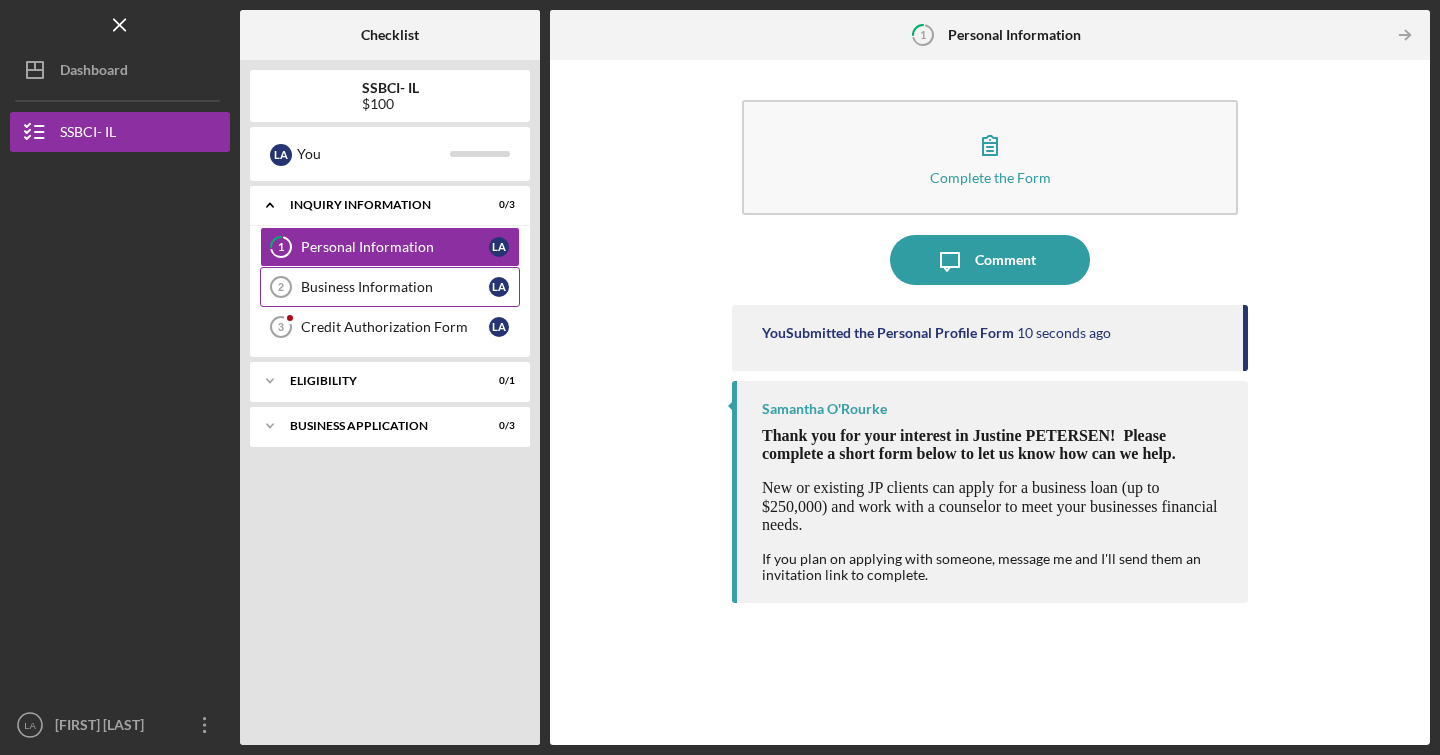 click on "Business Information" at bounding box center (395, 287) 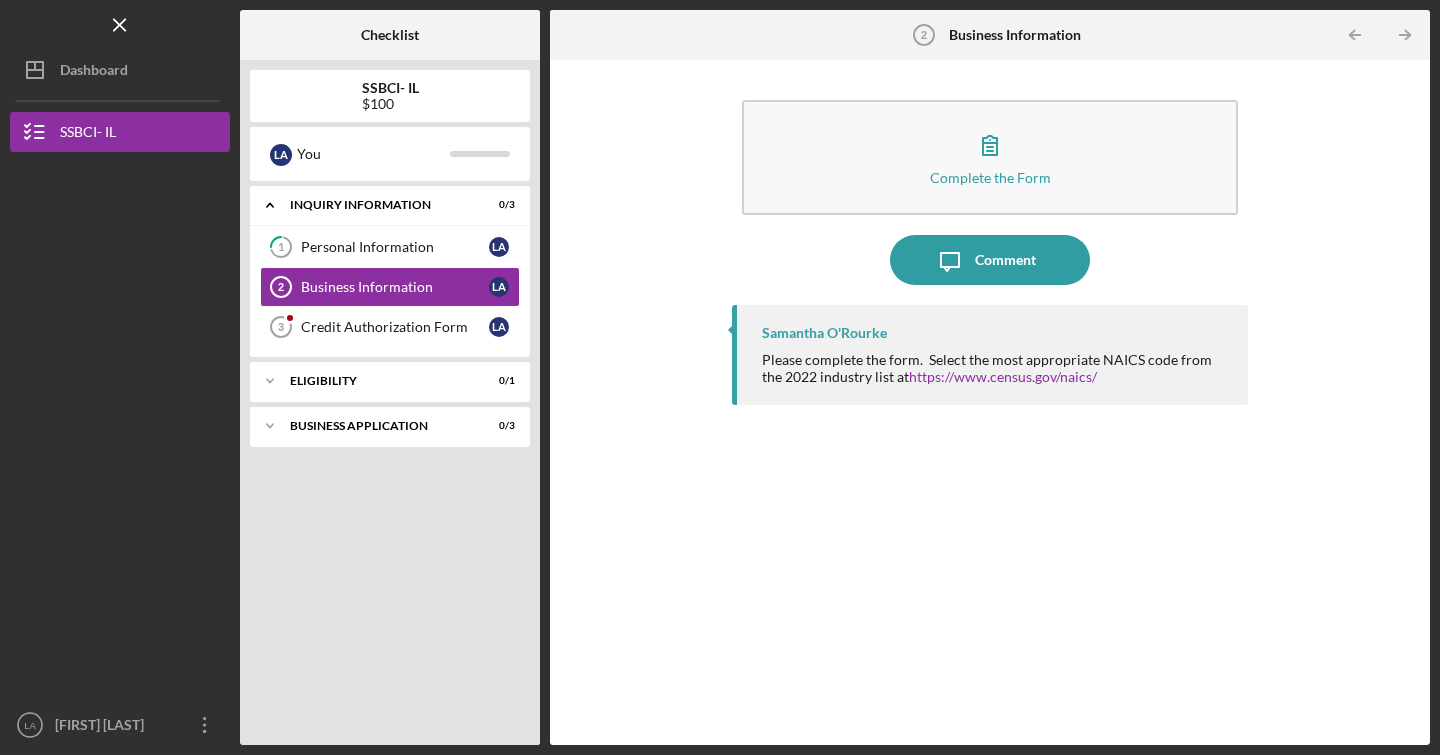 click on "Comment [FIRST] [LAST]
Please complete the form. Select the most appropriate NAICS code from the 2022 industry list at https://www.census.gov/naics/" at bounding box center [990, 402] 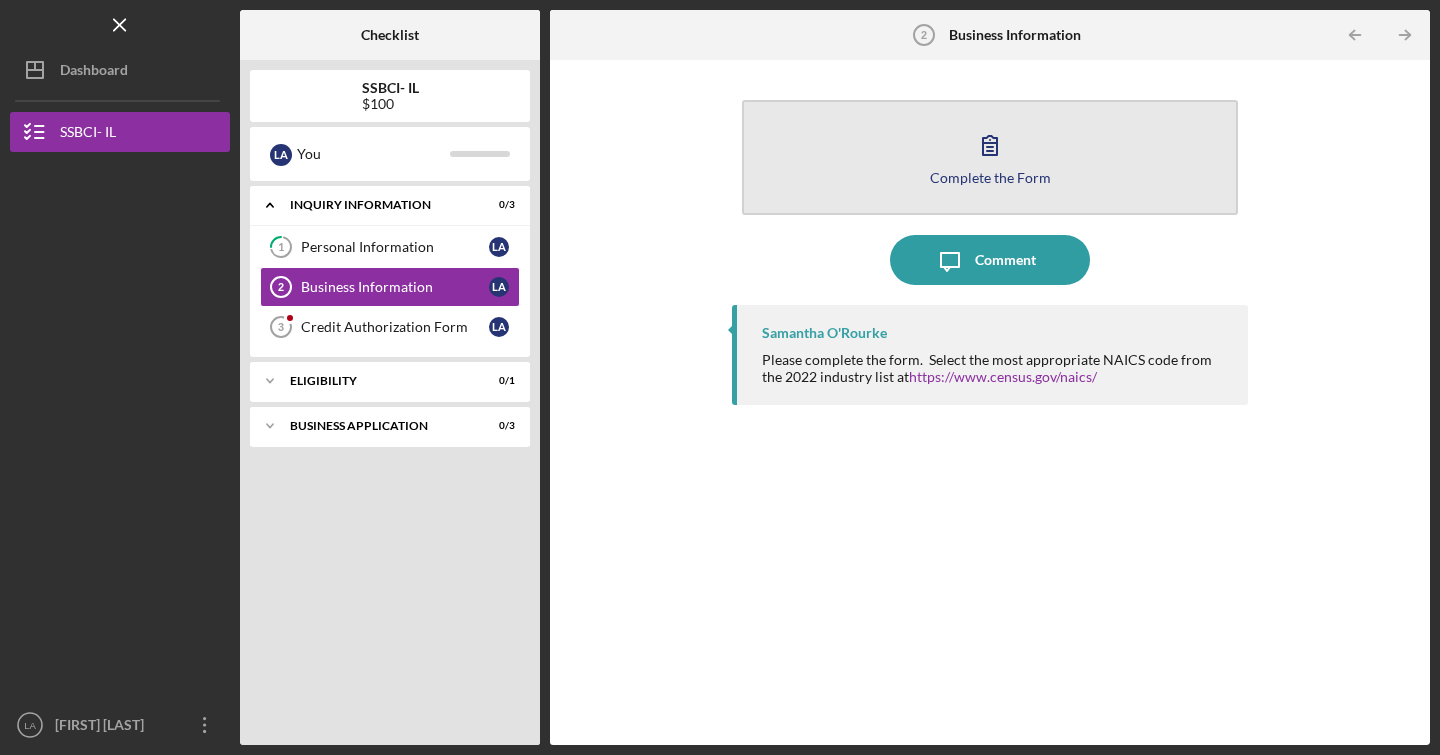 click 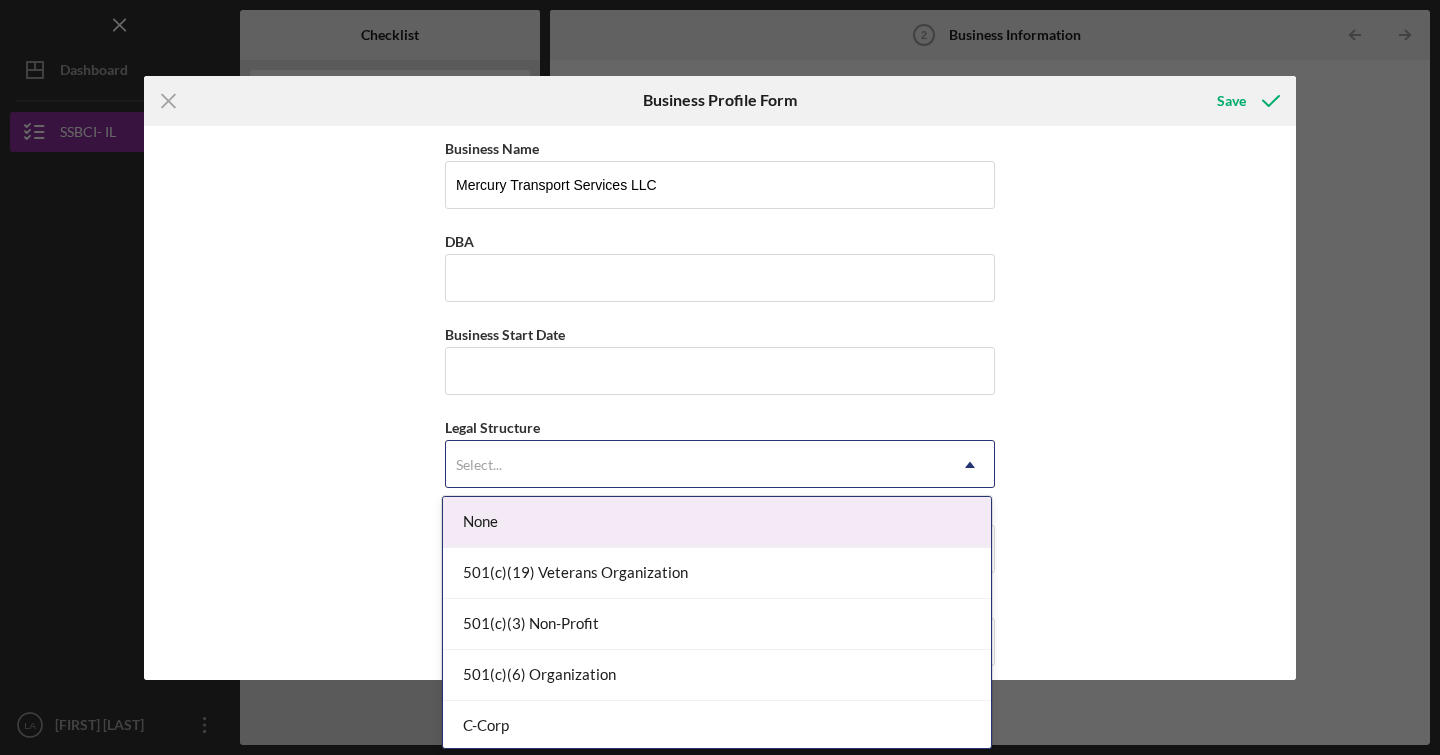 click on "Select..." at bounding box center [696, 465] 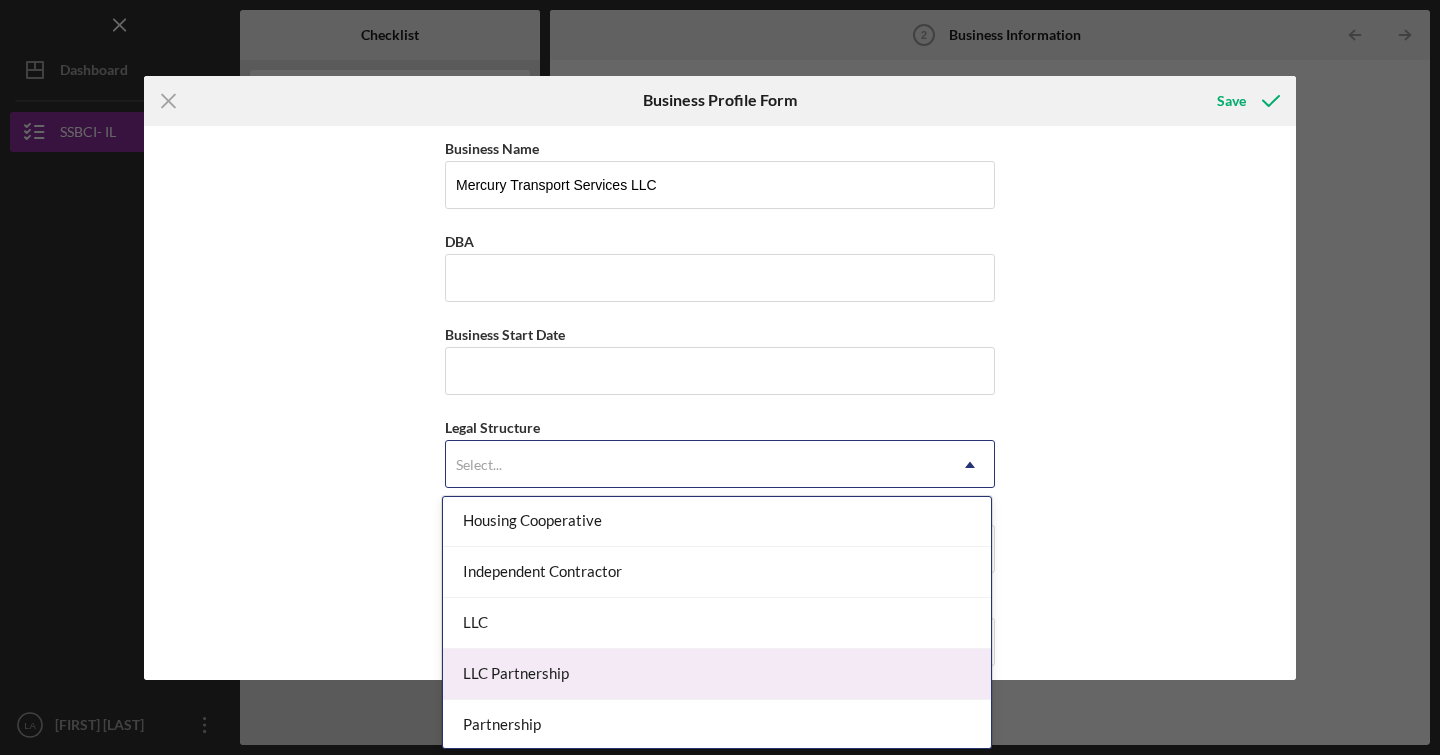 scroll, scrollTop: 258, scrollLeft: 0, axis: vertical 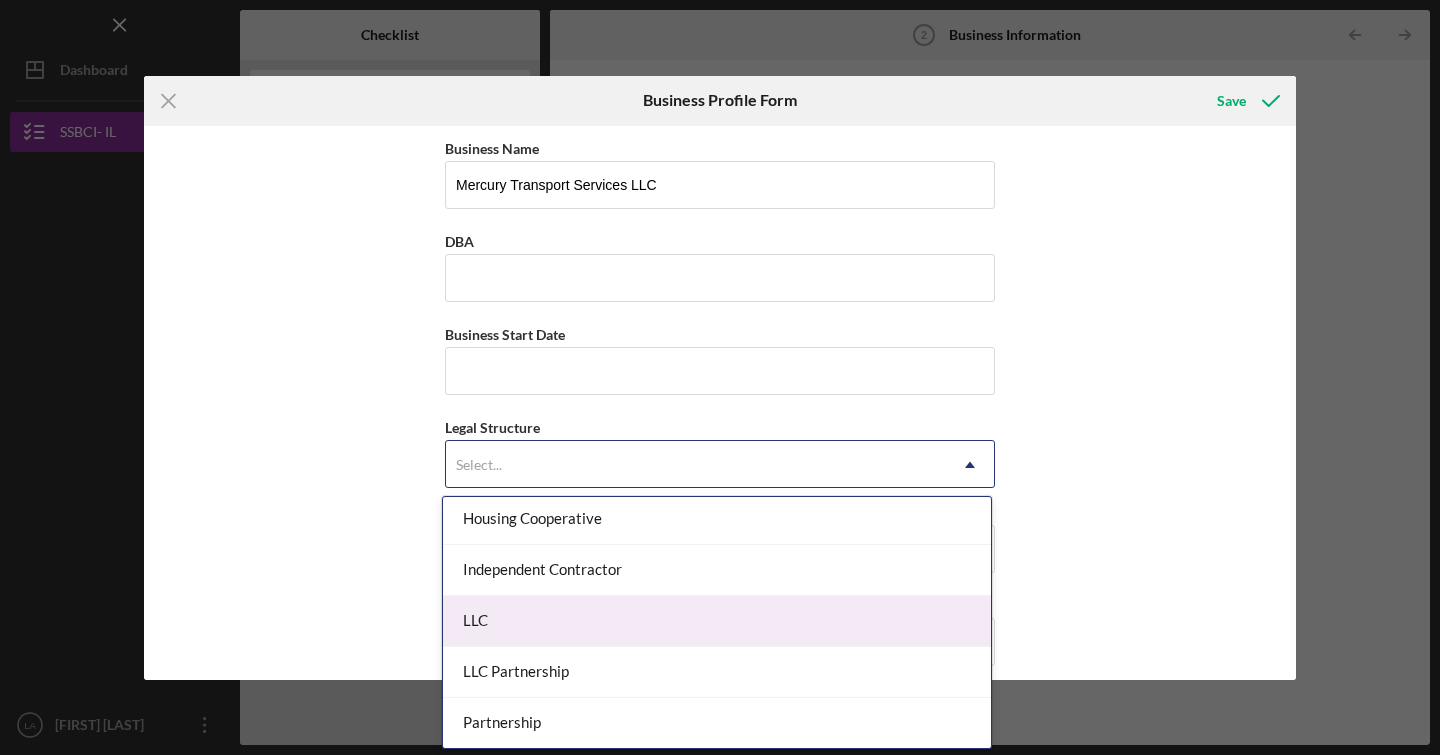 click on "LLC" at bounding box center (717, 621) 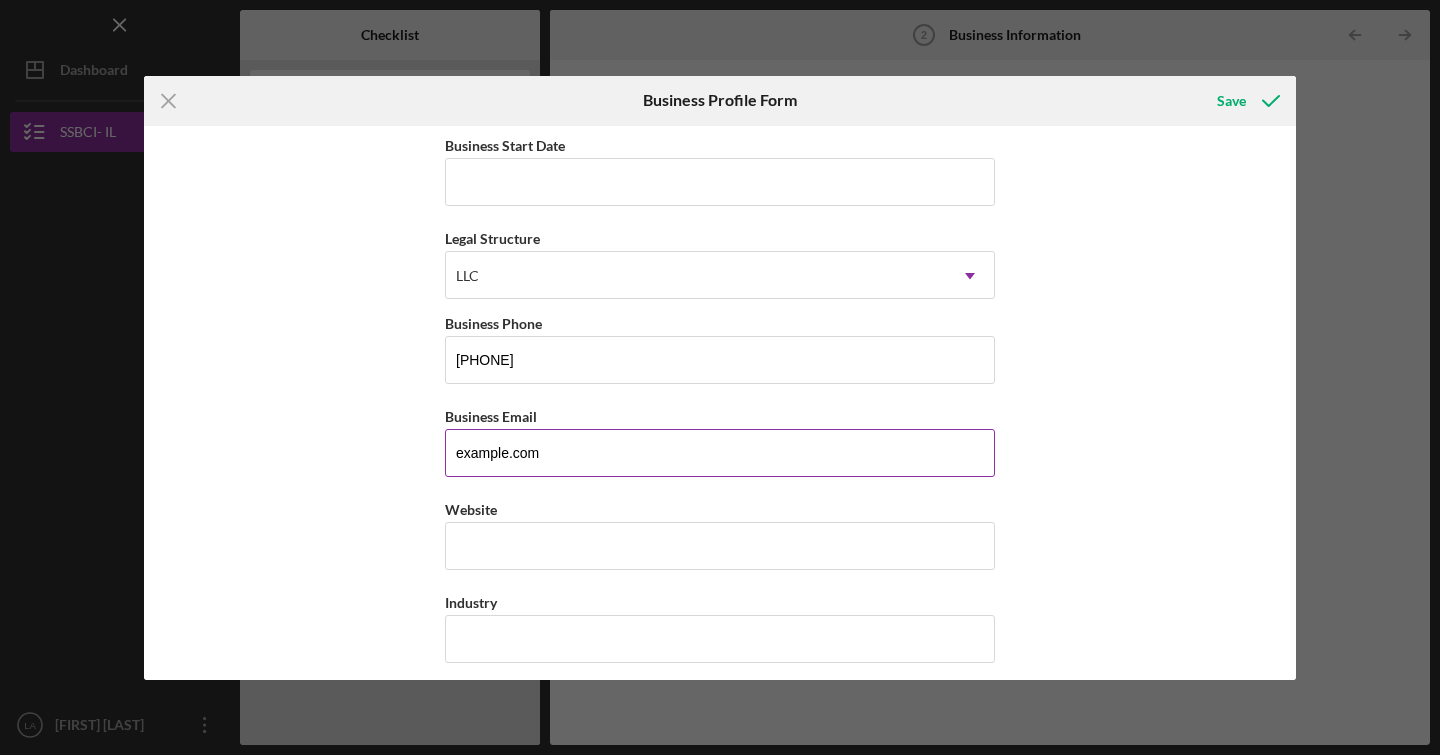 scroll, scrollTop: 236, scrollLeft: 0, axis: vertical 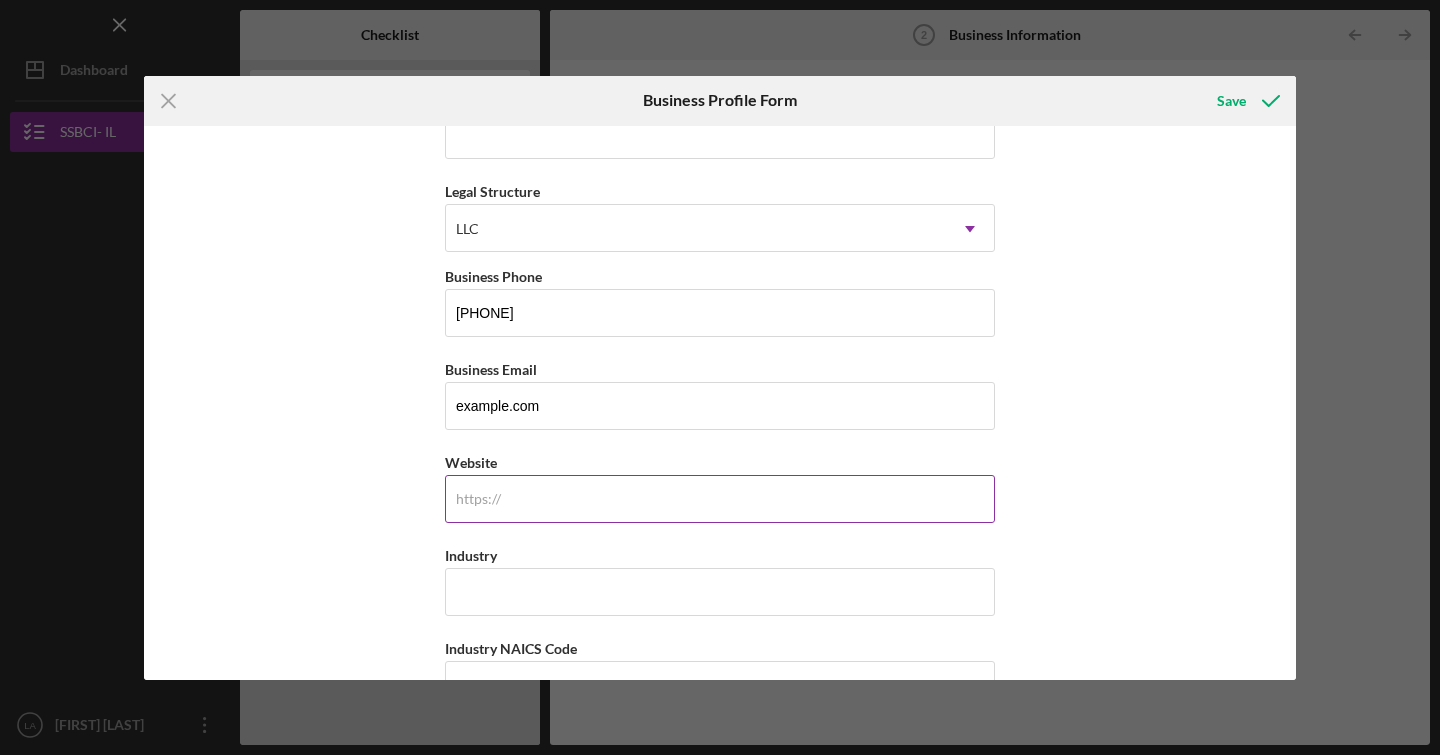 click on "Website" at bounding box center [720, 499] 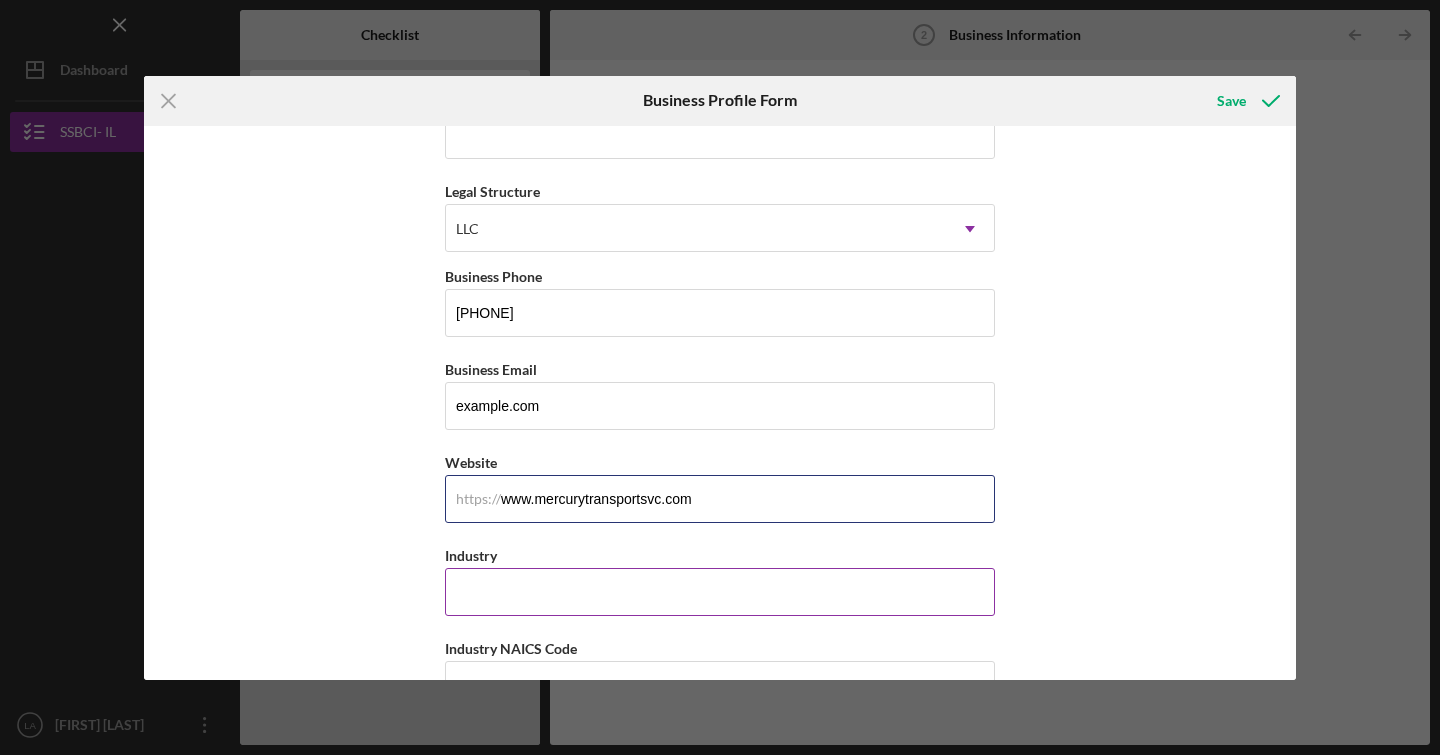 type on "www.mercurytransportsvc.com" 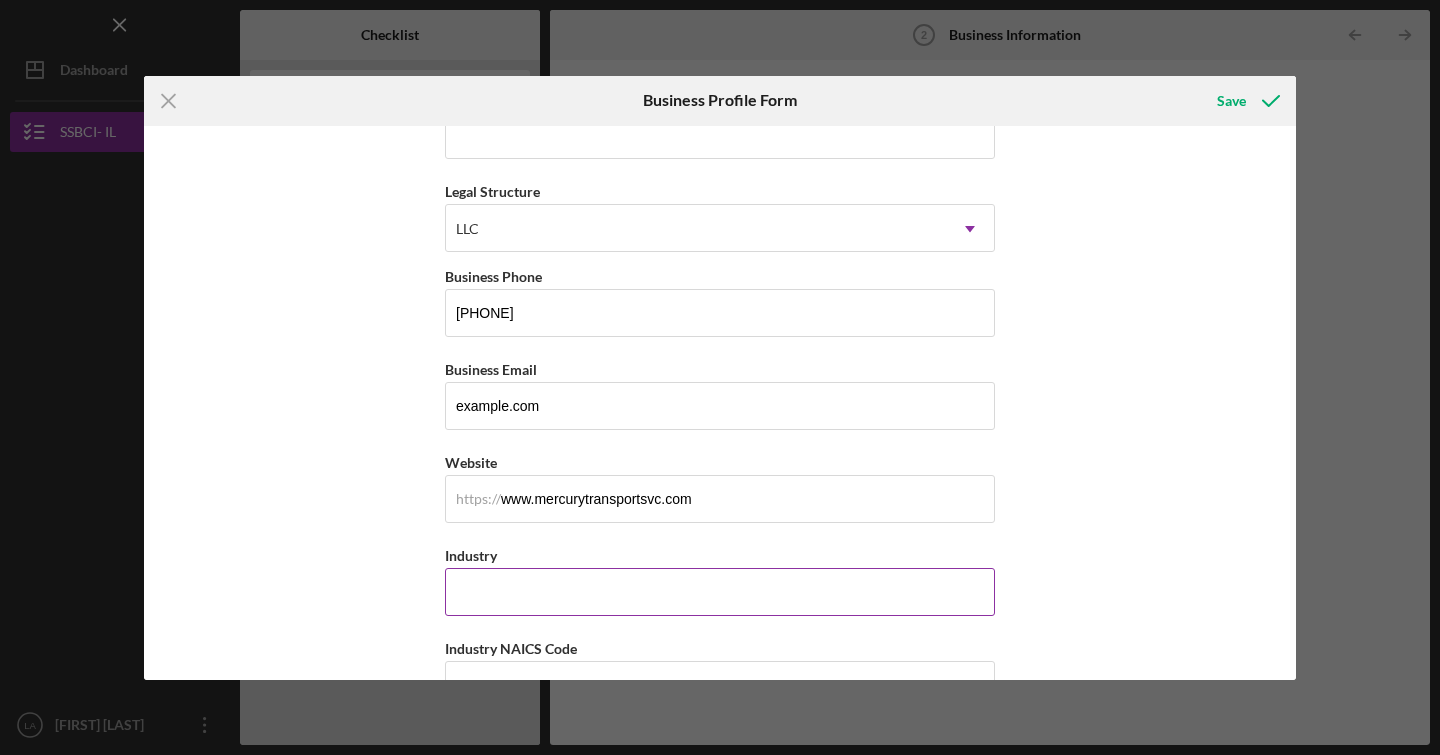 click on "Industry" at bounding box center [720, 592] 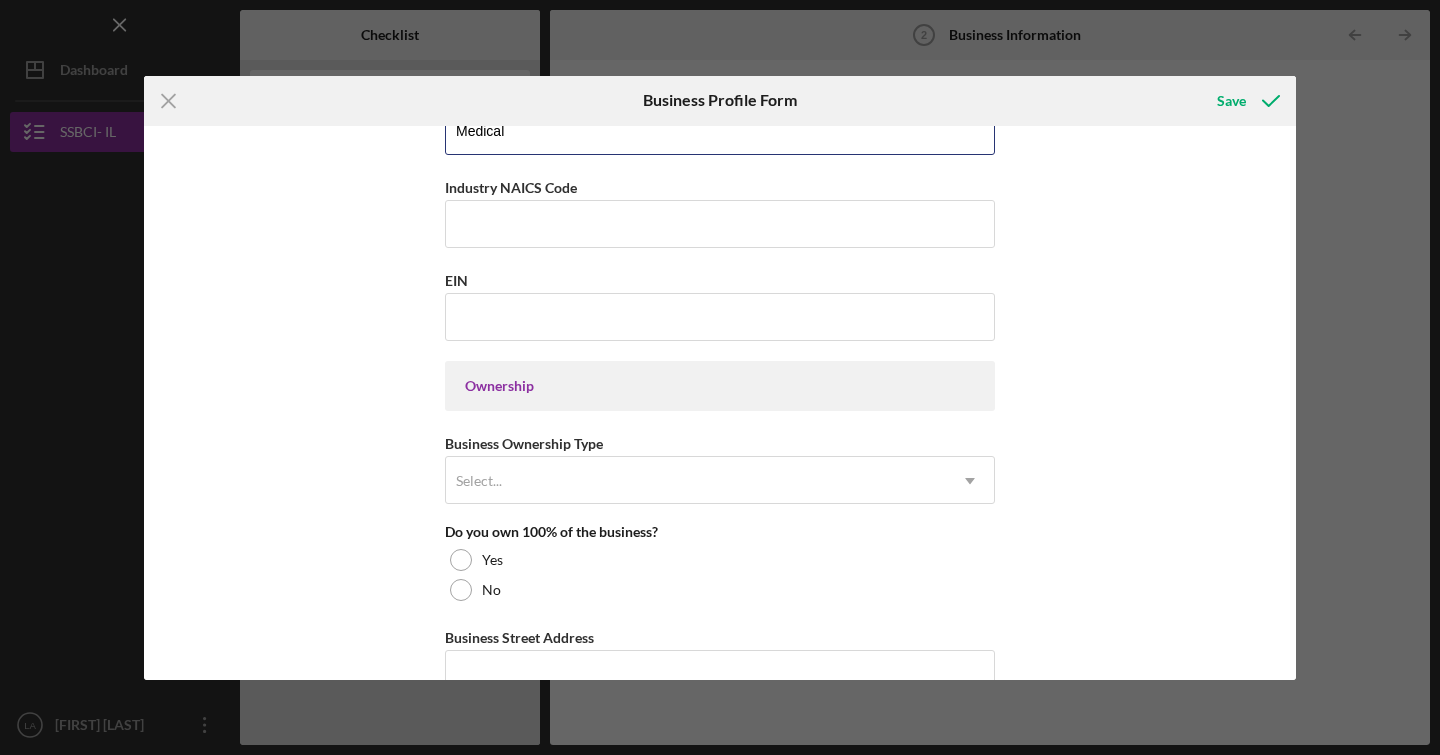 scroll, scrollTop: 699, scrollLeft: 0, axis: vertical 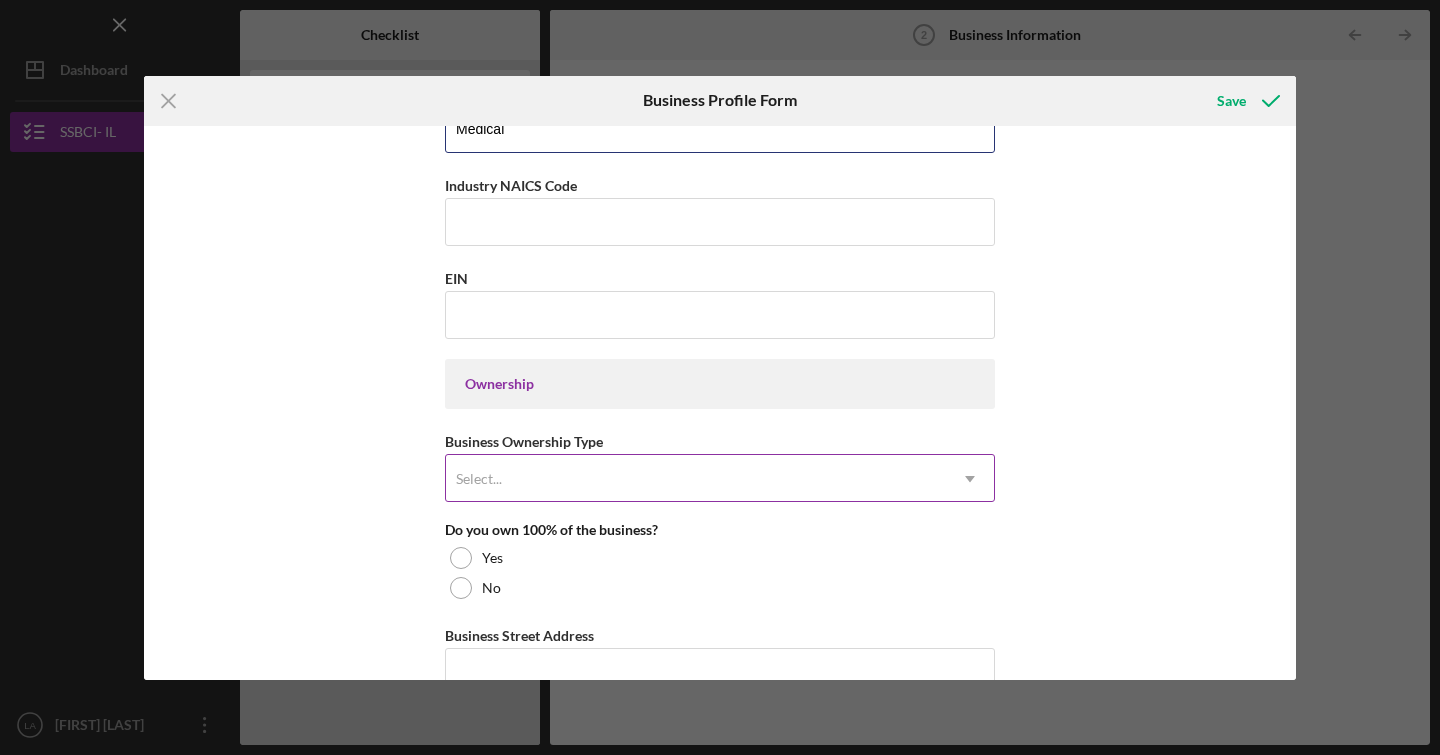 type on "Medical" 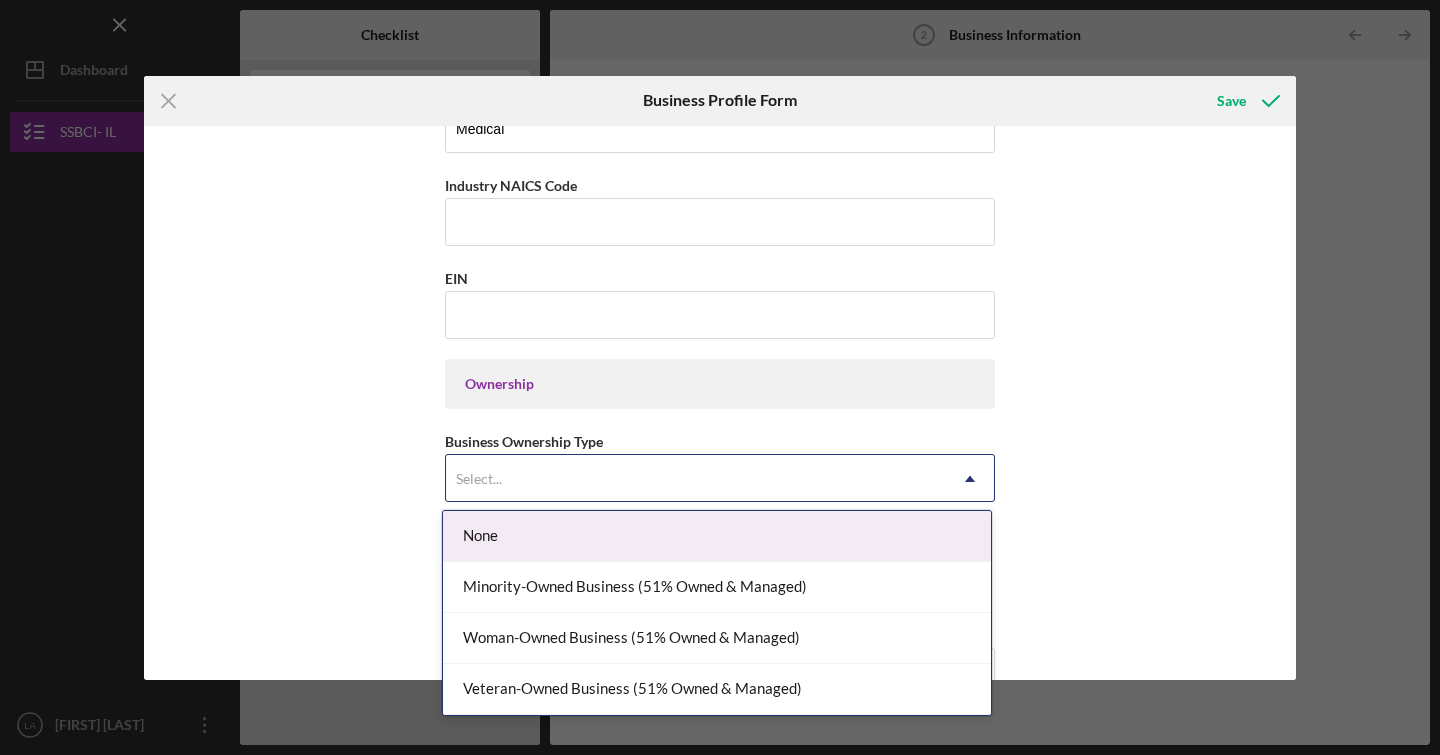 click on "Select..." at bounding box center [696, 479] 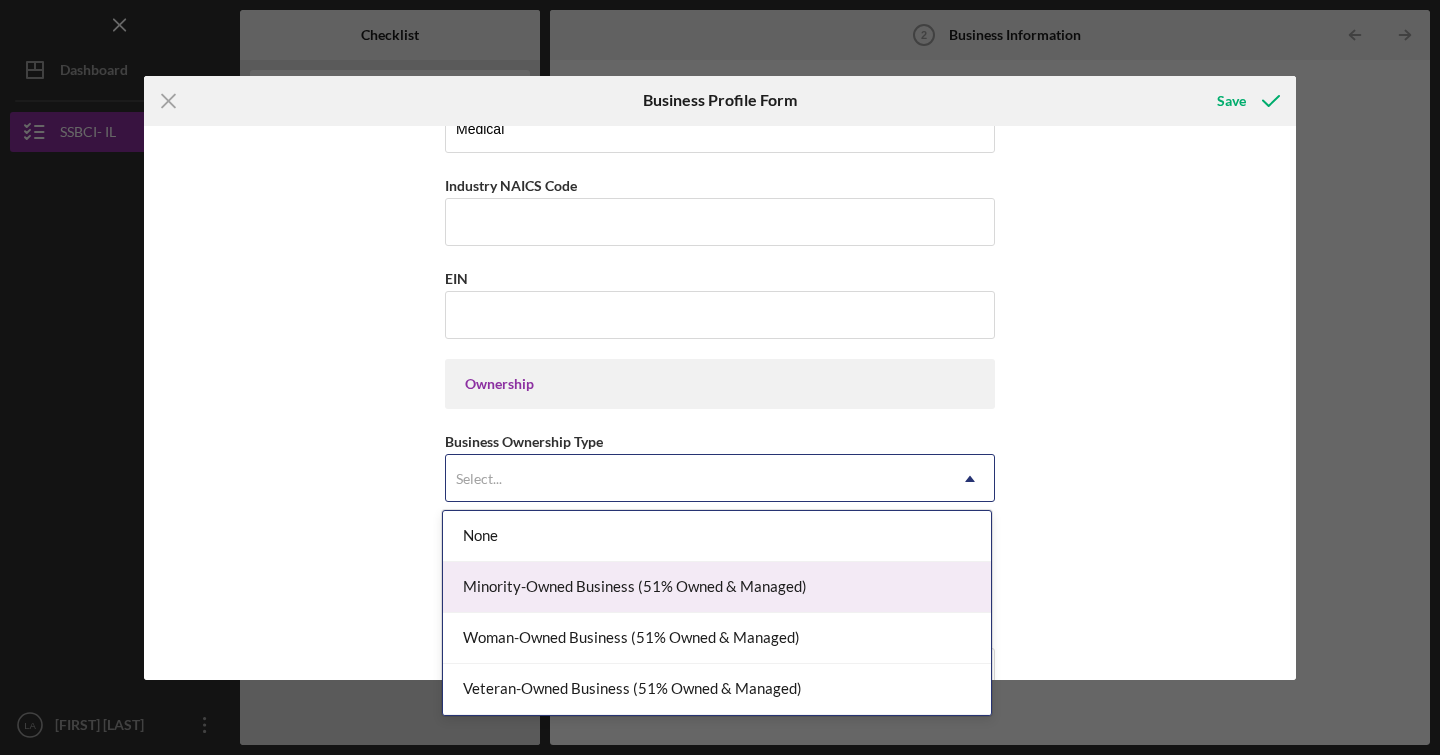 click on "Minority-Owned Business (51% Owned & Managed)" at bounding box center (717, 587) 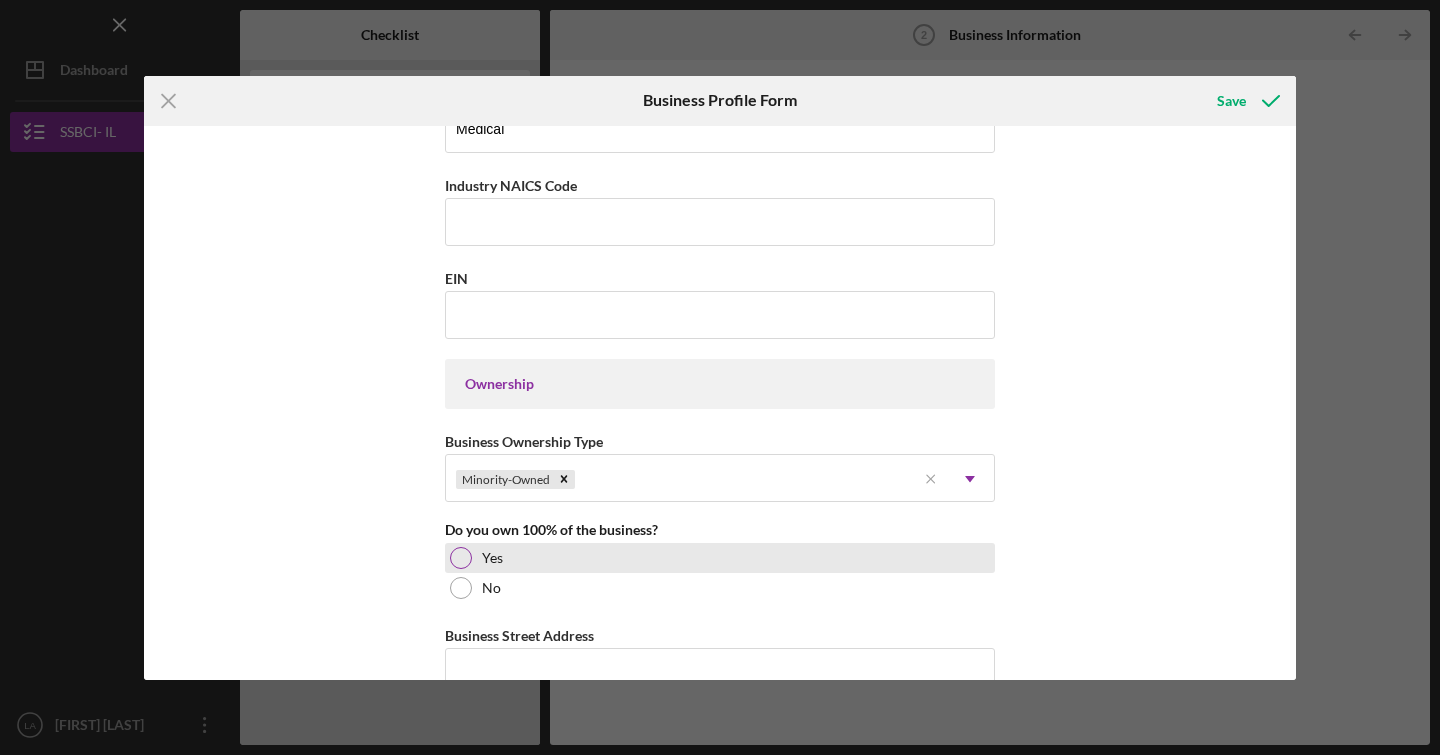 click at bounding box center (461, 558) 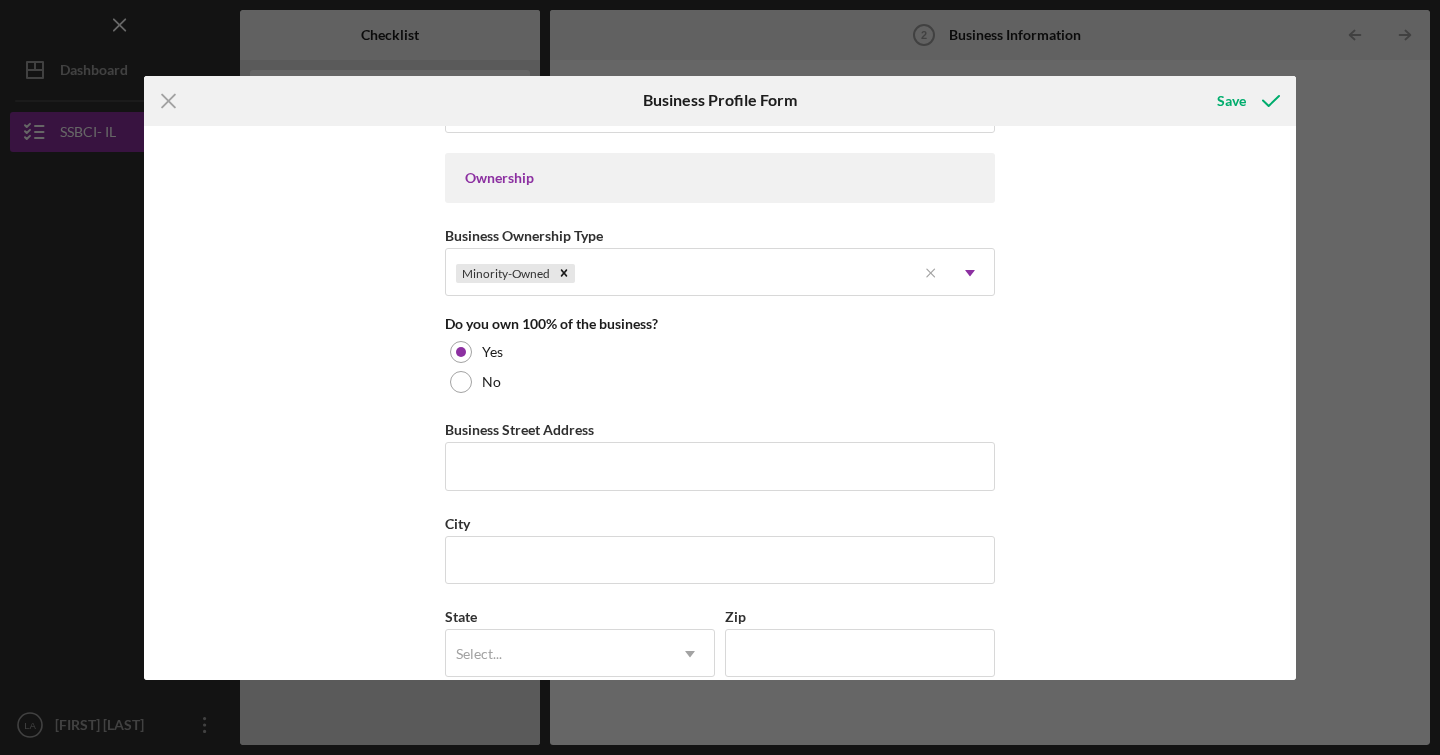 scroll, scrollTop: 932, scrollLeft: 0, axis: vertical 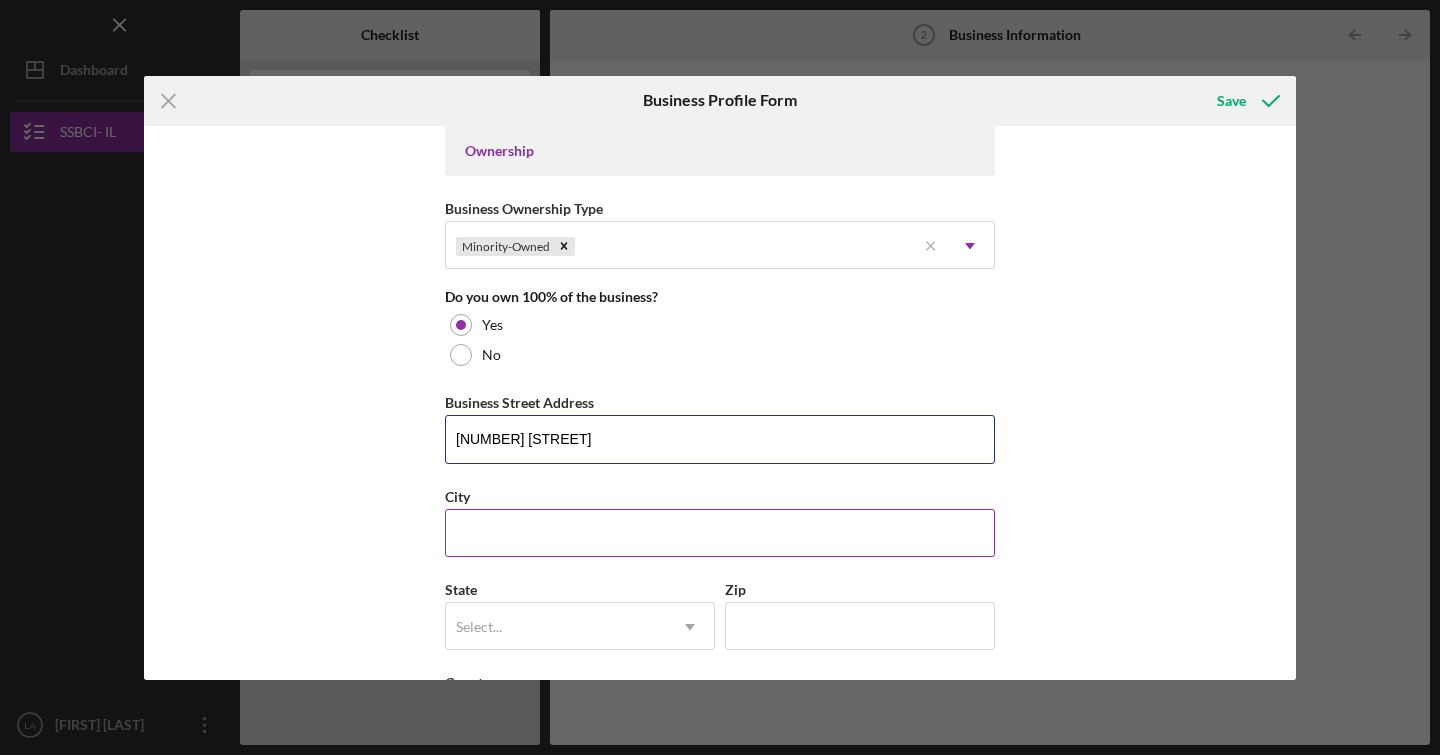 type on "[NUMBER] [STREET]" 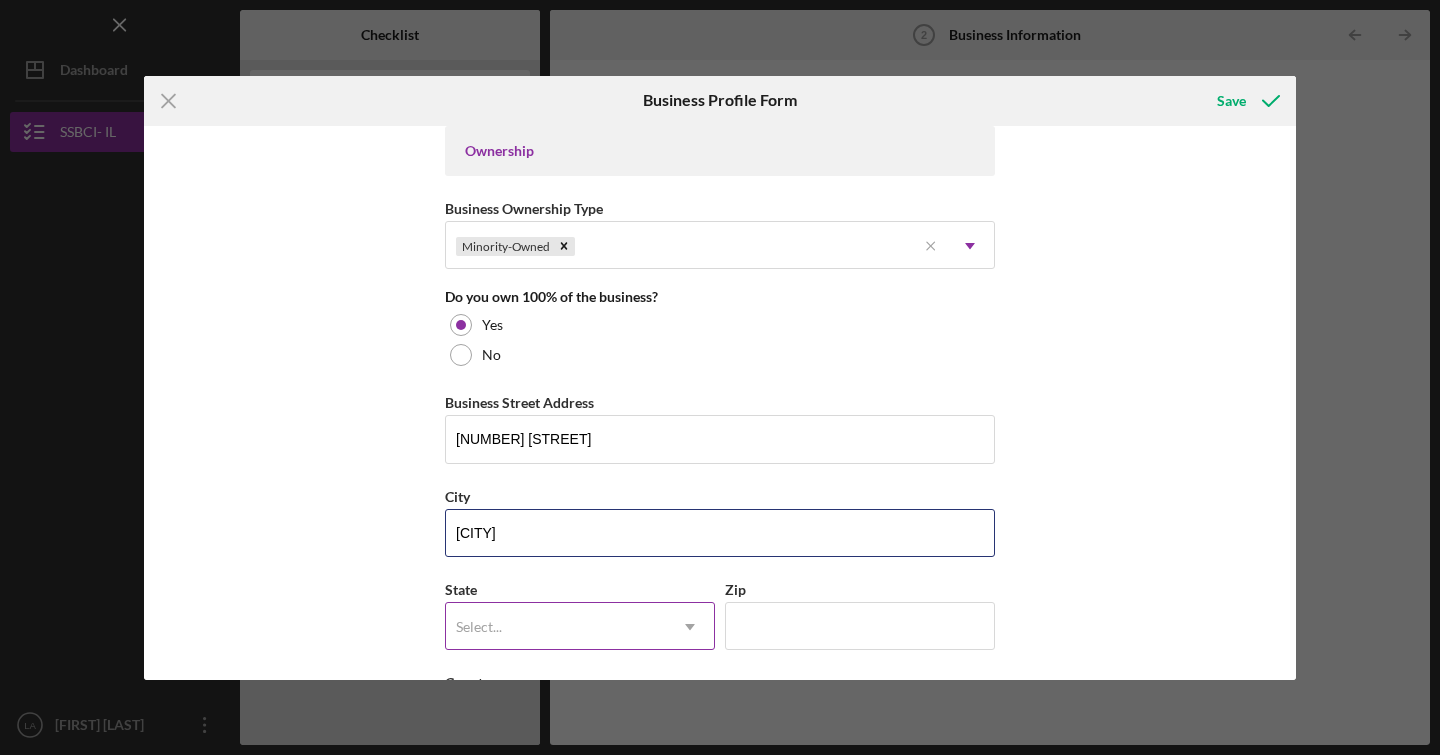 type on "[CITY]" 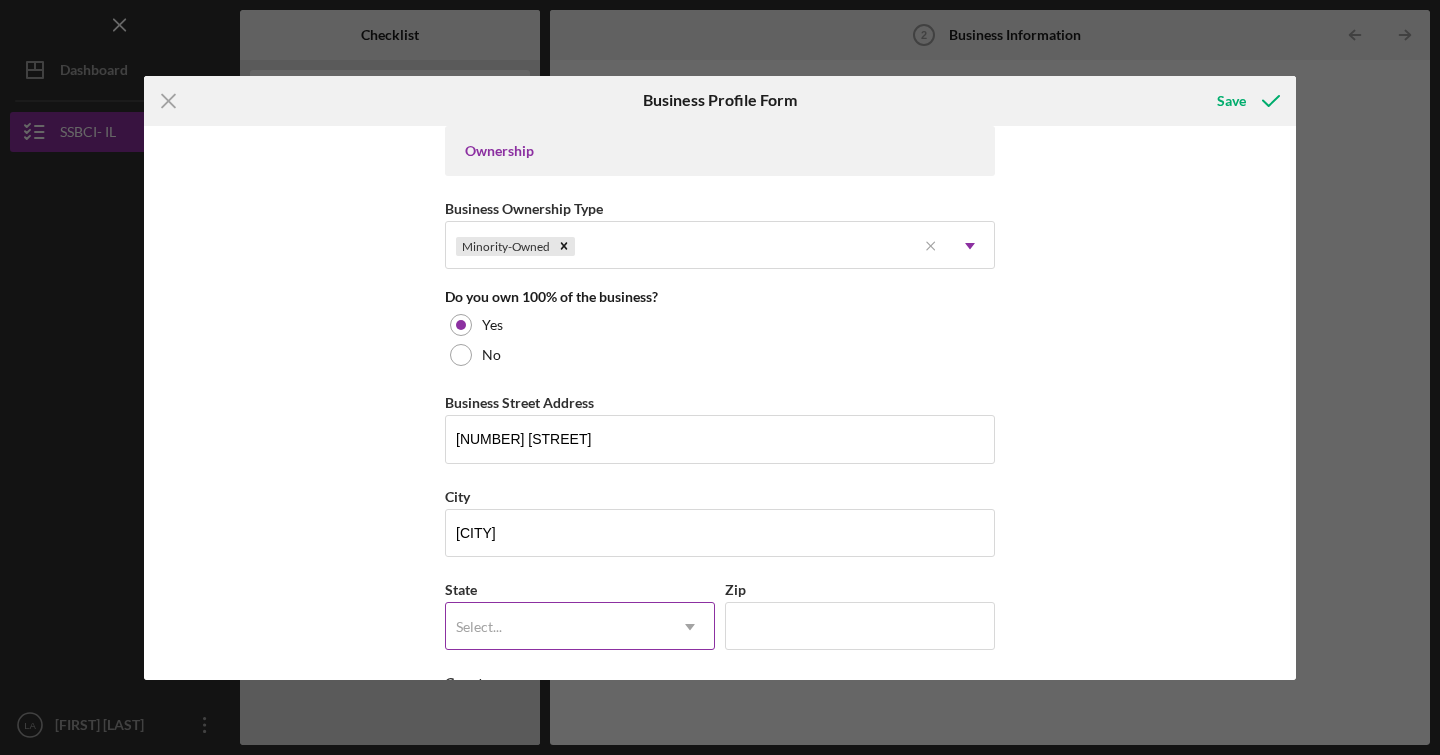 click on "Icon/Dropdown Arrow" 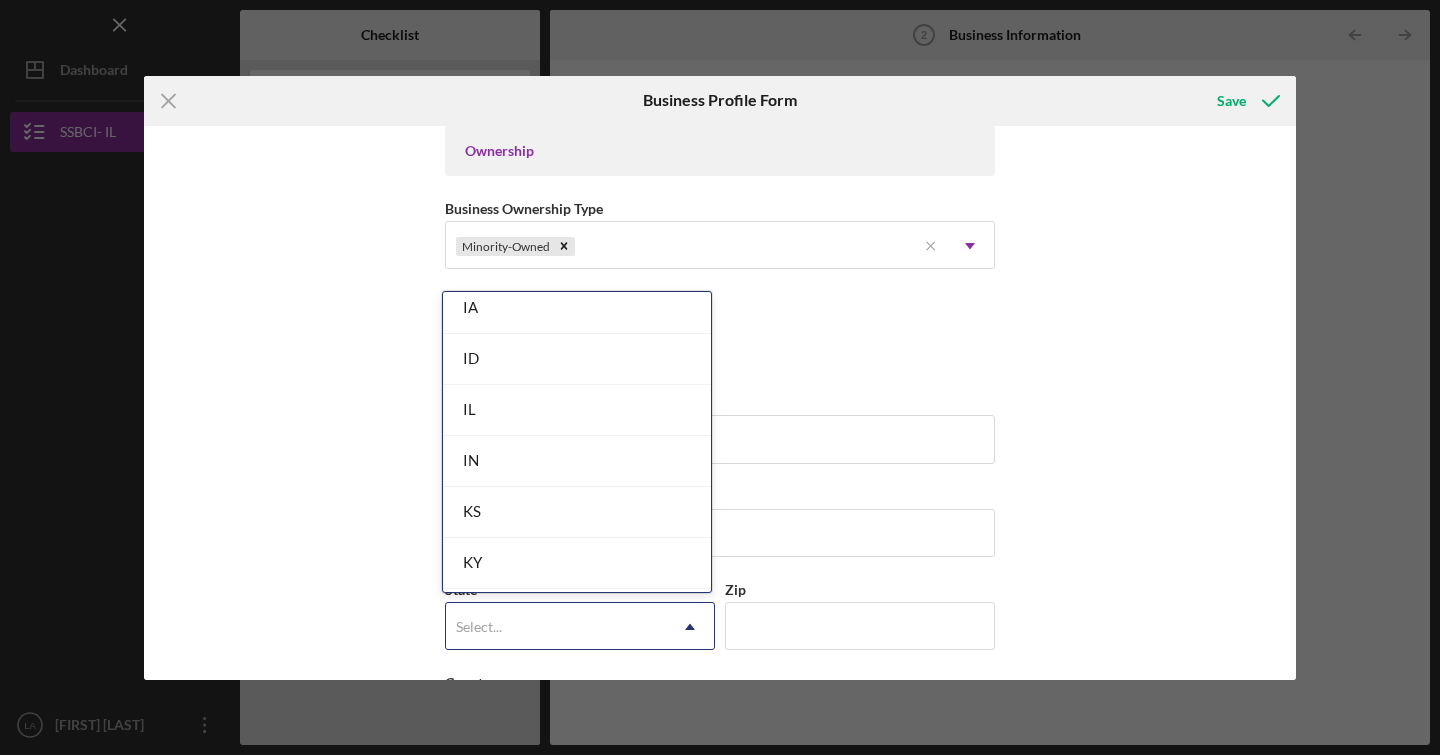 scroll, scrollTop: 1117, scrollLeft: 0, axis: vertical 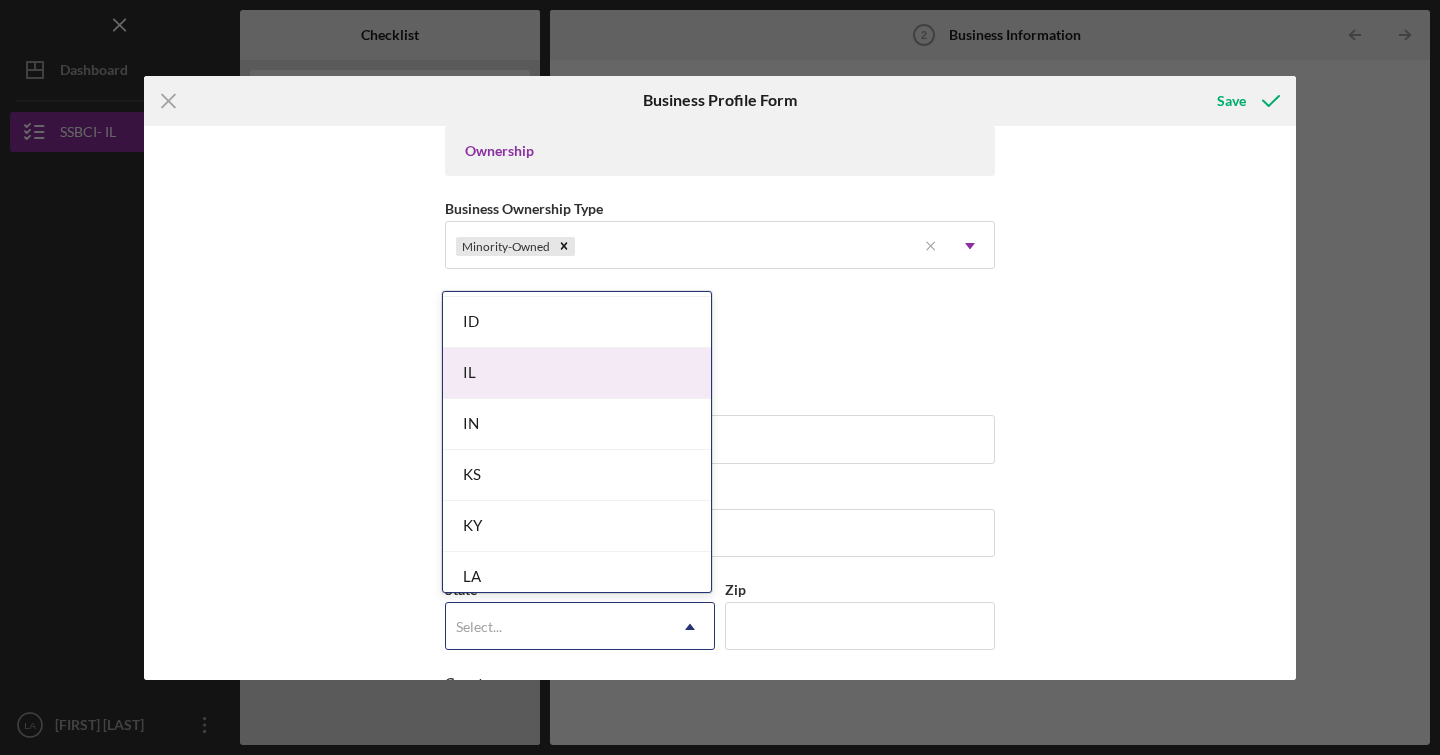 click on "IL" at bounding box center [577, 373] 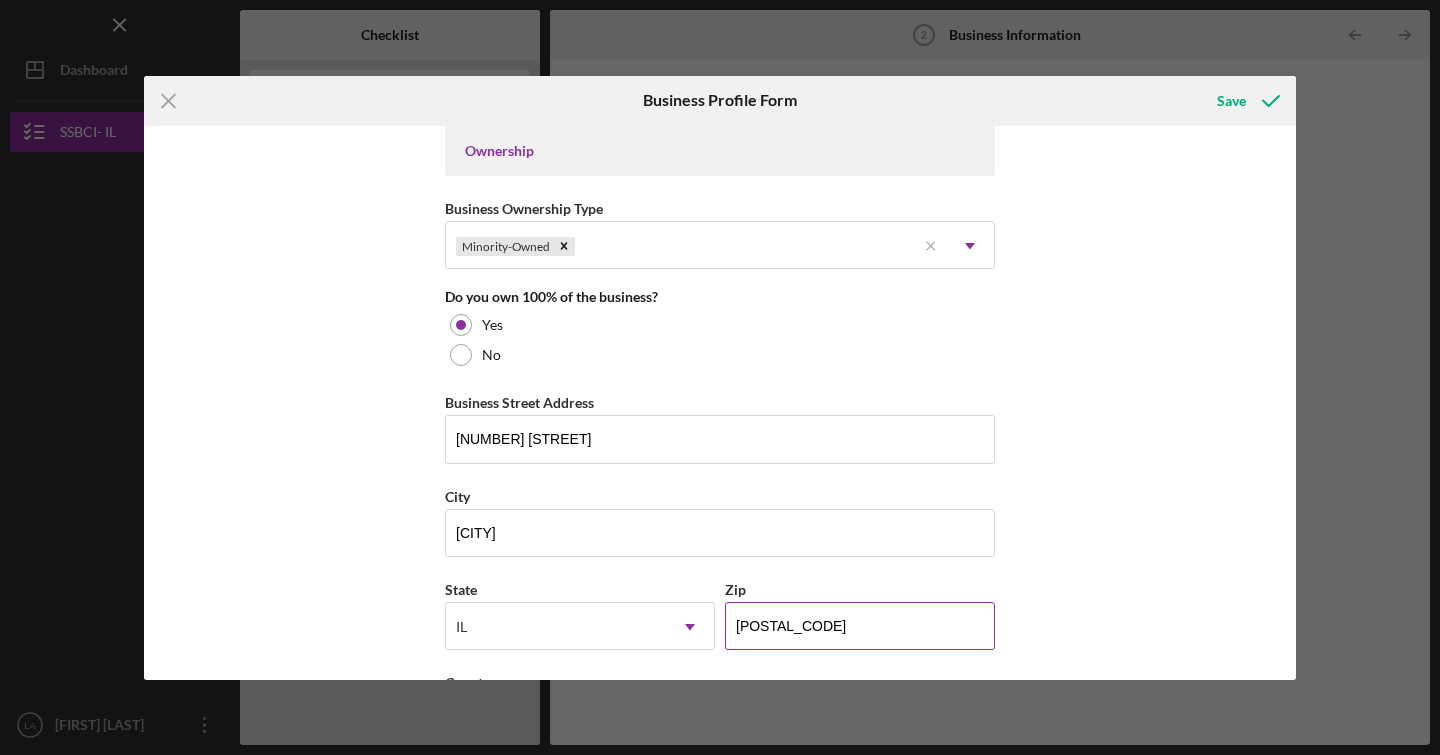 type on "62221" 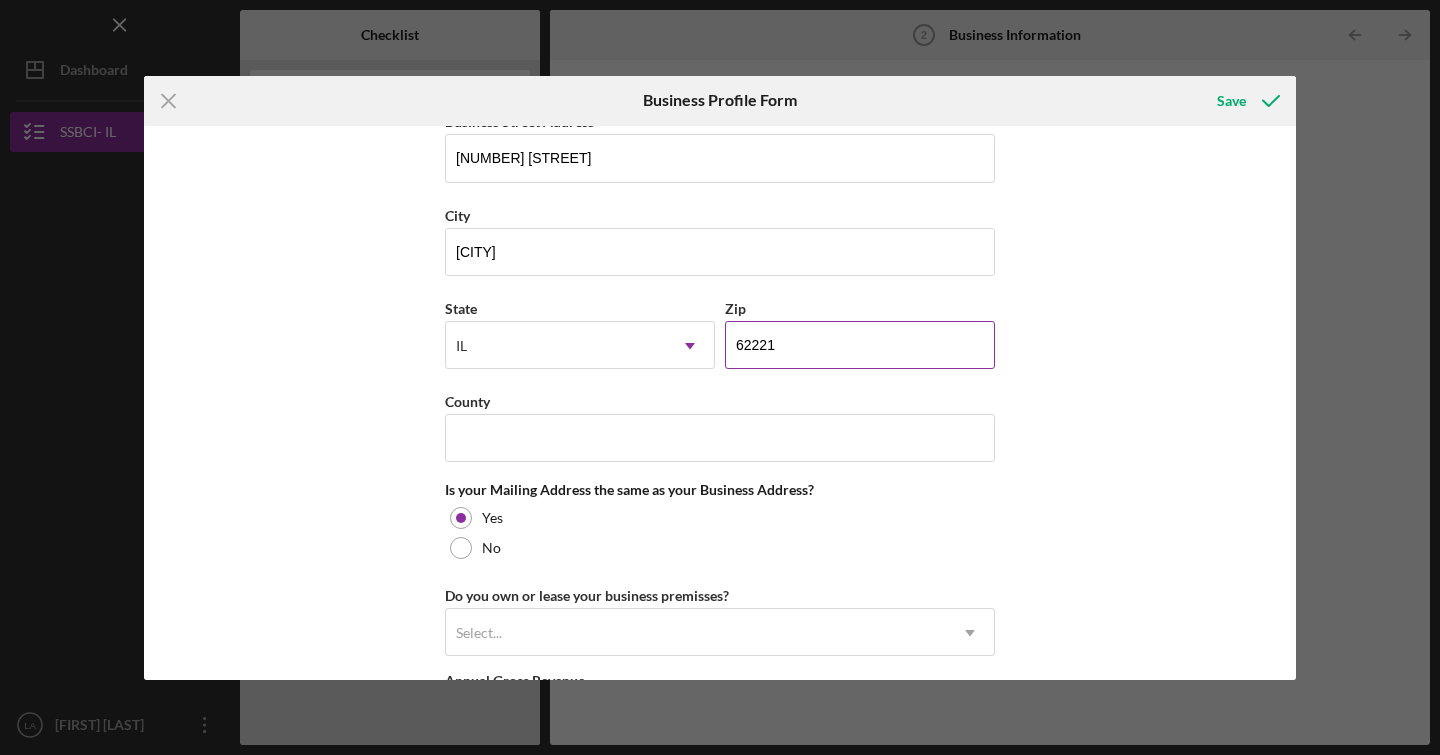 scroll, scrollTop: 1288, scrollLeft: 0, axis: vertical 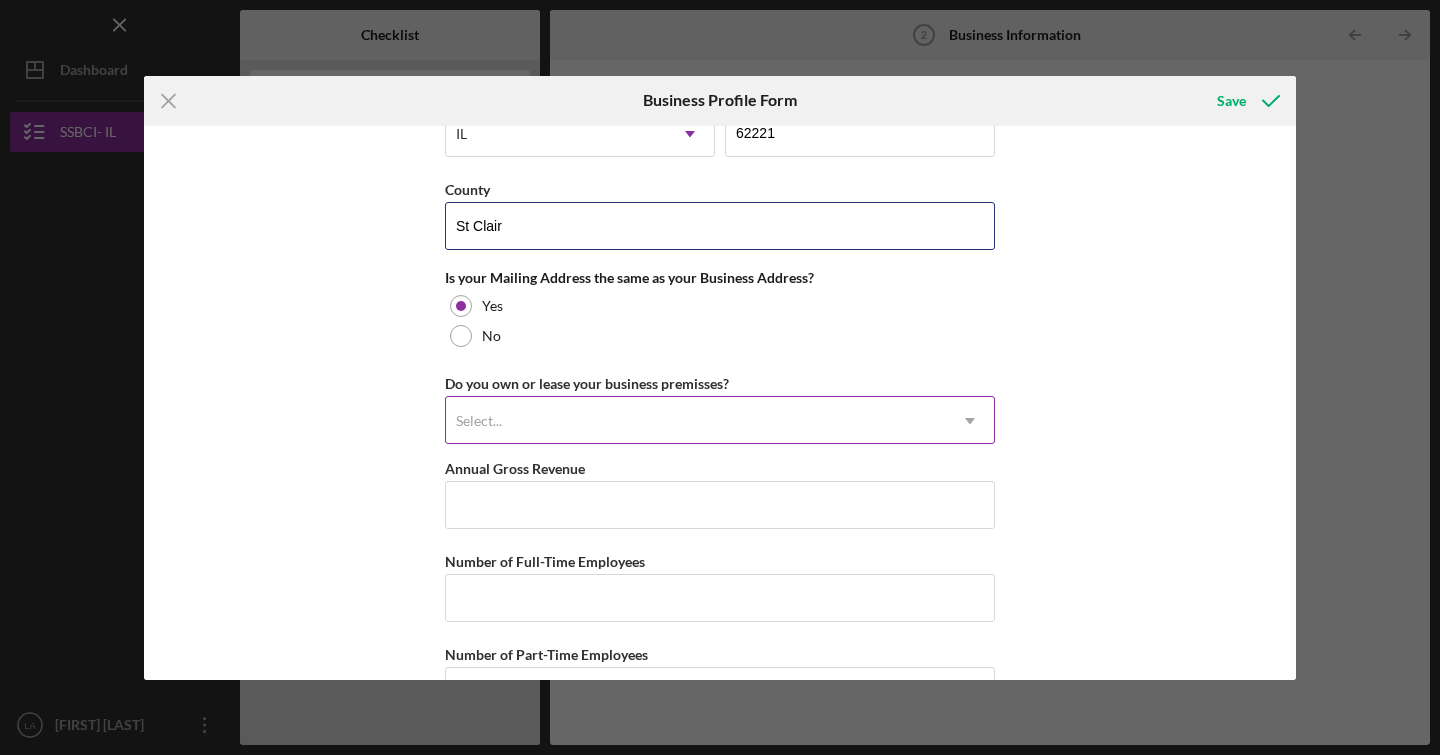 type on "St Clair" 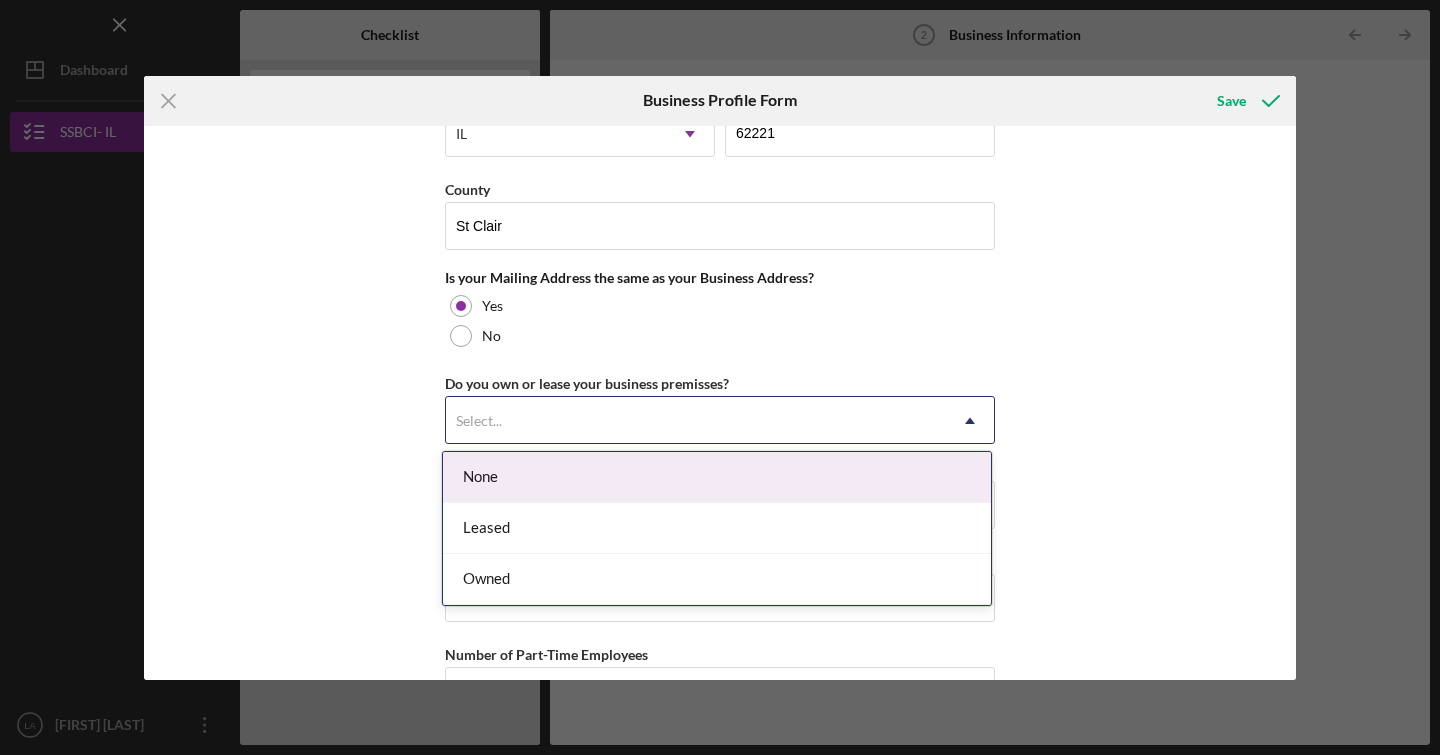 click on "Select..." at bounding box center (696, 421) 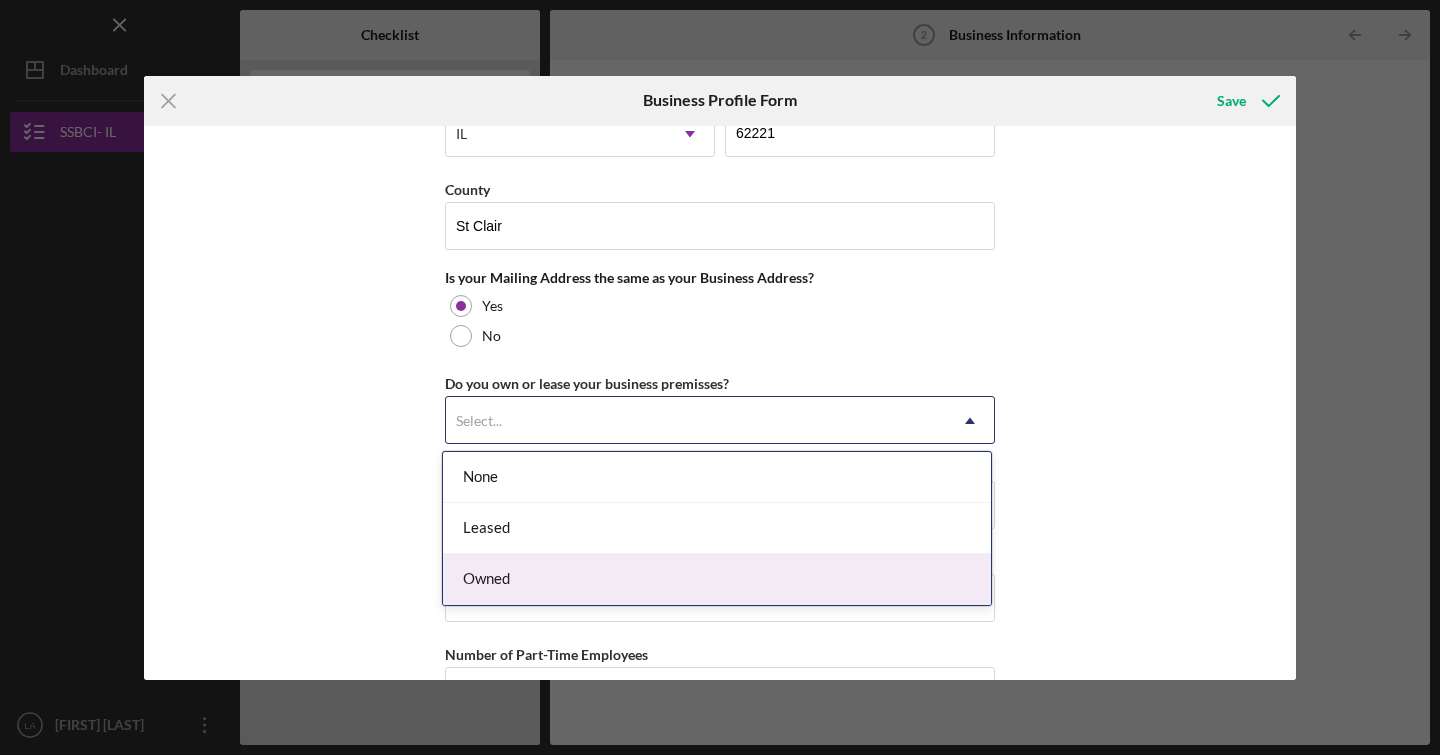 click on "Owned" at bounding box center (717, 579) 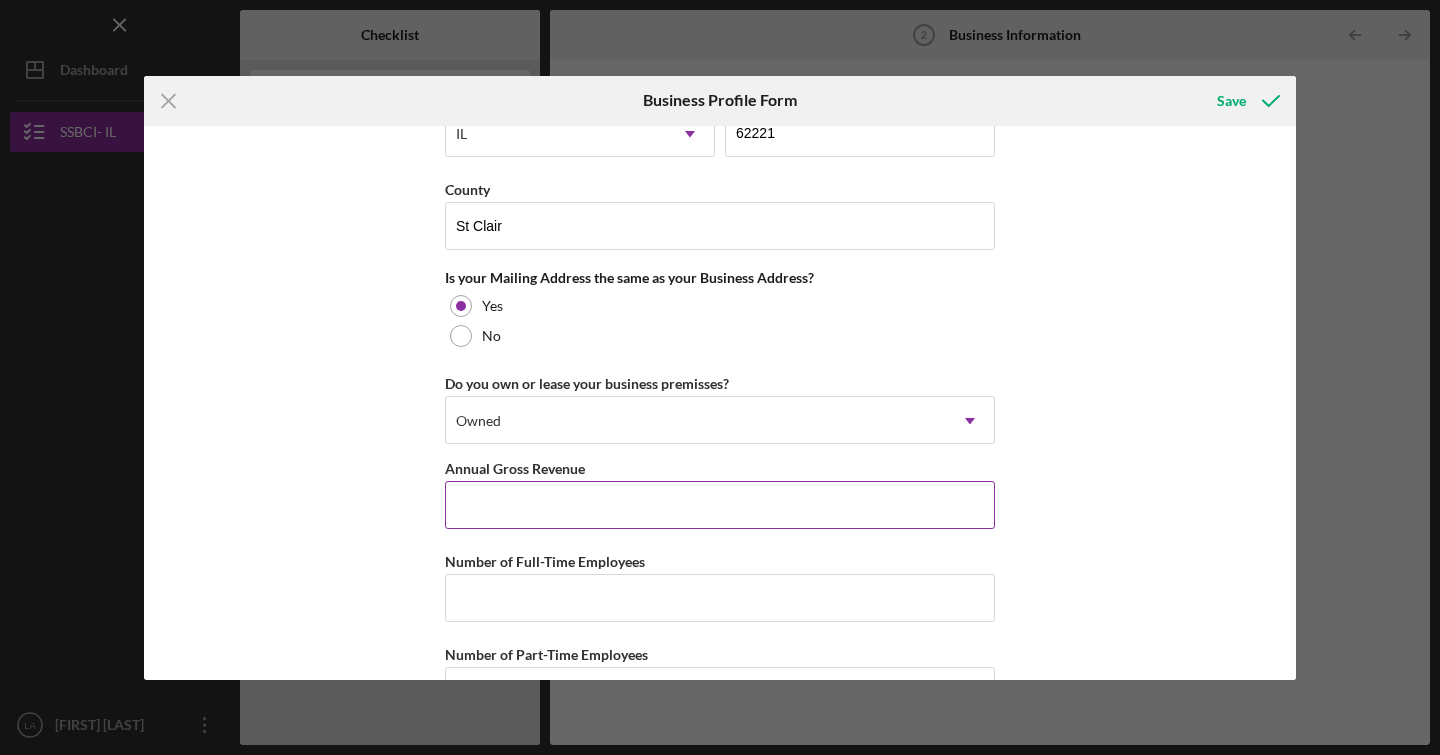 click on "Annual Gross Revenue" at bounding box center (720, 505) 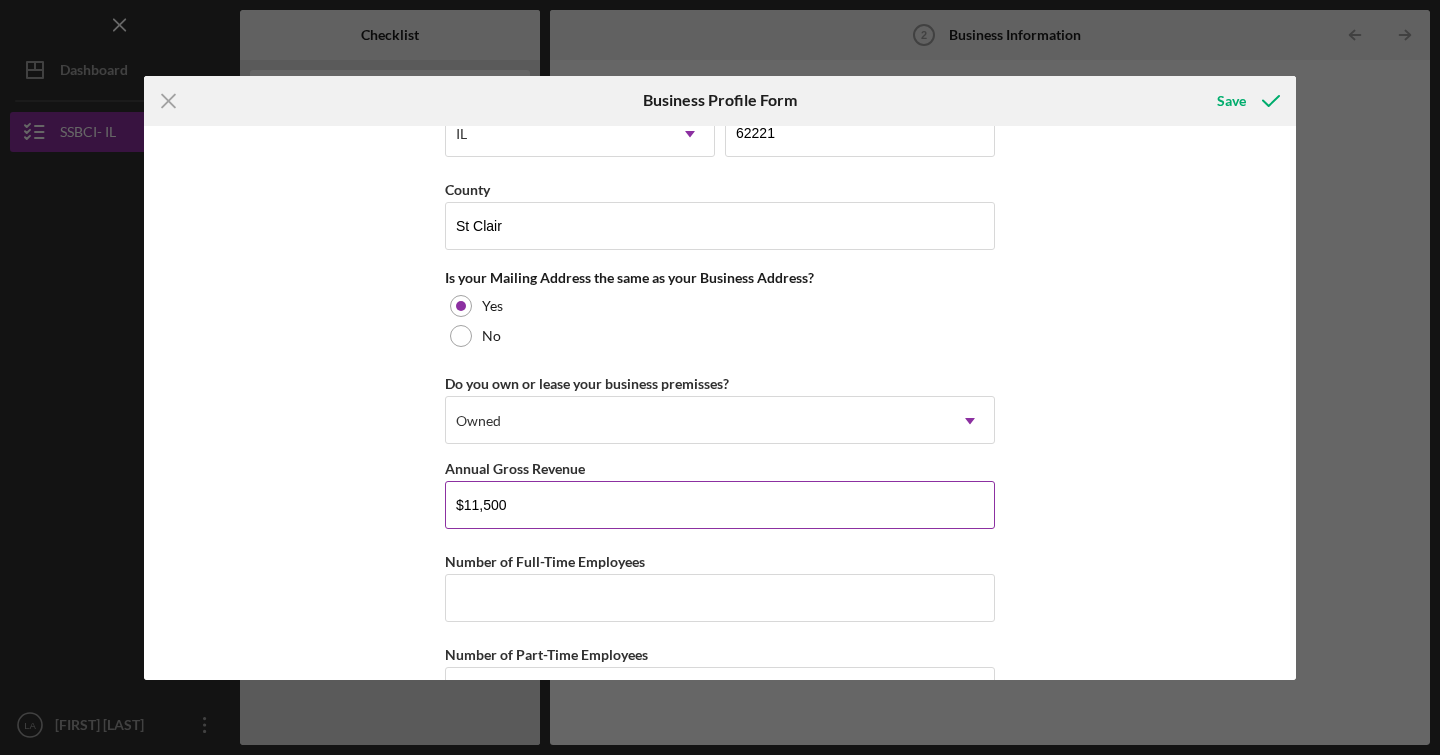 type on "$115,000" 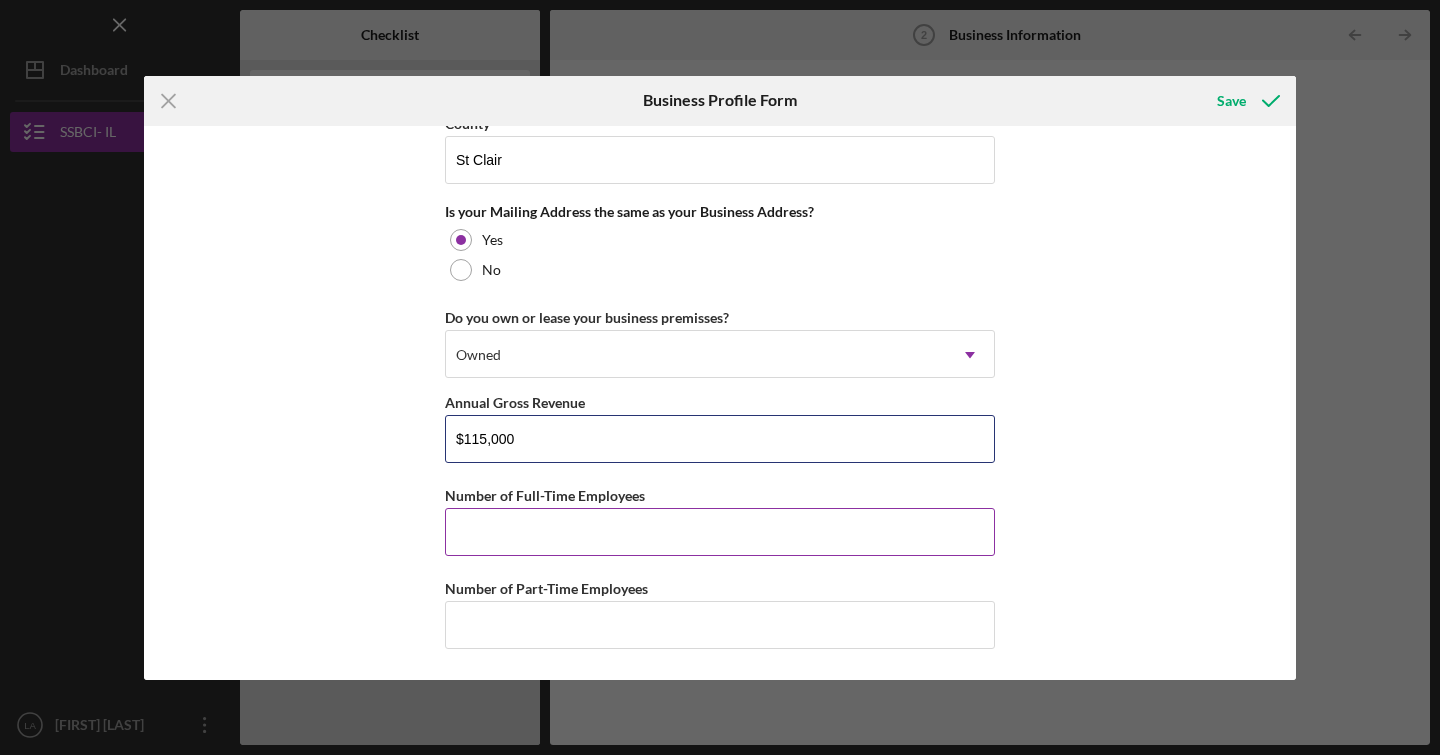scroll, scrollTop: 1489, scrollLeft: 0, axis: vertical 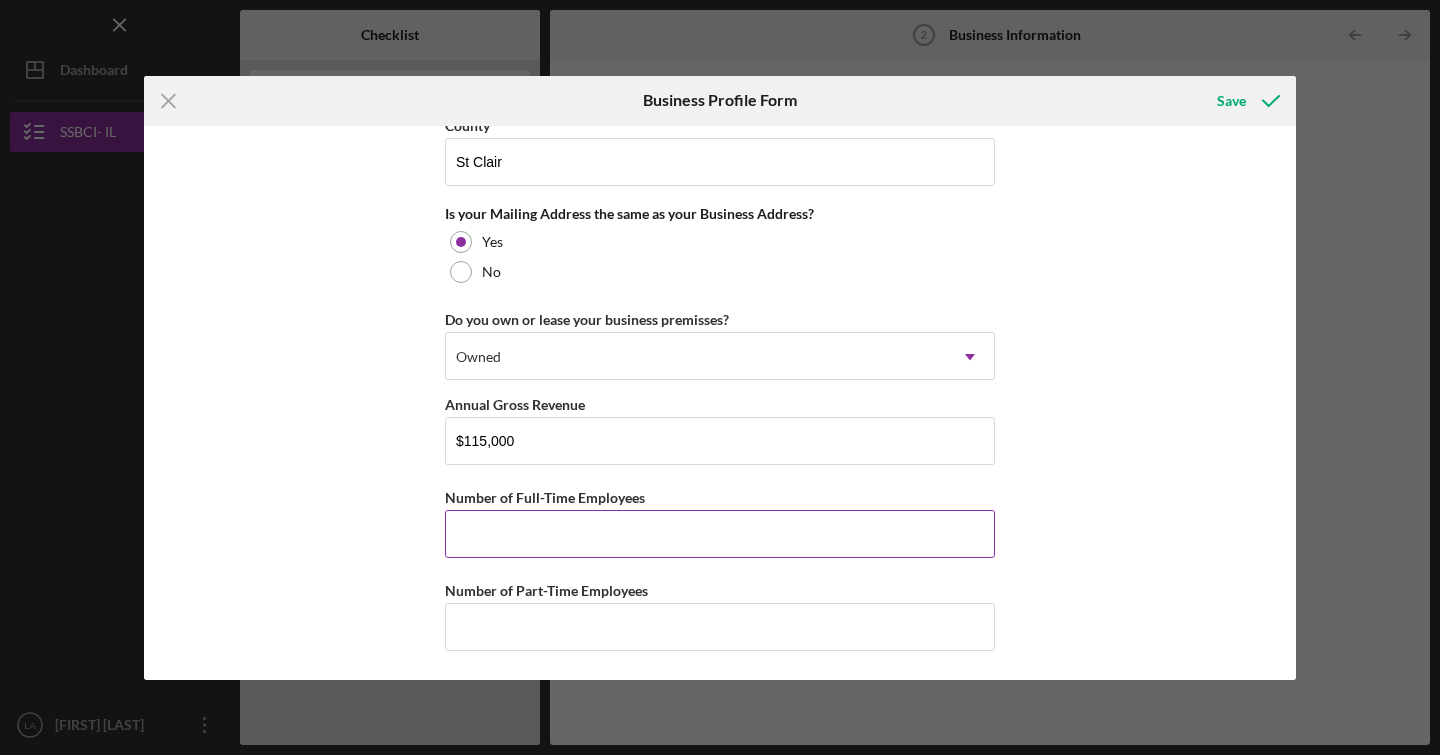 click on "Number of Full-Time Employees" at bounding box center (720, 534) 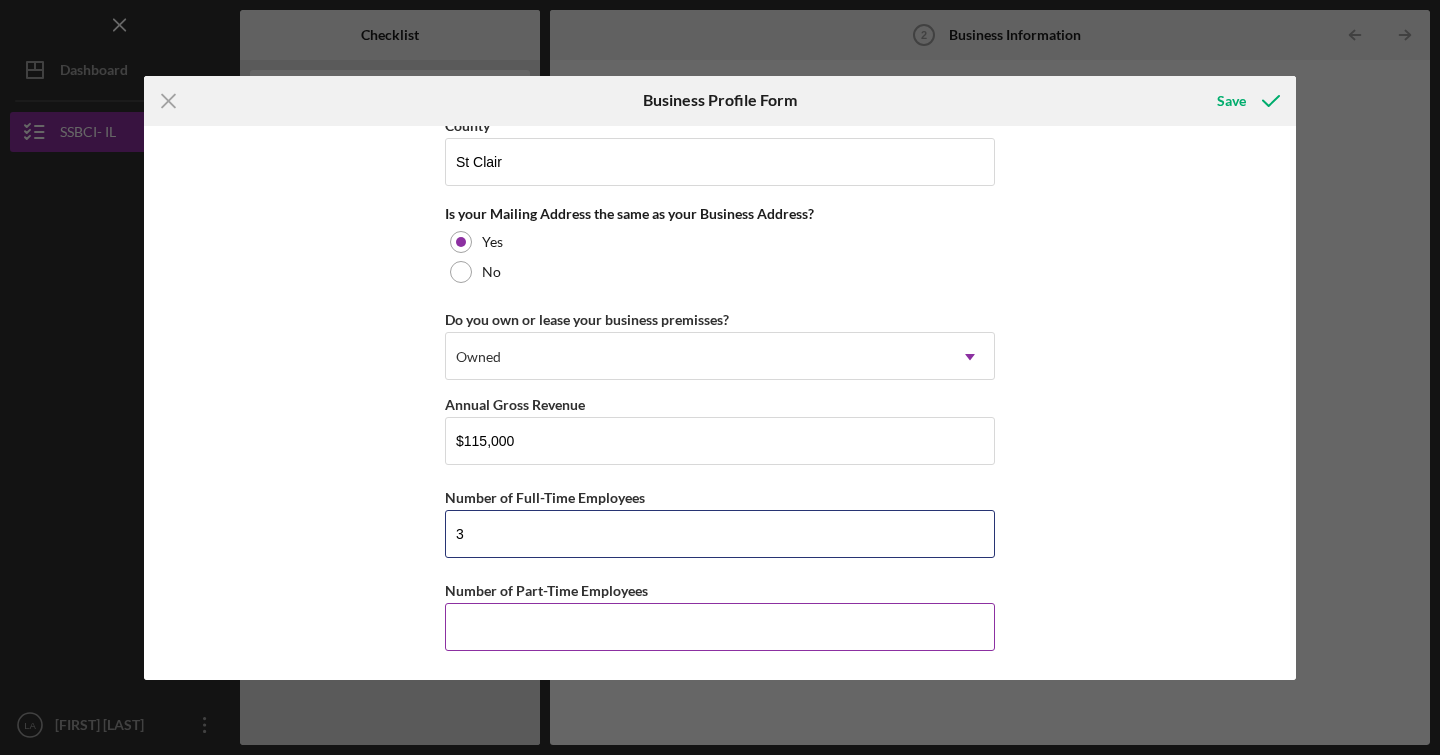 type on "3" 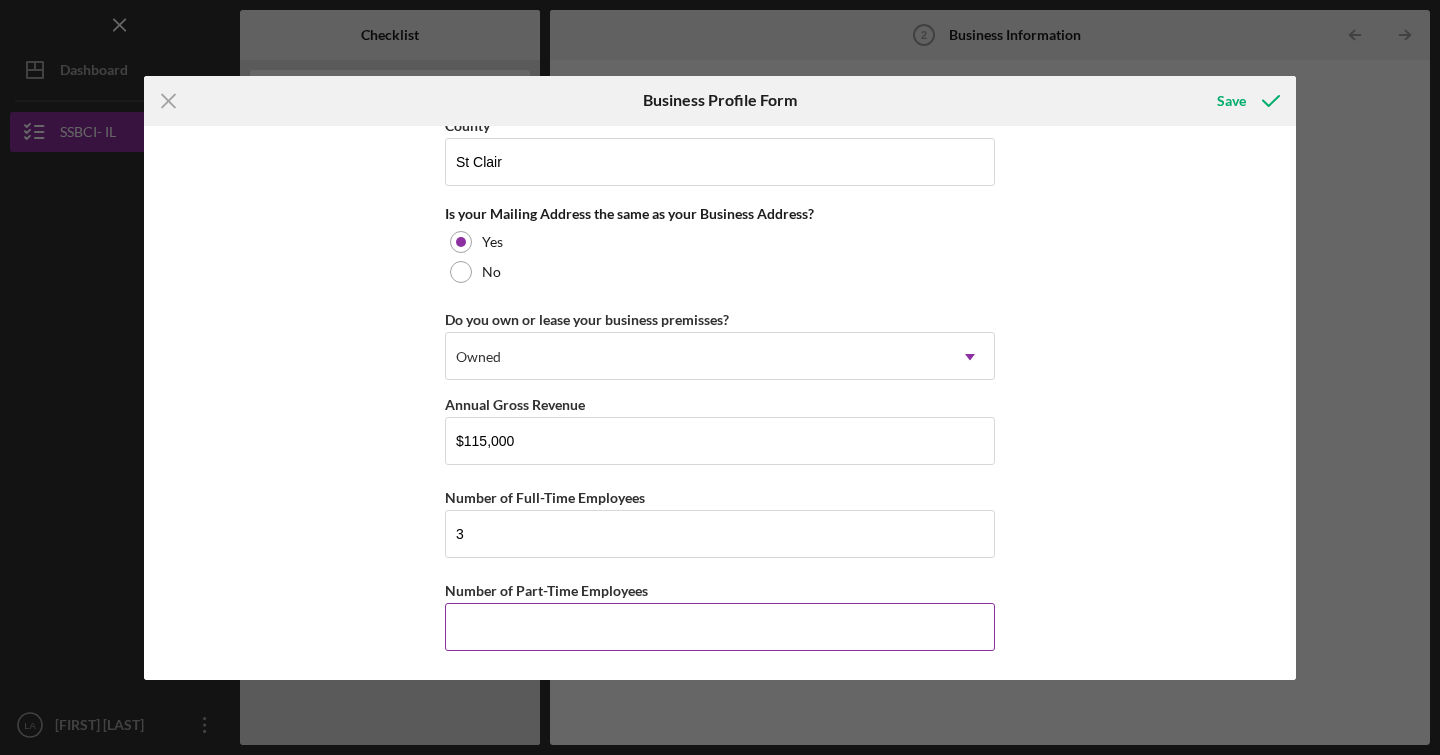 click on "Number of Part-Time Employees" at bounding box center (720, 627) 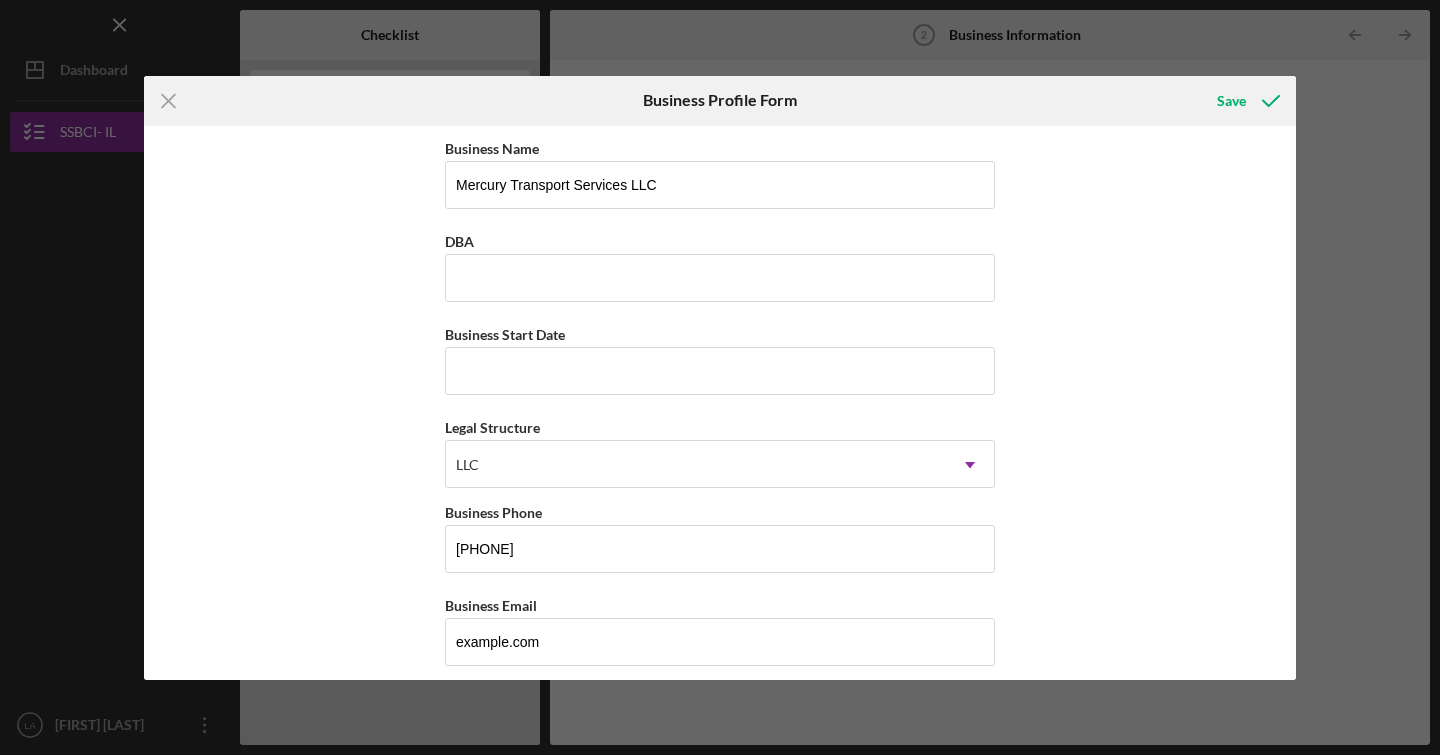 scroll, scrollTop: 0, scrollLeft: 0, axis: both 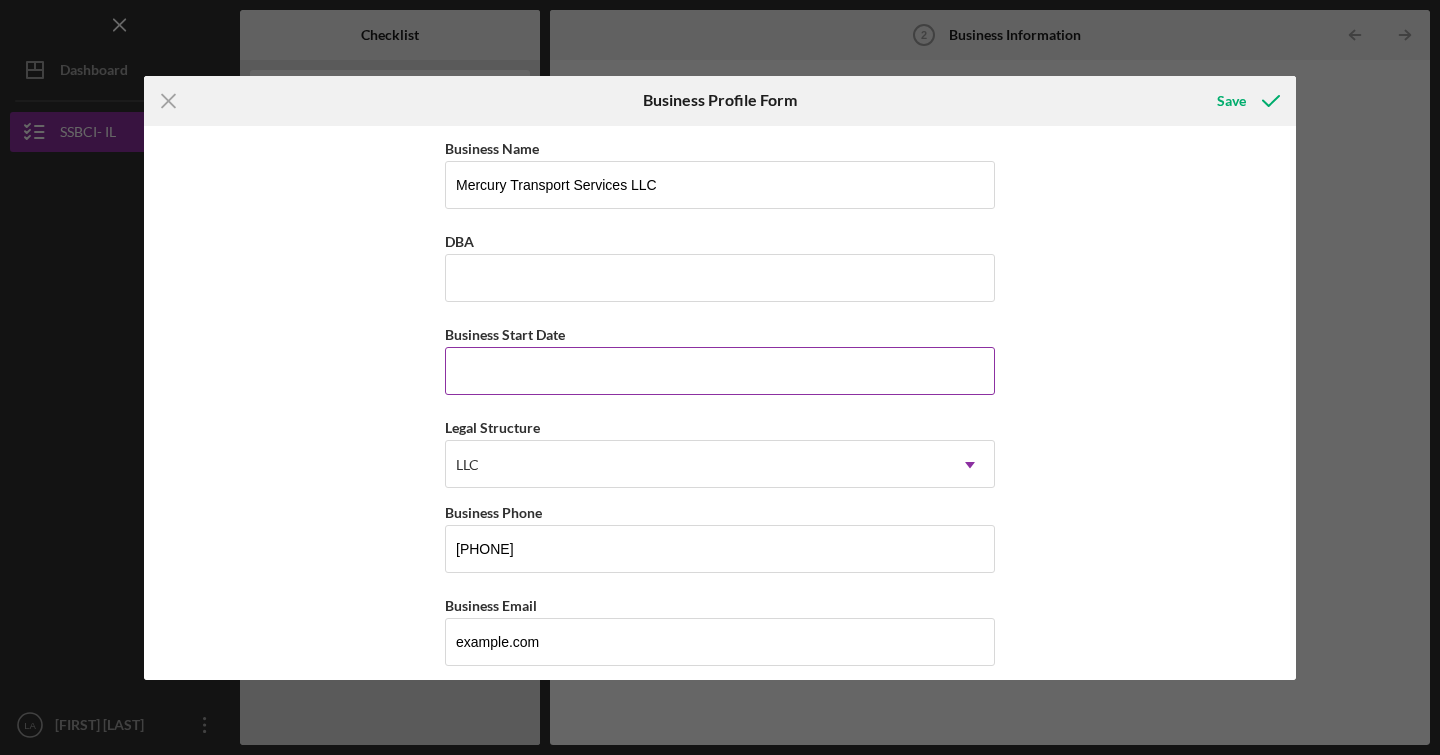 type on "1" 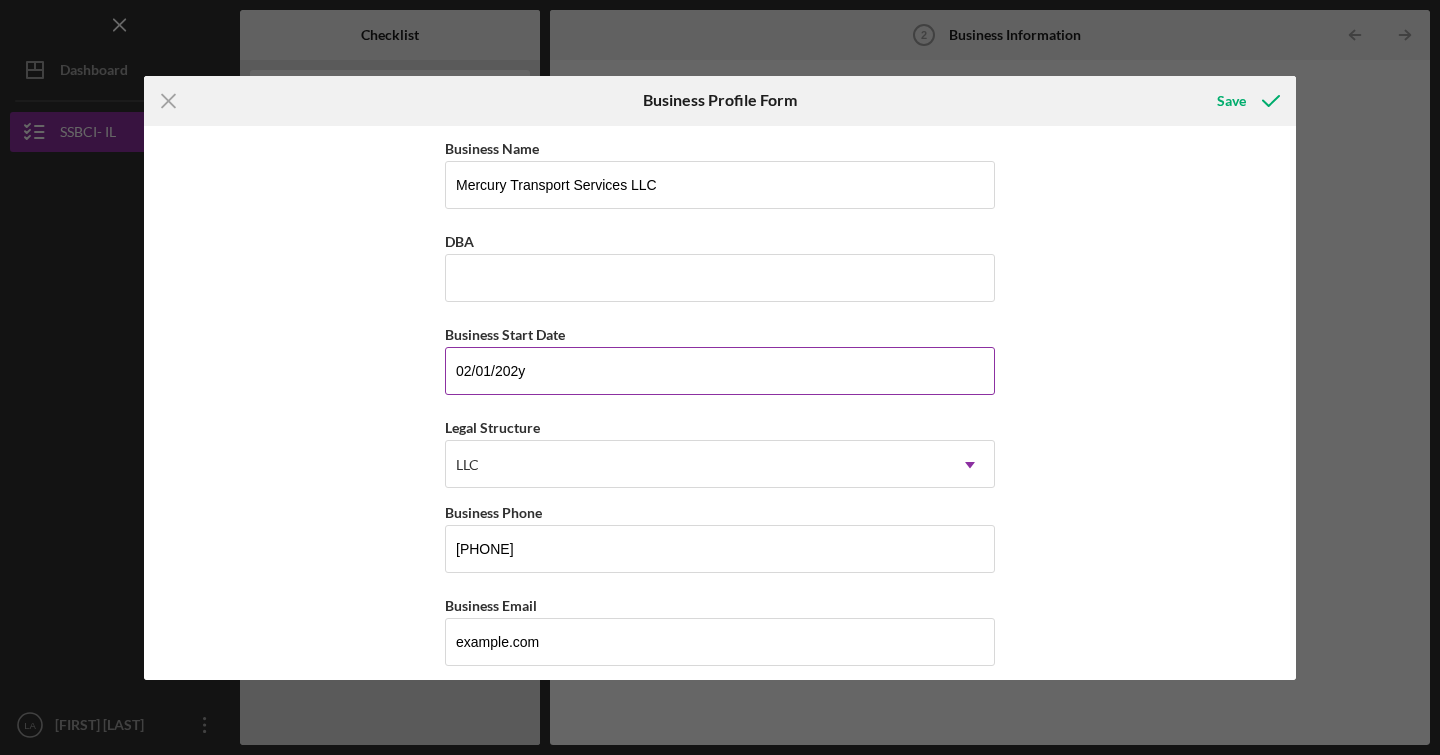 type on "02/01/2022" 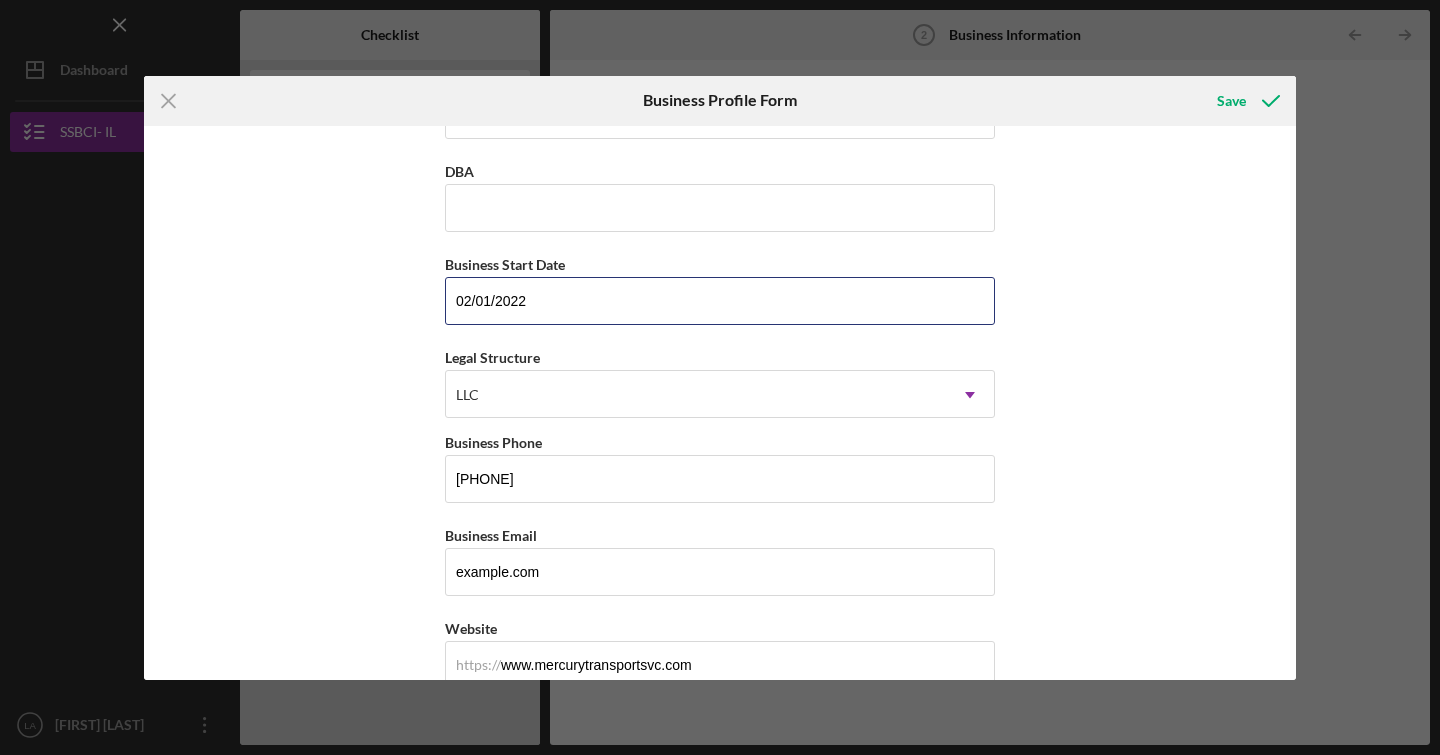 scroll, scrollTop: 75, scrollLeft: 0, axis: vertical 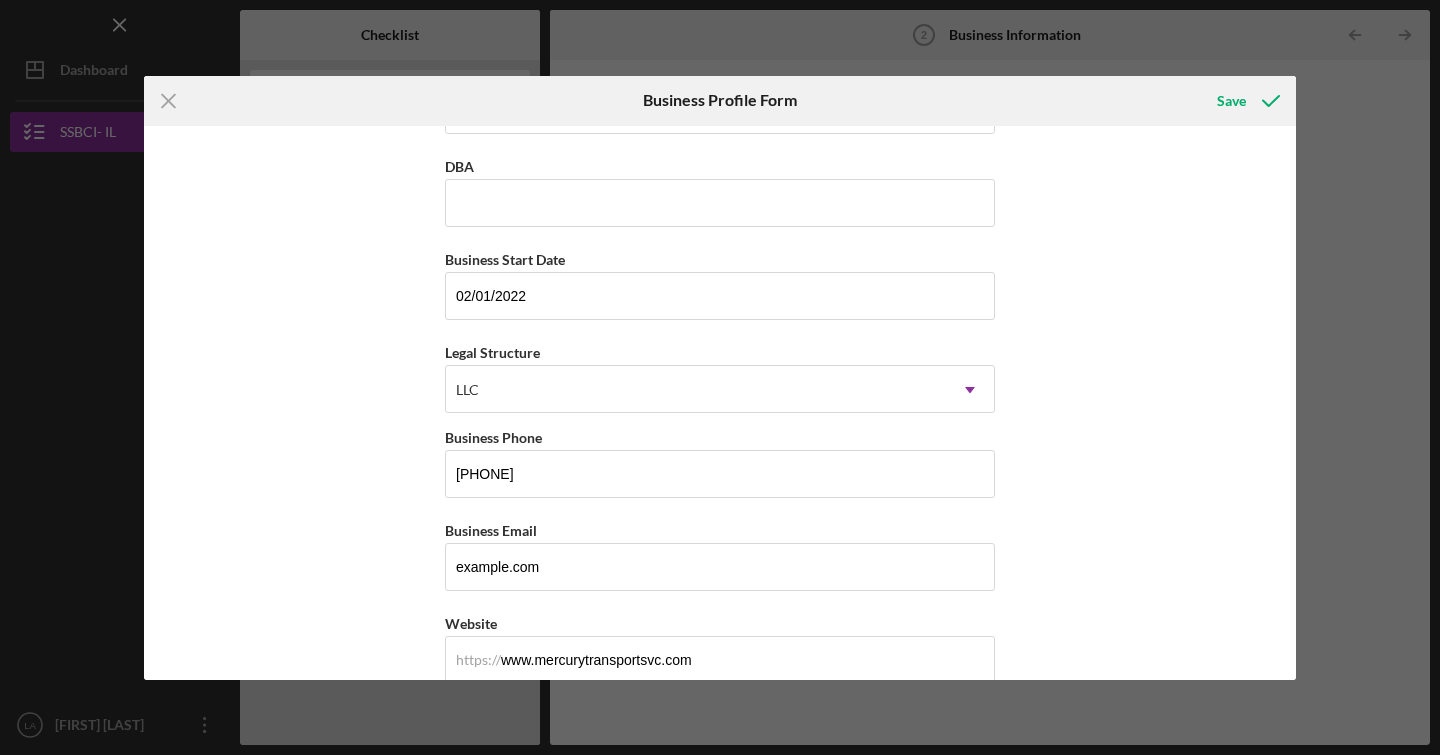 click on "Business Phone [PHONE] Business Email example.com https:// Website www.mercurytransportsvc.com EIN [PHONE] Ownership Business Ownership Type Minority-Owned Icon/Menu Close Icon/Dropdown Arrow Do you own 100% of the business? Yes No Business Street Address [NUMBER] [STREET] Zip [POSTAL_CODE] County [COUNTY] Is your Mailing Address the same as your Business Address? Yes No Do you own or lease your business premisses? Owned Icon/Dropdown Arrow Annual Gross Revenue $115,000 Number of Full-Time Employees 3 Number of Part-Time Employees 1" at bounding box center (720, 403) 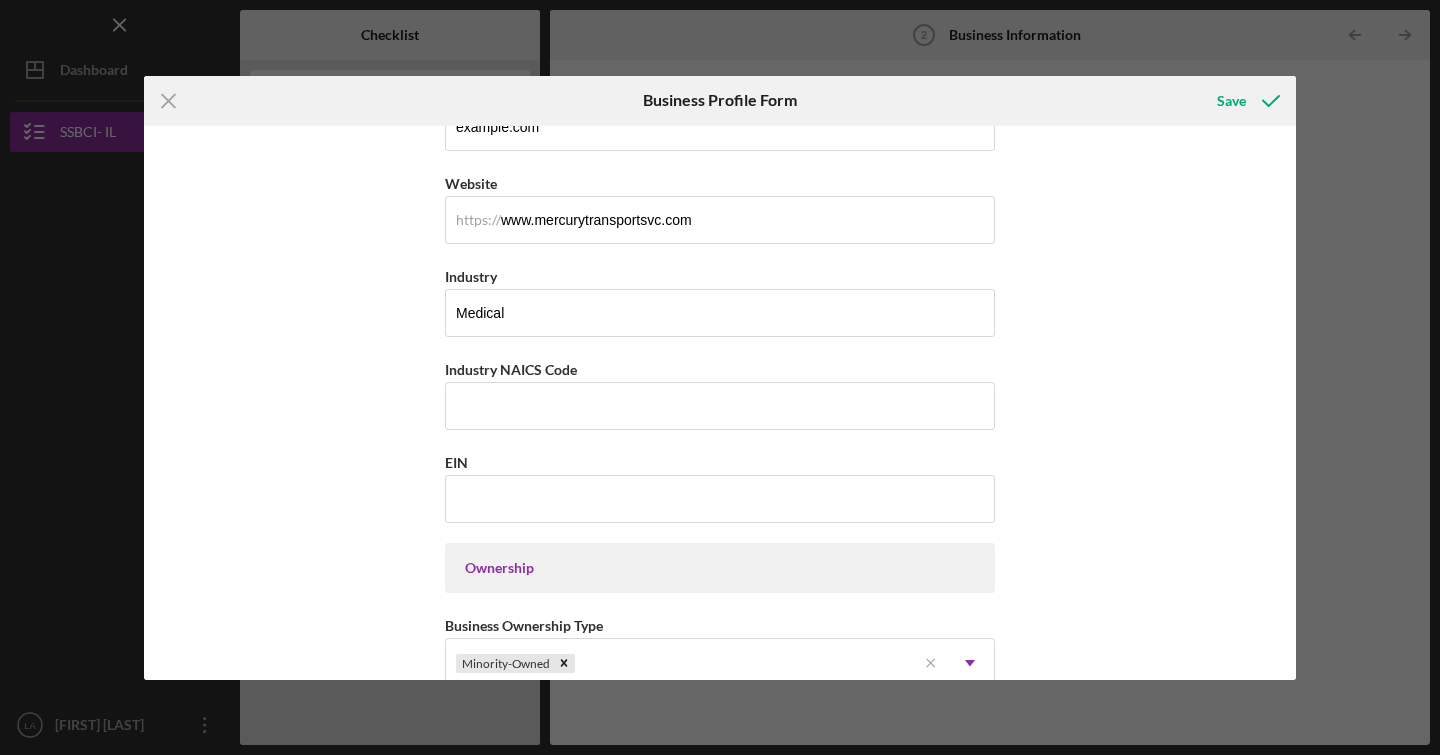 scroll, scrollTop: 526, scrollLeft: 0, axis: vertical 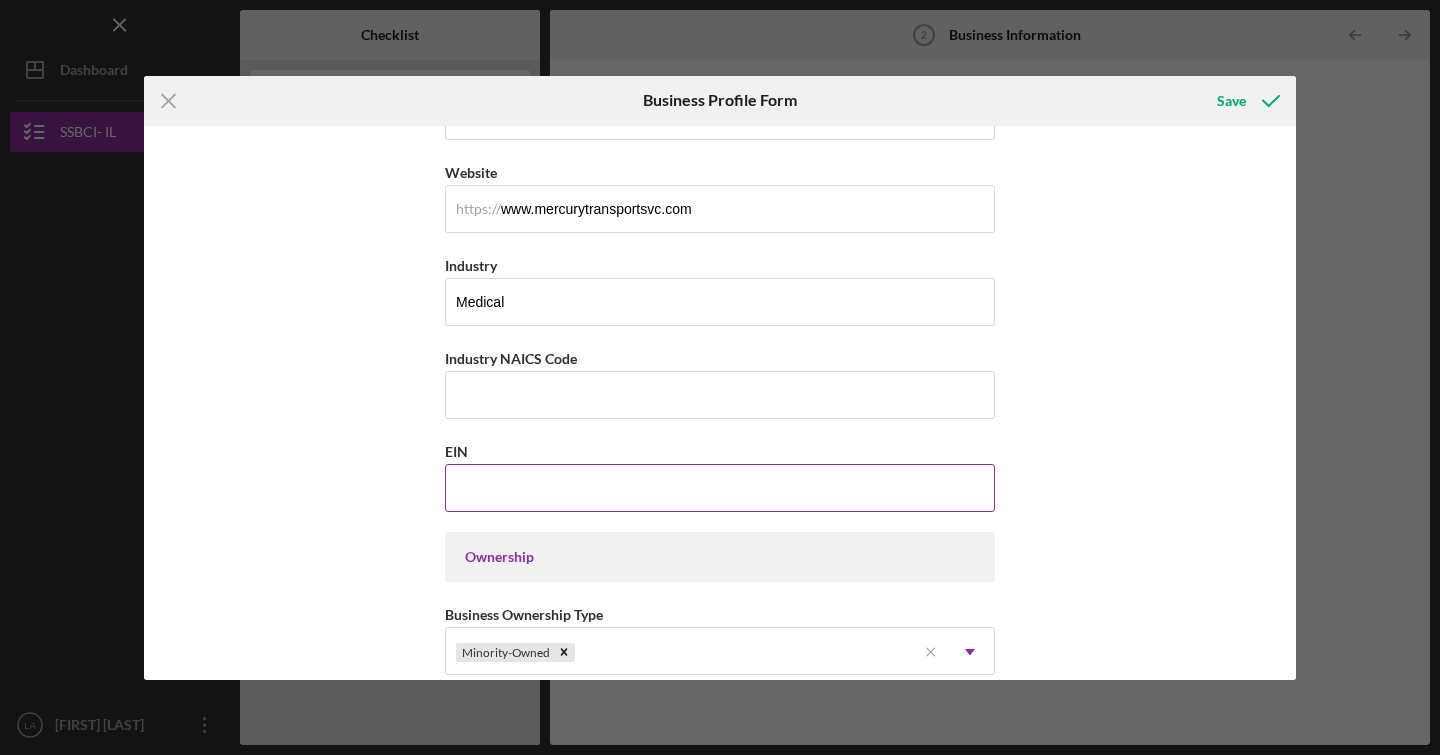 click on "EIN" at bounding box center (720, 488) 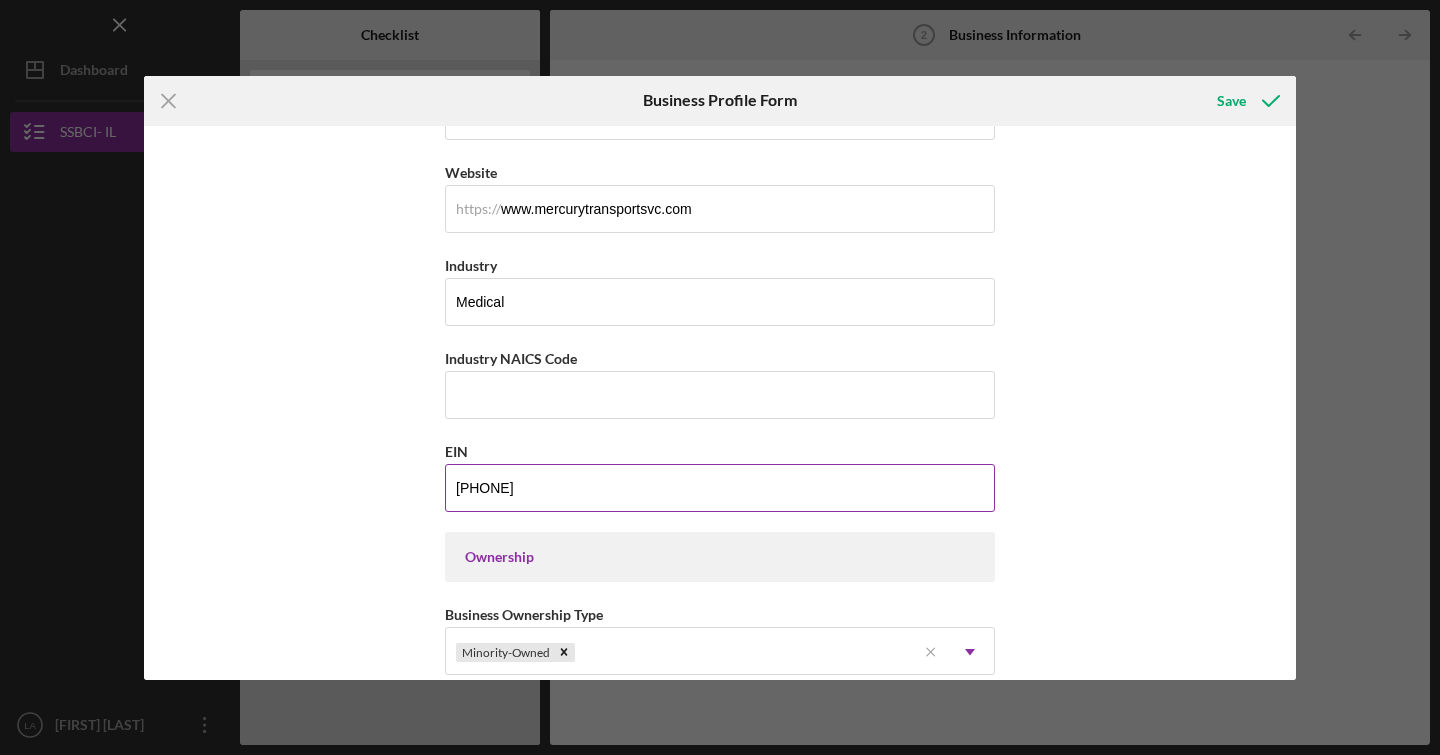 type on "[PHONE]" 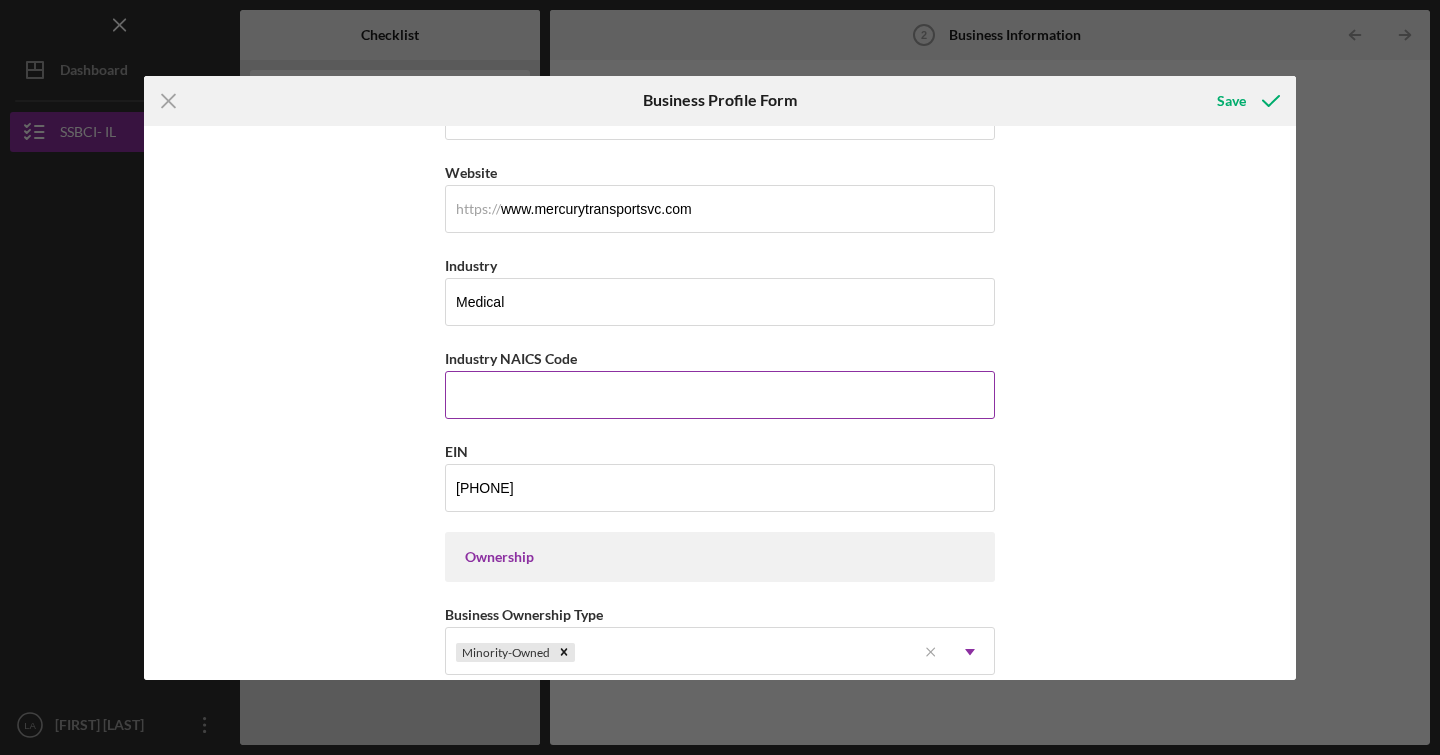 click on "Industry NAICS Code" at bounding box center (720, 395) 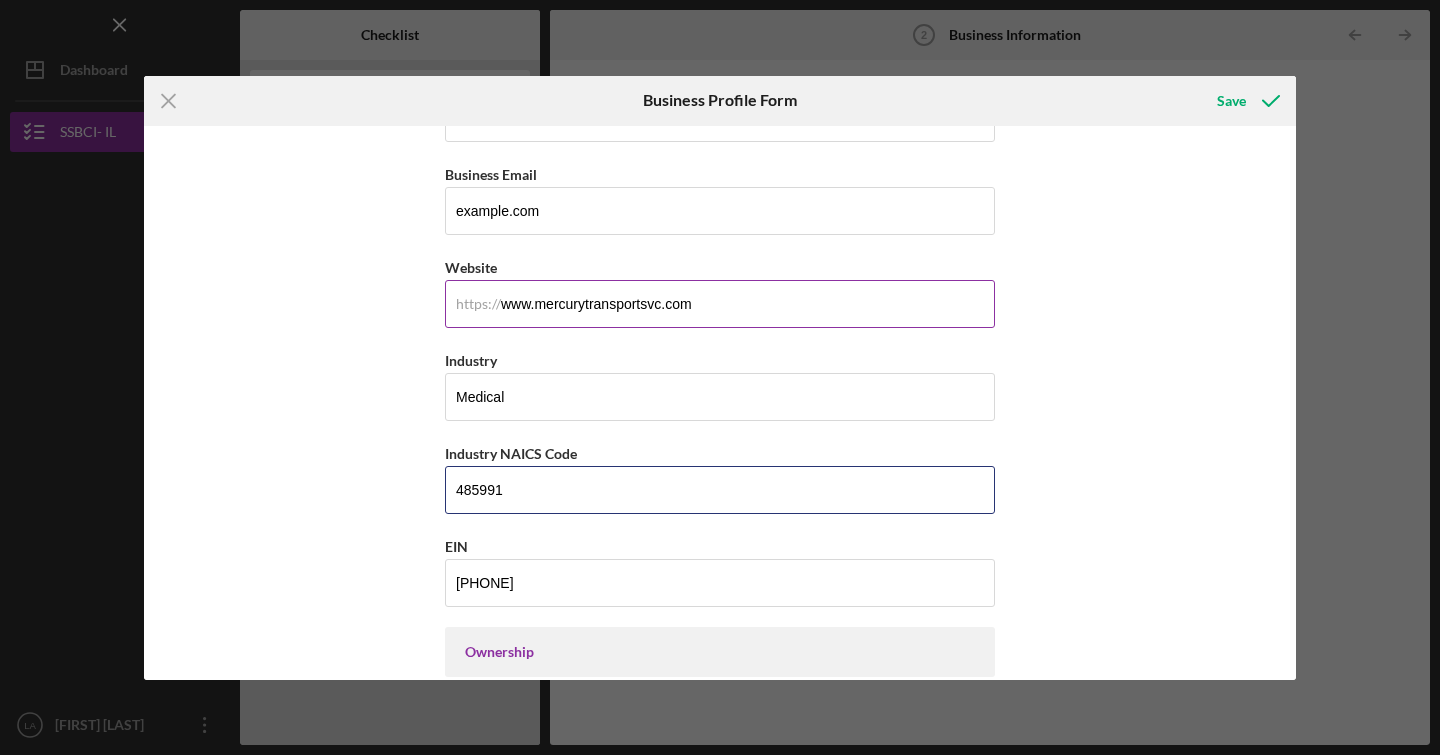 scroll, scrollTop: 432, scrollLeft: 0, axis: vertical 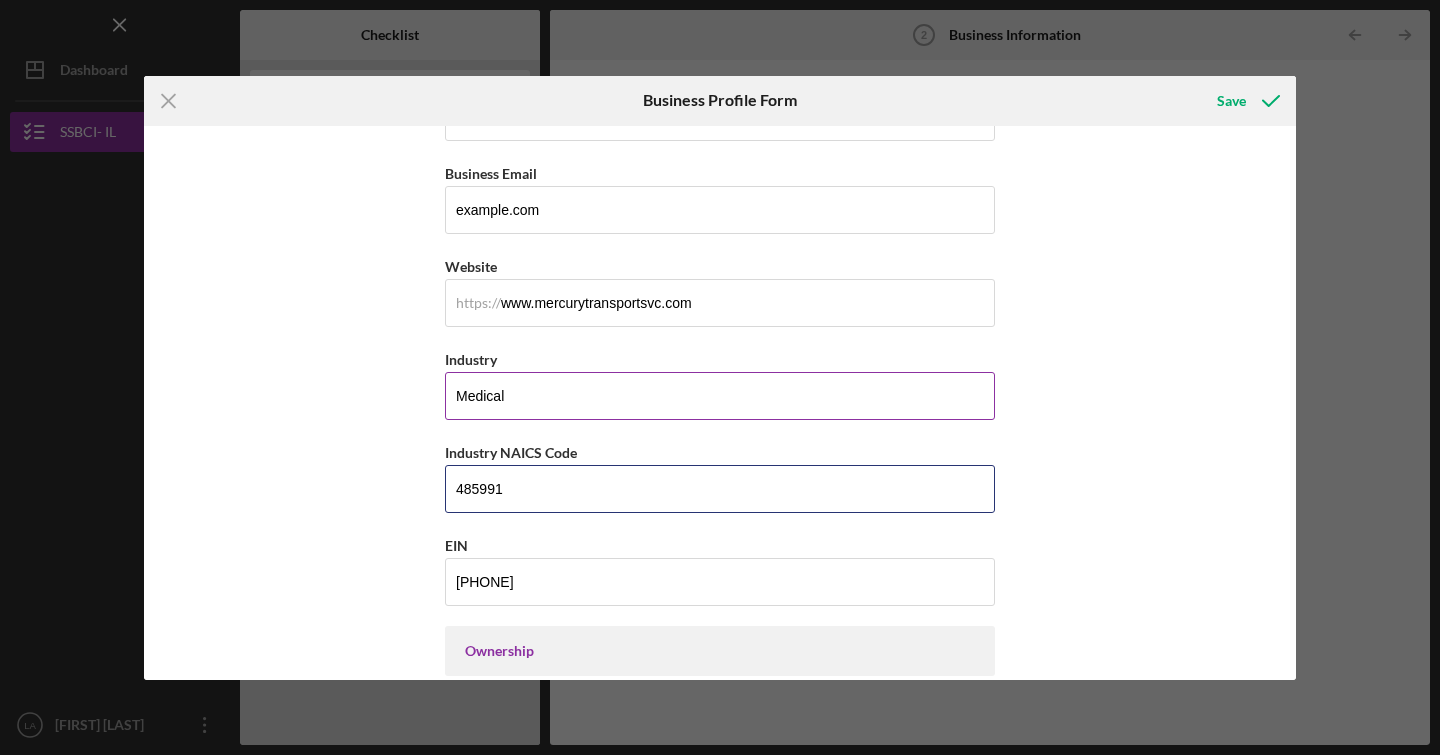 type on "485991" 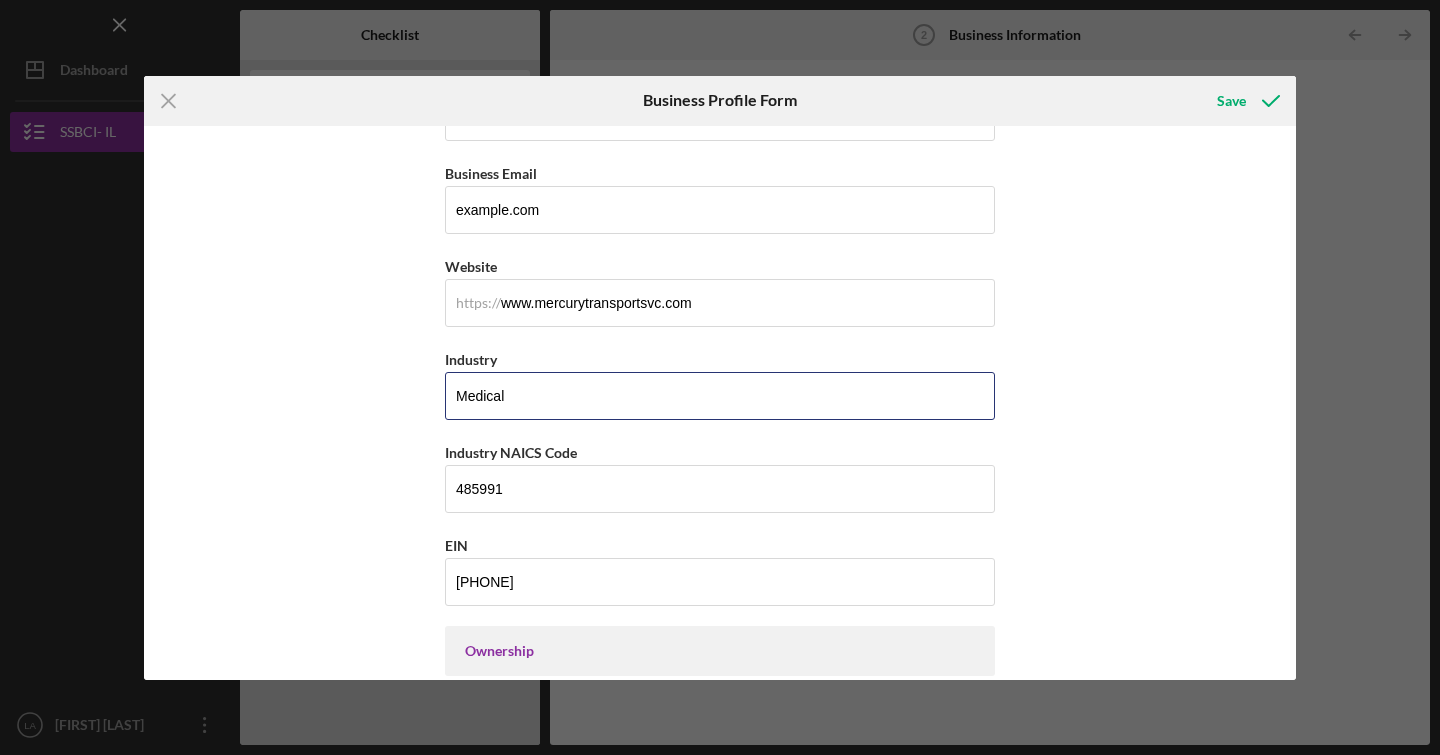 drag, startPoint x: 508, startPoint y: 399, endPoint x: 391, endPoint y: 399, distance: 117 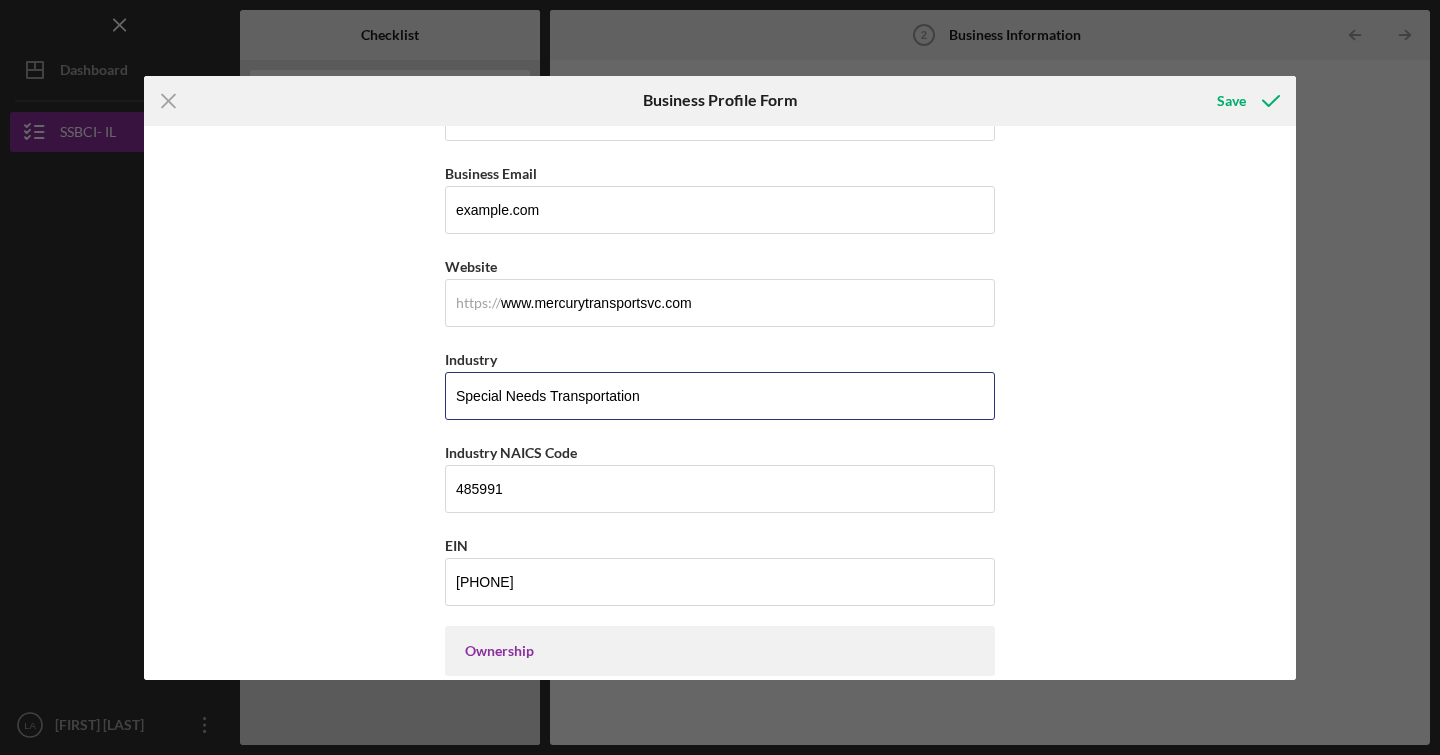 type on "Special Needs Transportation" 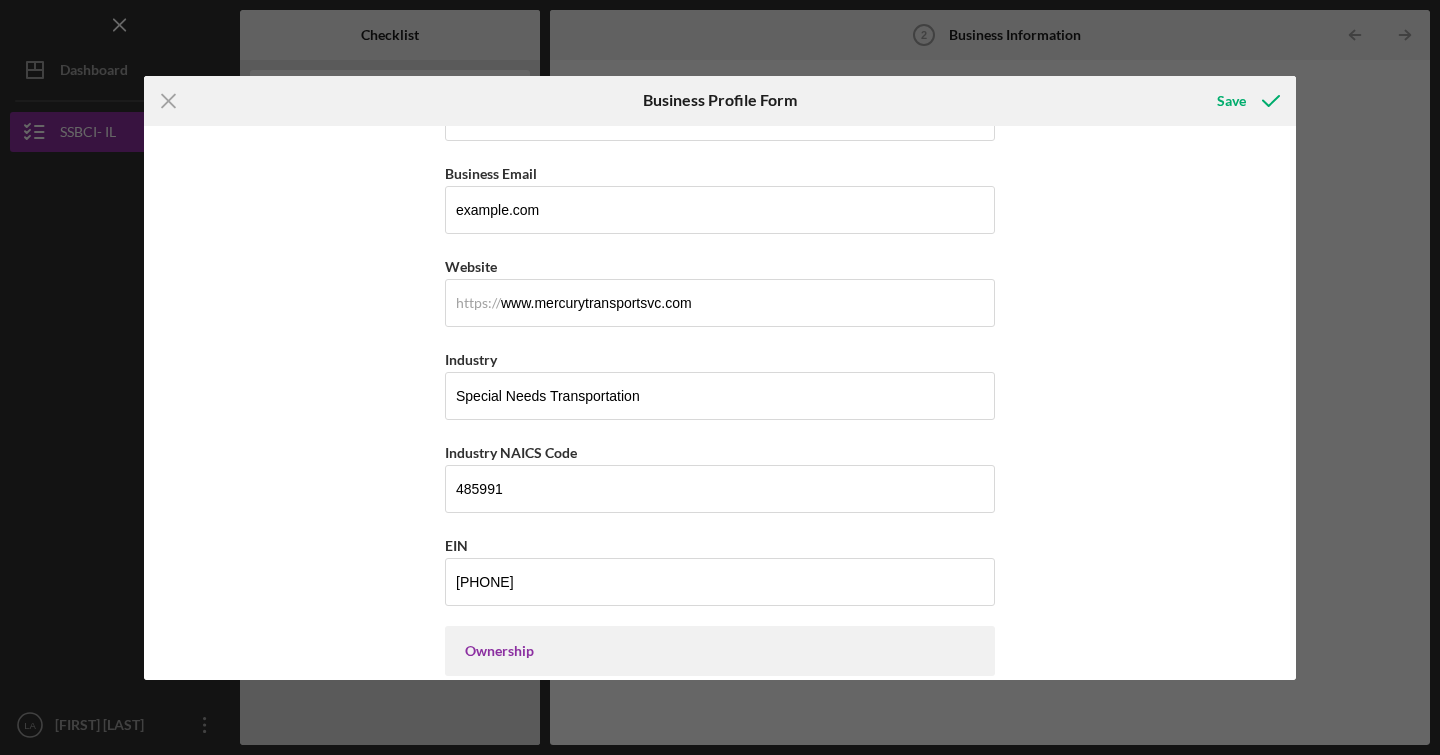 click on "Business Phone [PHONE] Business Email example.com https:// Website www.mercurytransportsvc.com EIN [PHONE] Ownership Business Ownership Type Minority-Owned Icon/Menu Close Icon/Dropdown Arrow Do you own 100% of the business? Yes No Business Street Address [NUMBER] [STREET] Zip [POSTAL_CODE] County [COUNTY] Is your Mailing Address the same as your Business Address? Yes No Do you own or lease your business premisses? Owned Icon/Dropdown Arrow Annual Gross Revenue $115,000 Number of Full-Time Employees 3 Number of Part-Time Employees 1" at bounding box center (720, 403) 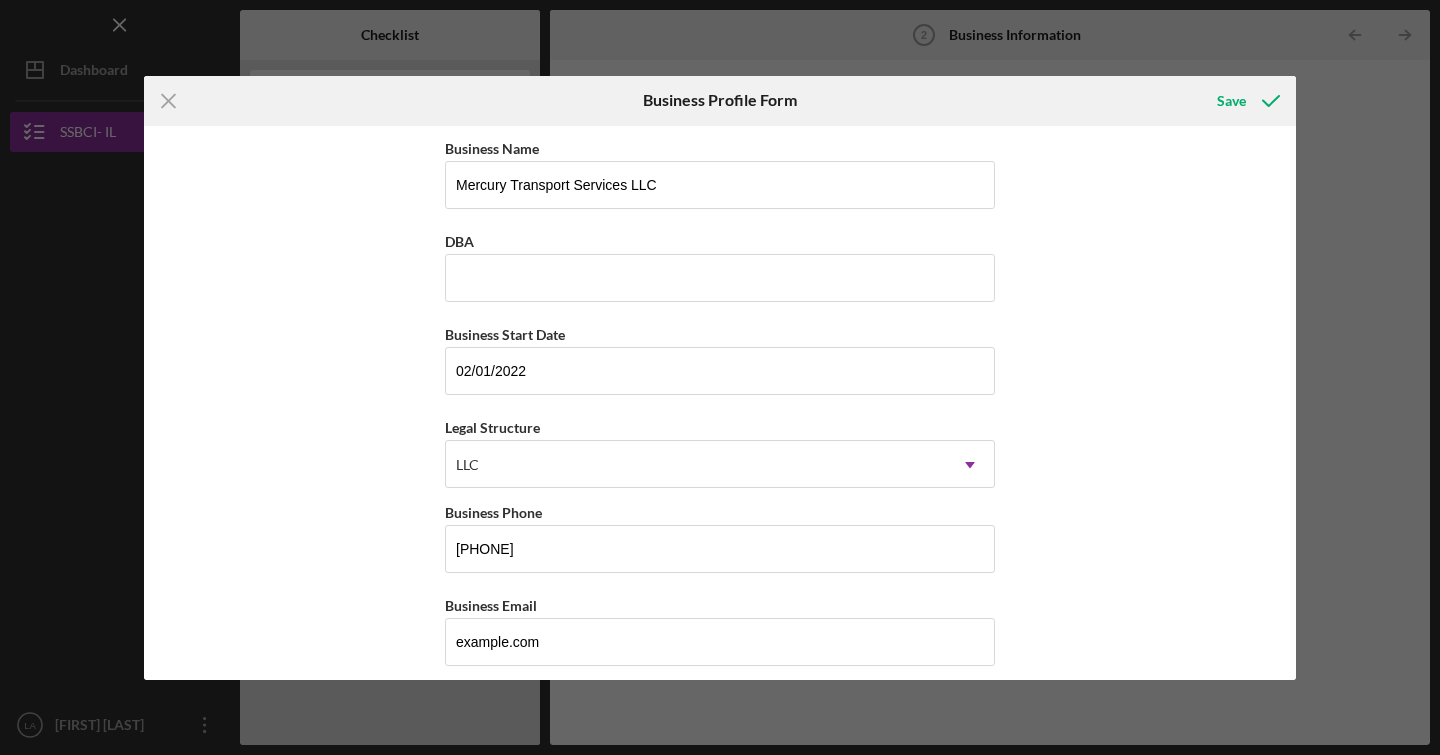 scroll, scrollTop: 0, scrollLeft: 0, axis: both 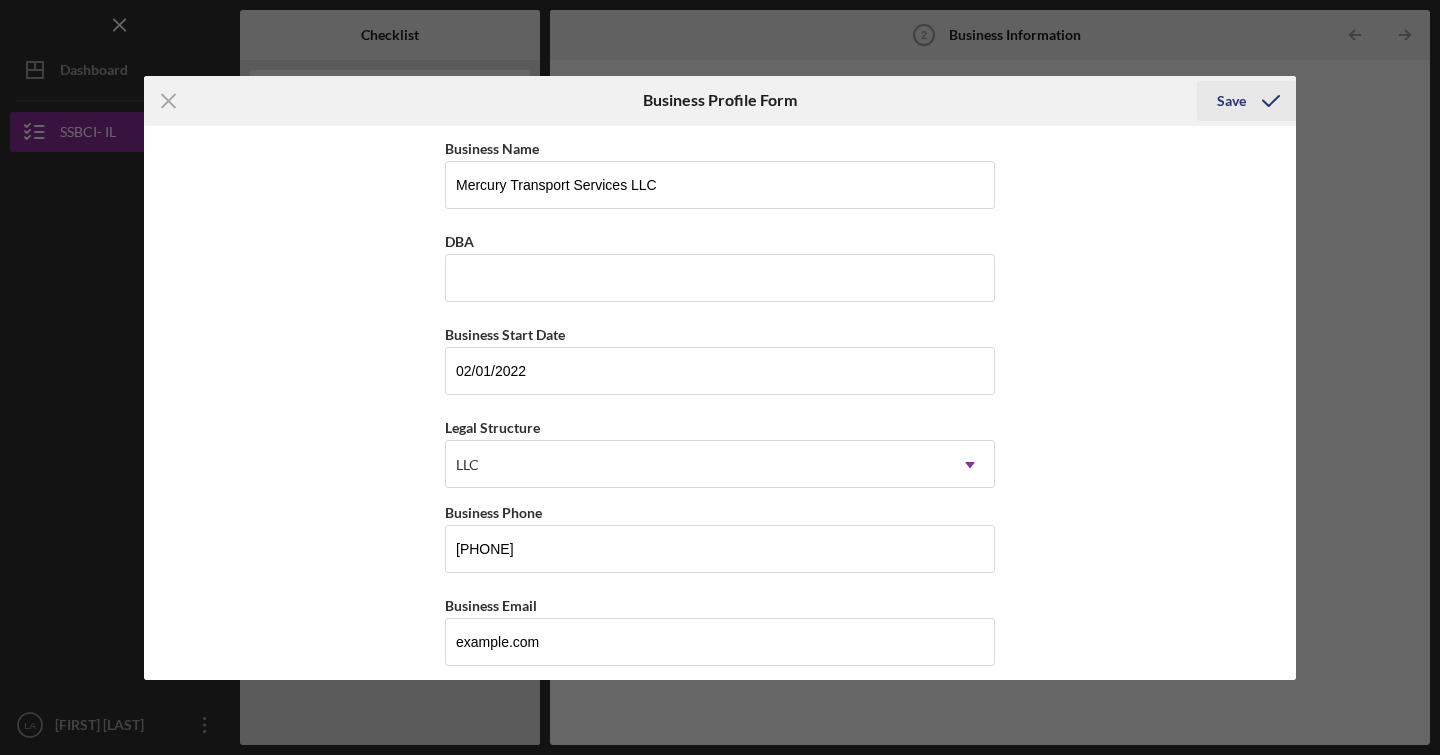 click on "Save" at bounding box center [1231, 101] 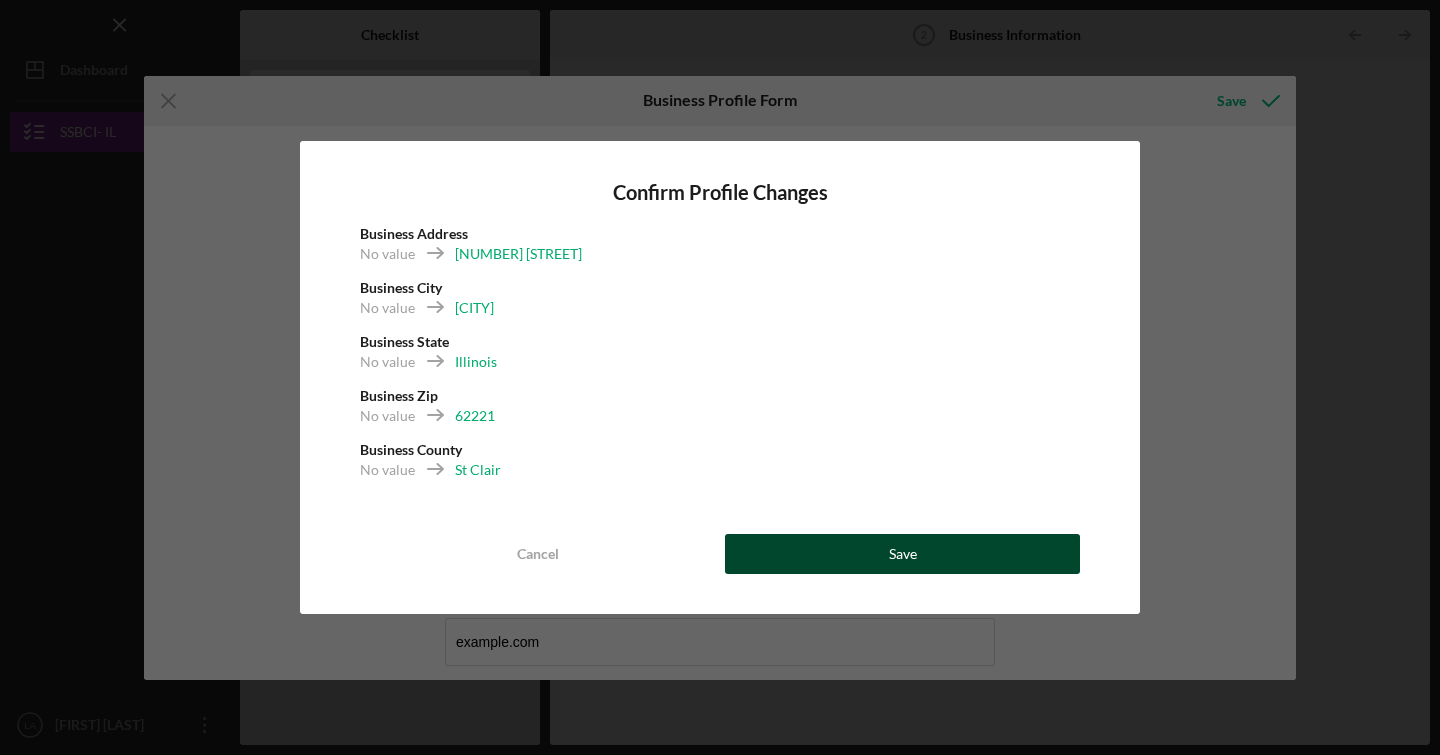 click on "Save" at bounding box center [903, 554] 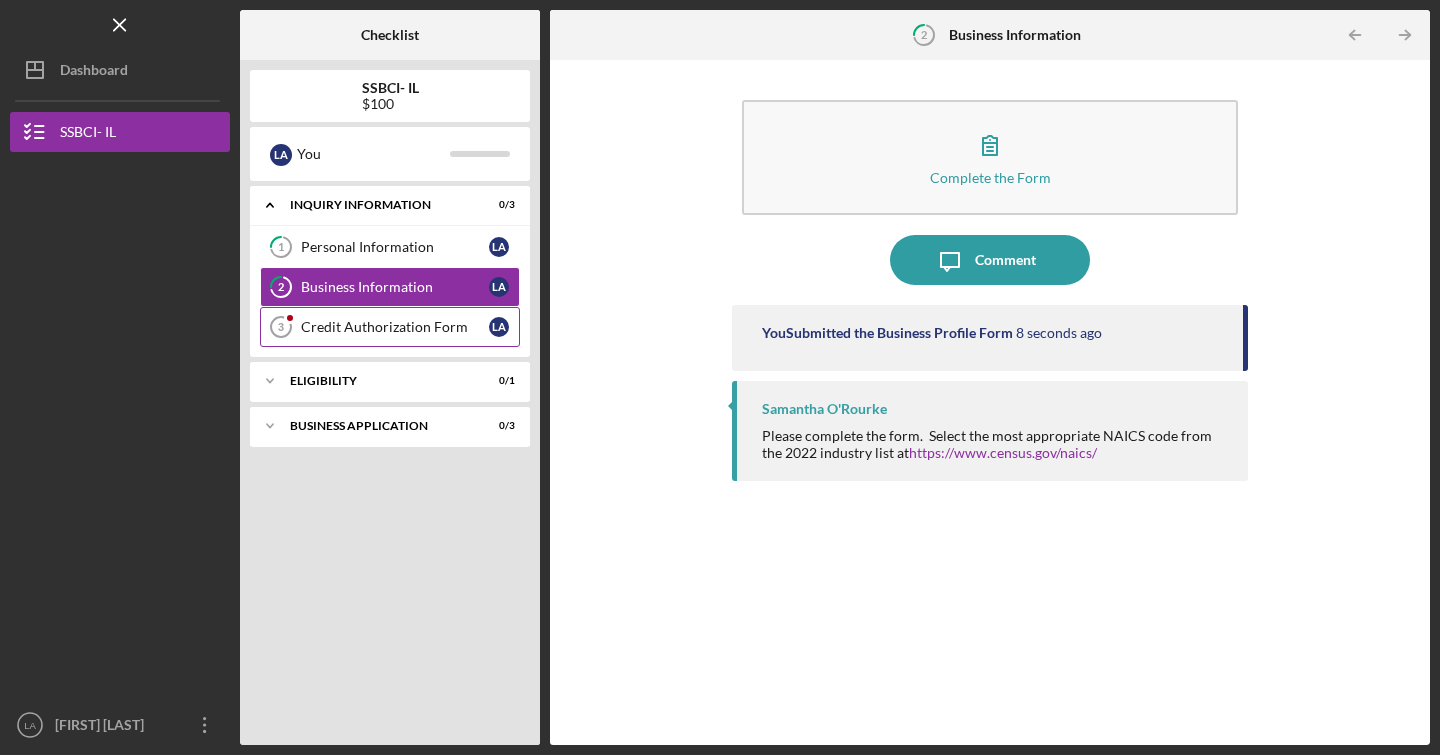click on "Credit Authorization Form" at bounding box center [395, 327] 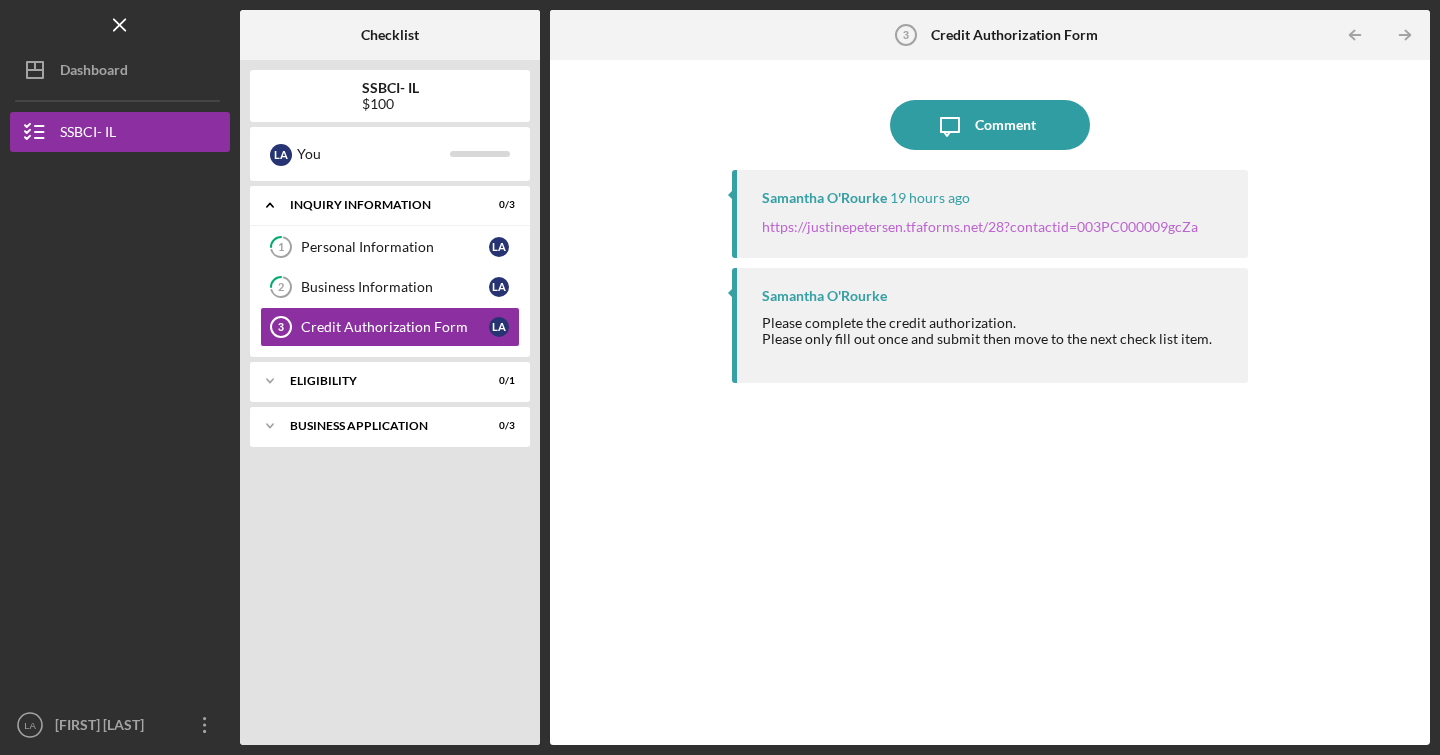 click on "https://justinepetersen.tfaforms.net/28?contactid=003PC000009gcZa" at bounding box center [980, 226] 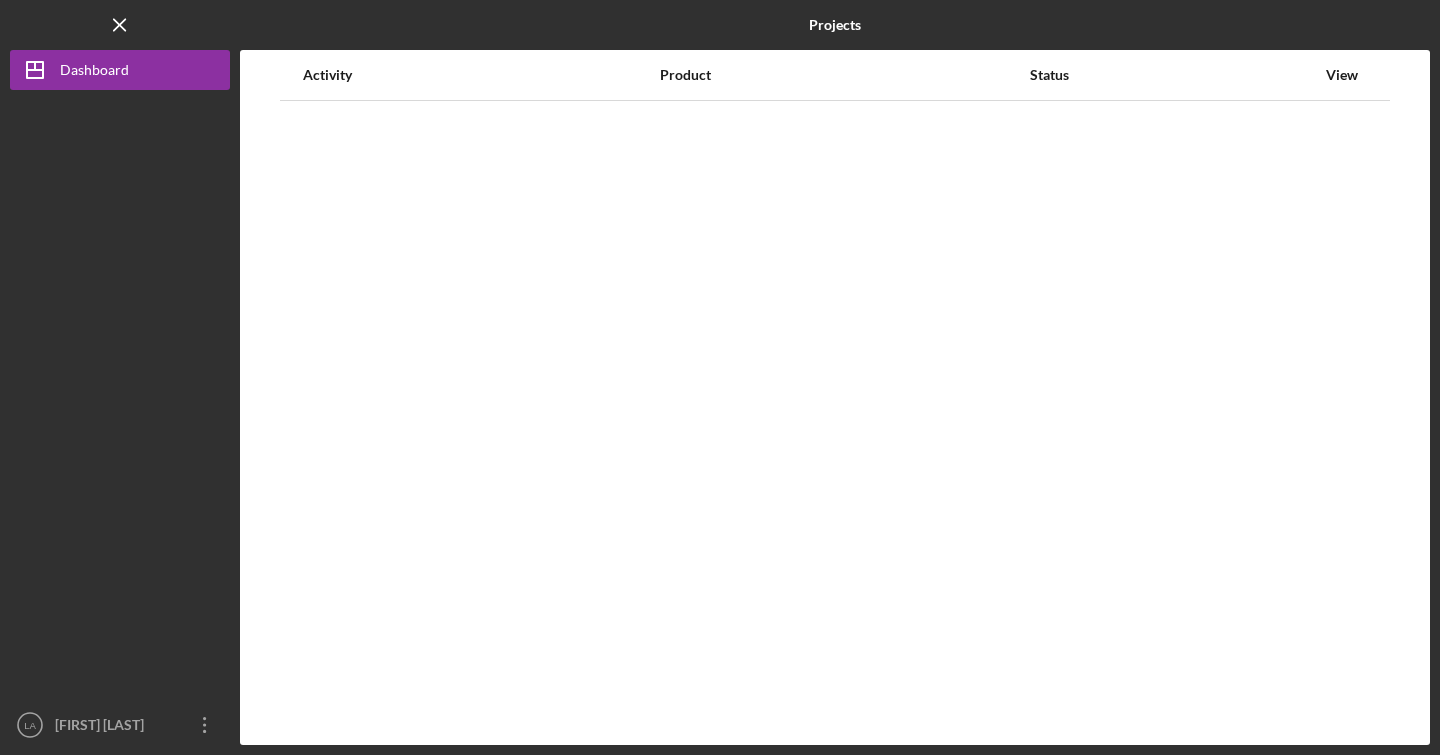 scroll, scrollTop: 0, scrollLeft: 0, axis: both 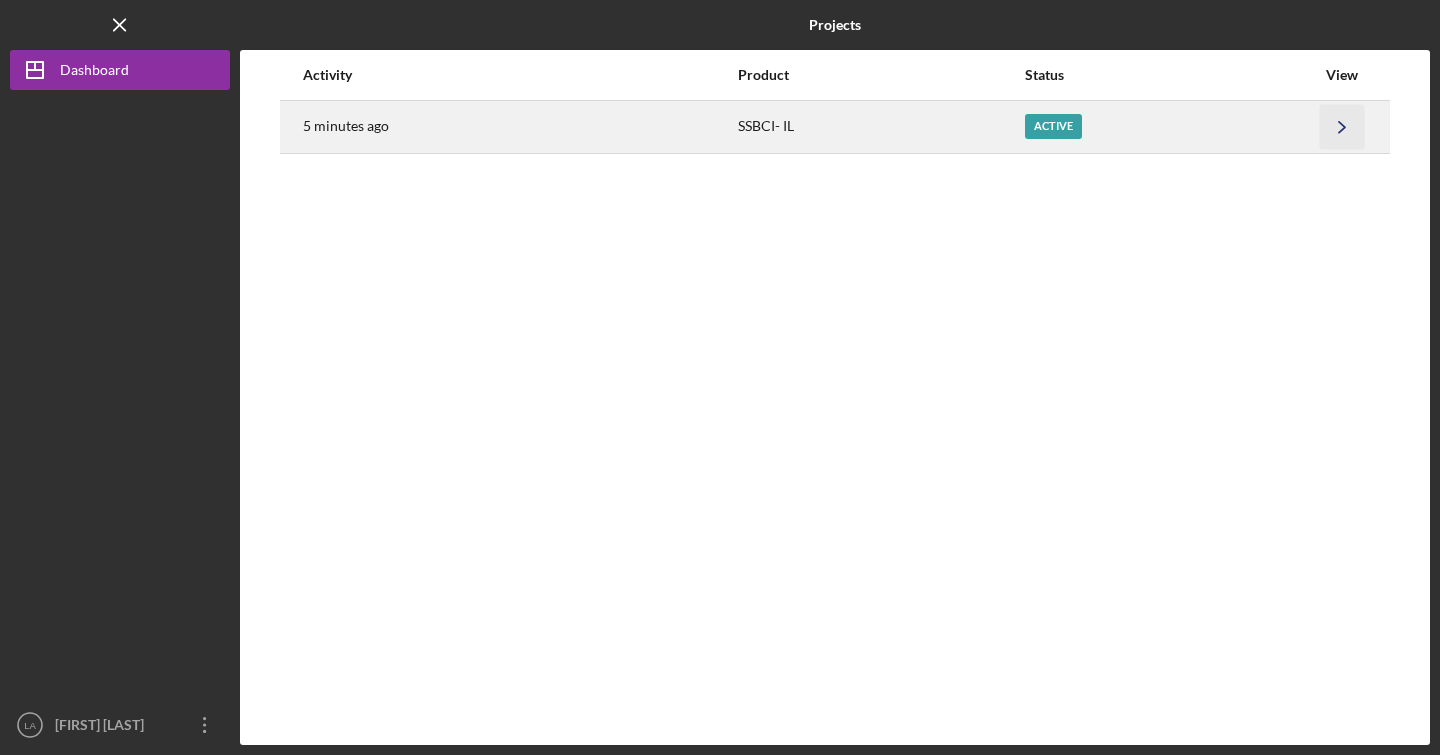 click on "Icon/Navigate" 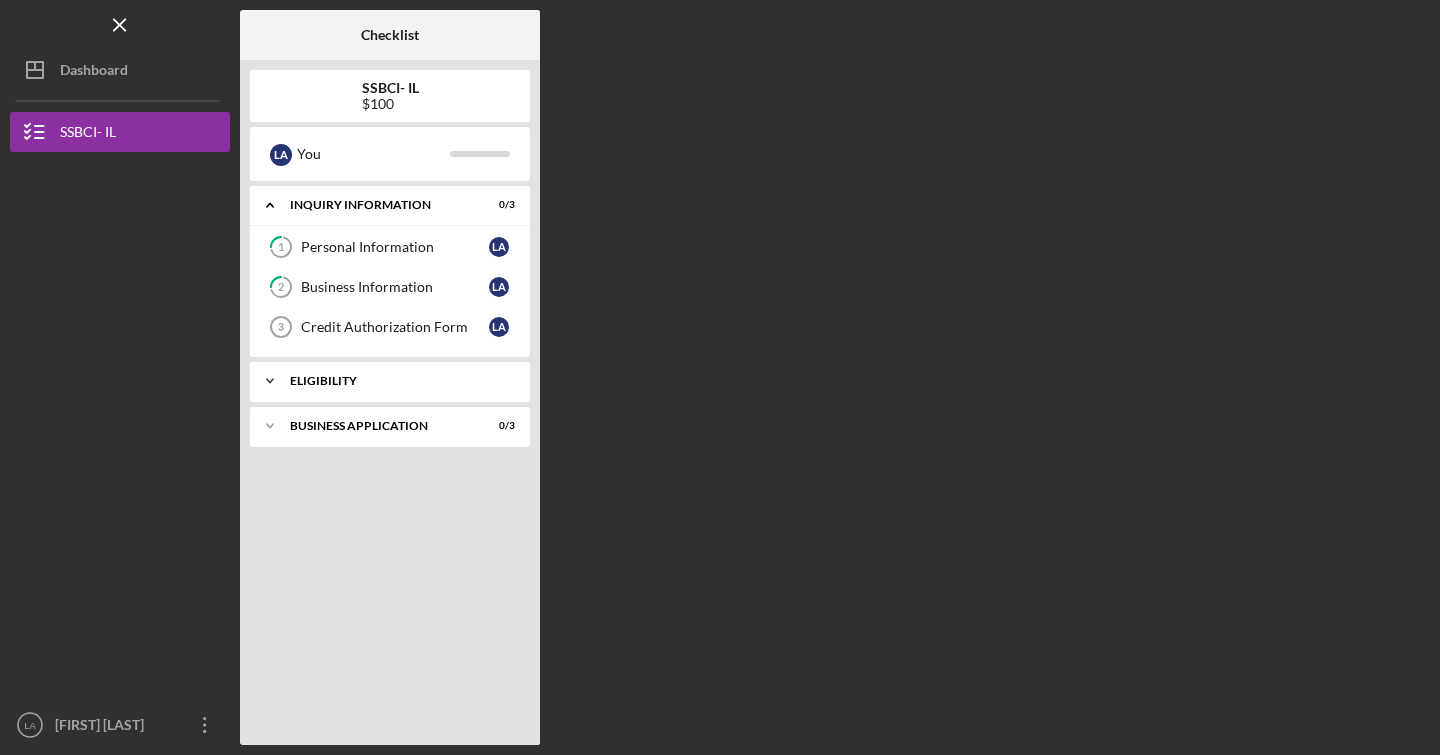 click on "Icon/Expander Eligibility 0 / 1" at bounding box center (390, 381) 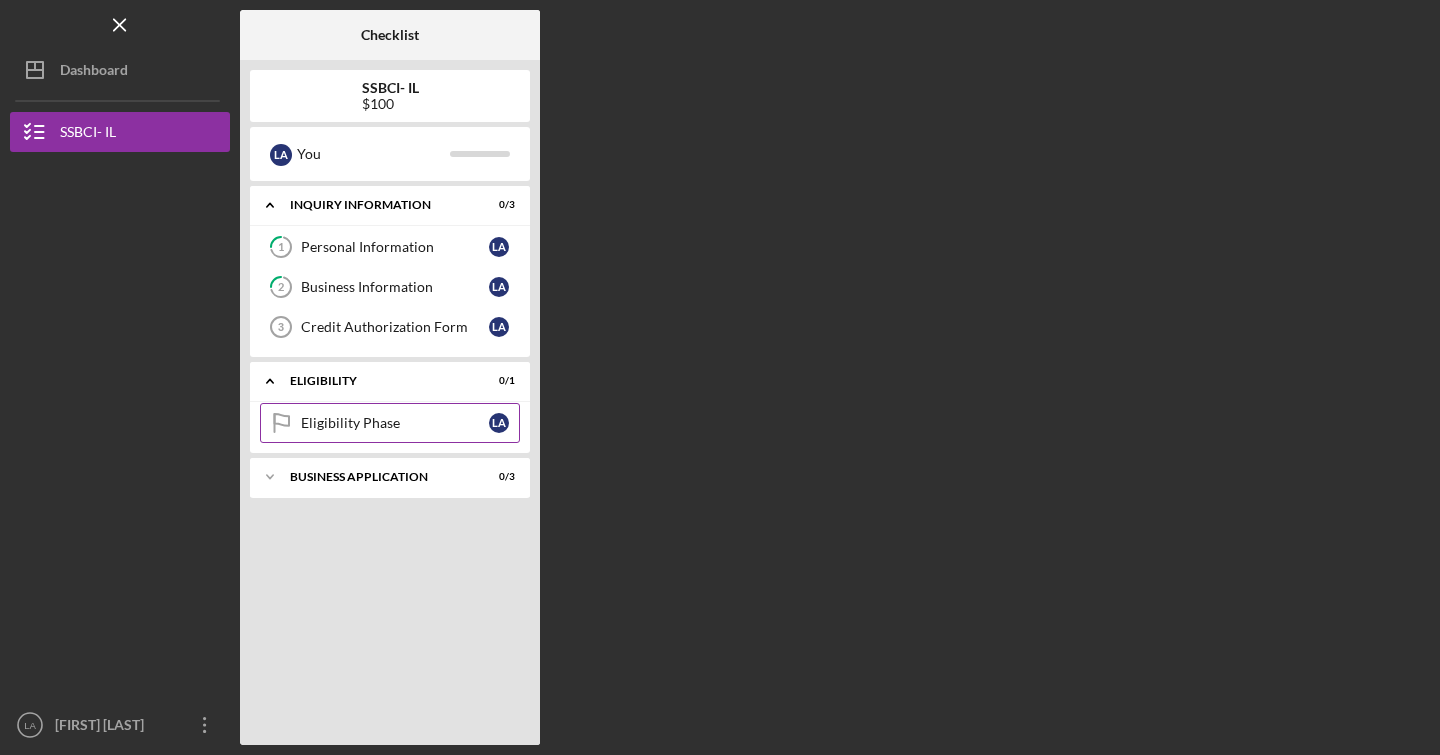 click on "Eligibility Phase" at bounding box center (395, 423) 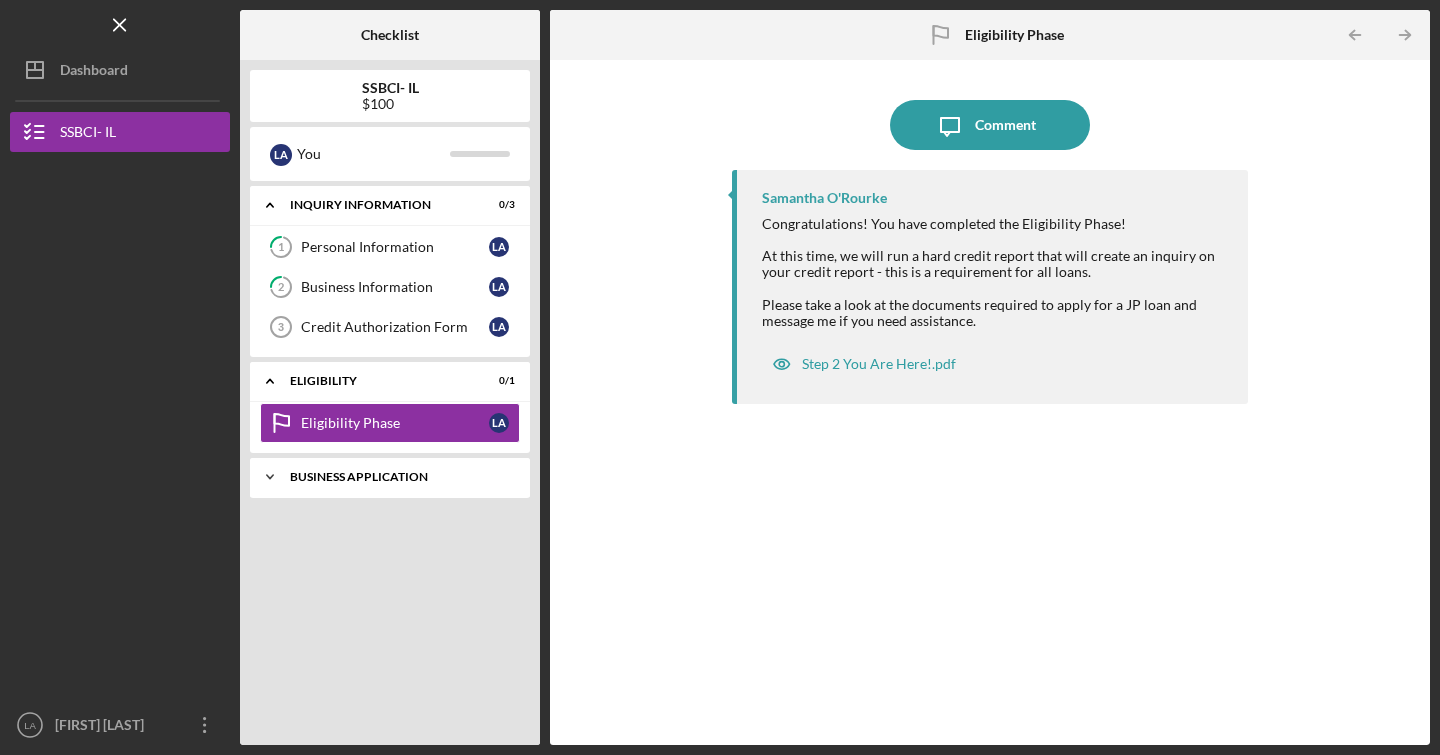 click on "Business Application" at bounding box center [397, 477] 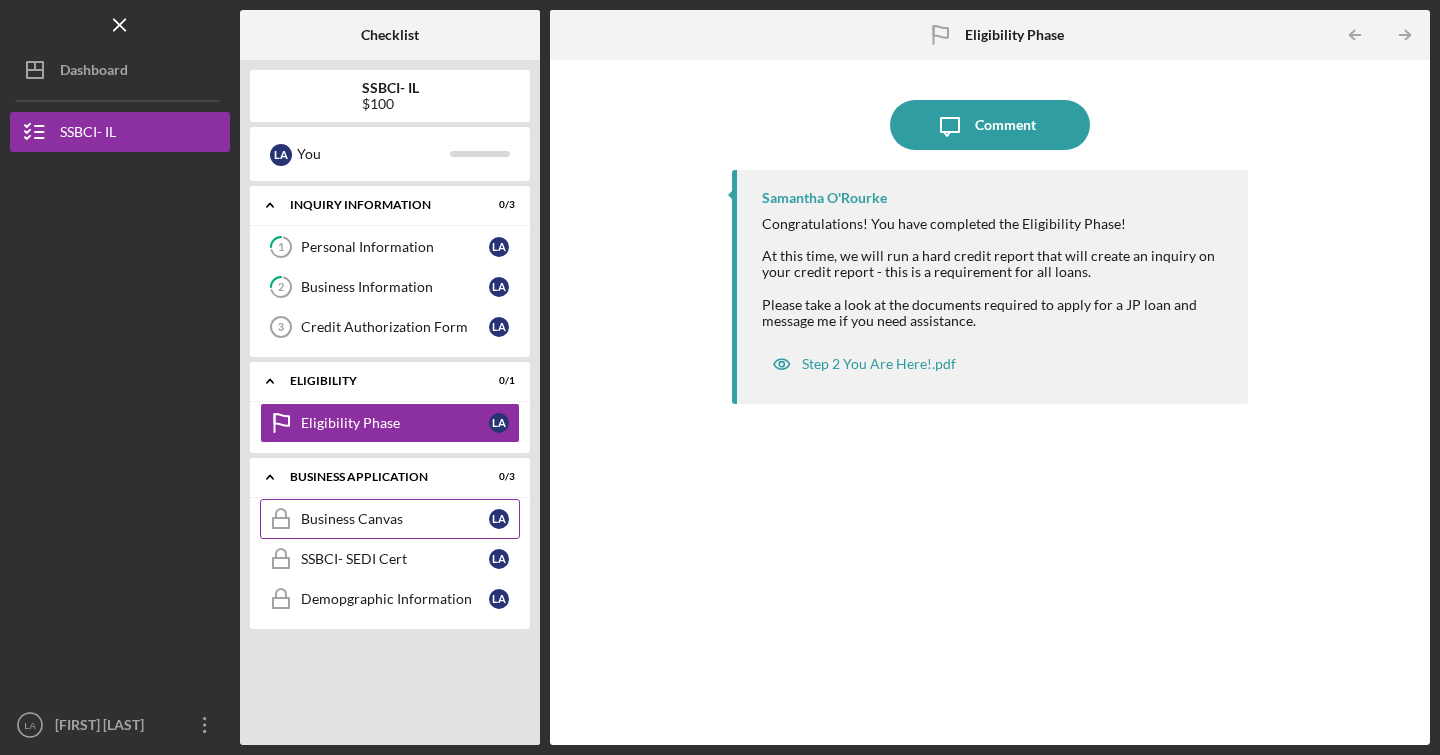 click on "Business Canvas" at bounding box center [395, 519] 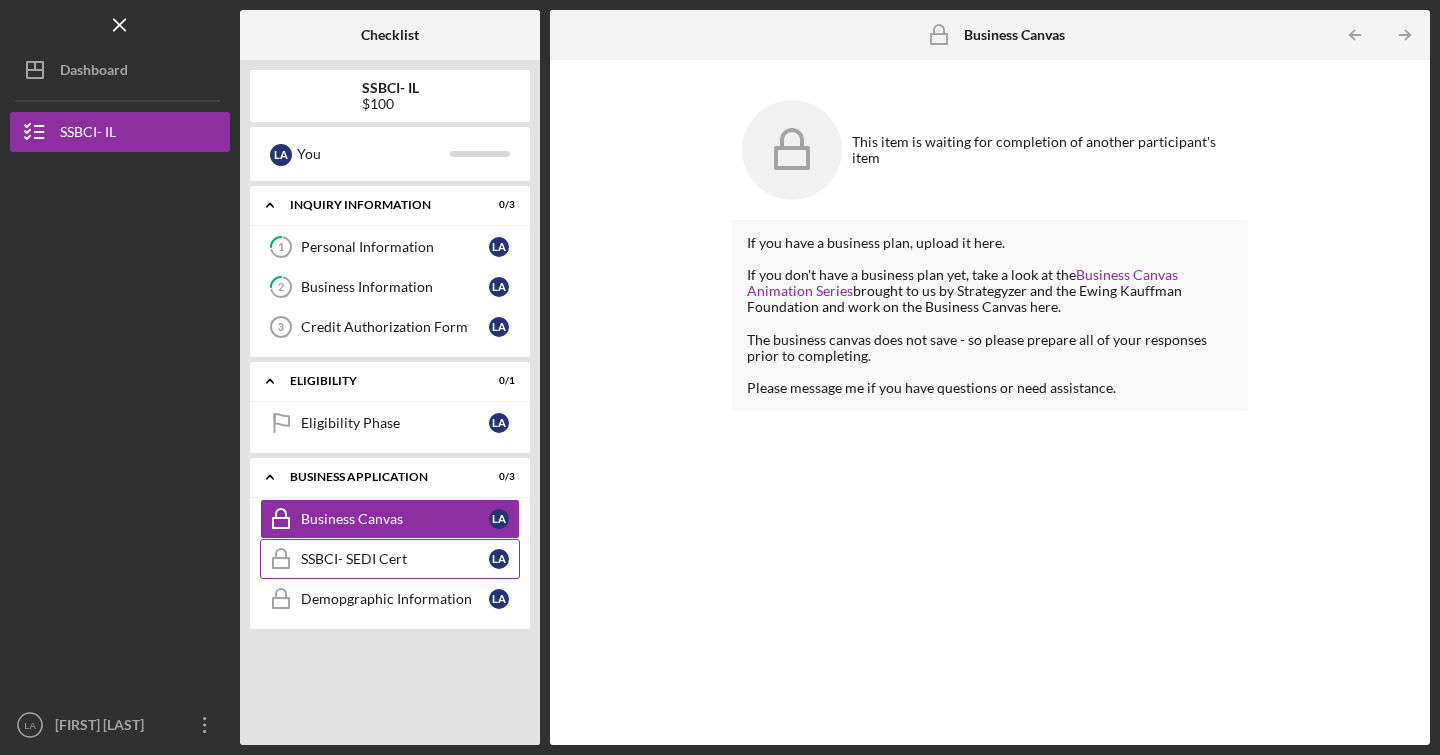 click on "SSBCI- SEDI Cert" at bounding box center (395, 559) 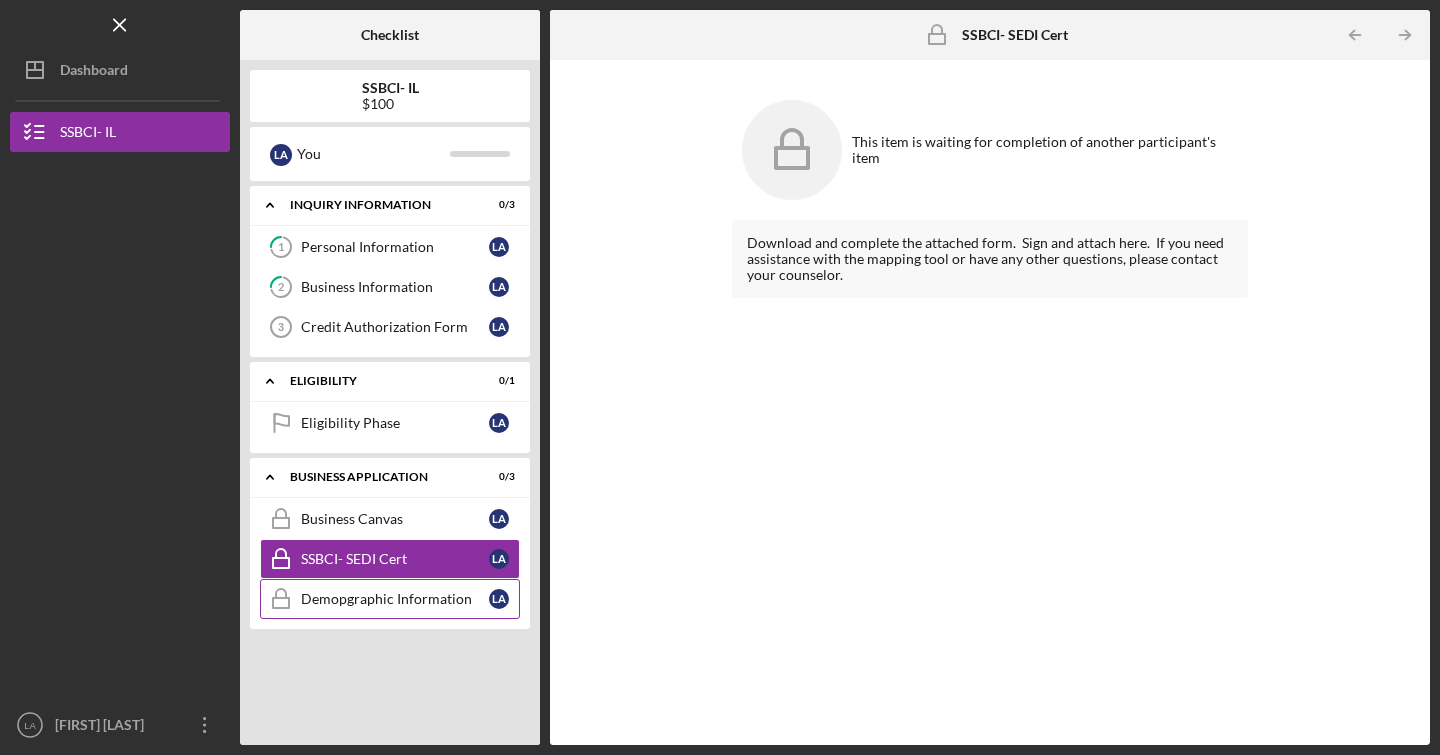 click on "Demopgraphic Information" at bounding box center (395, 599) 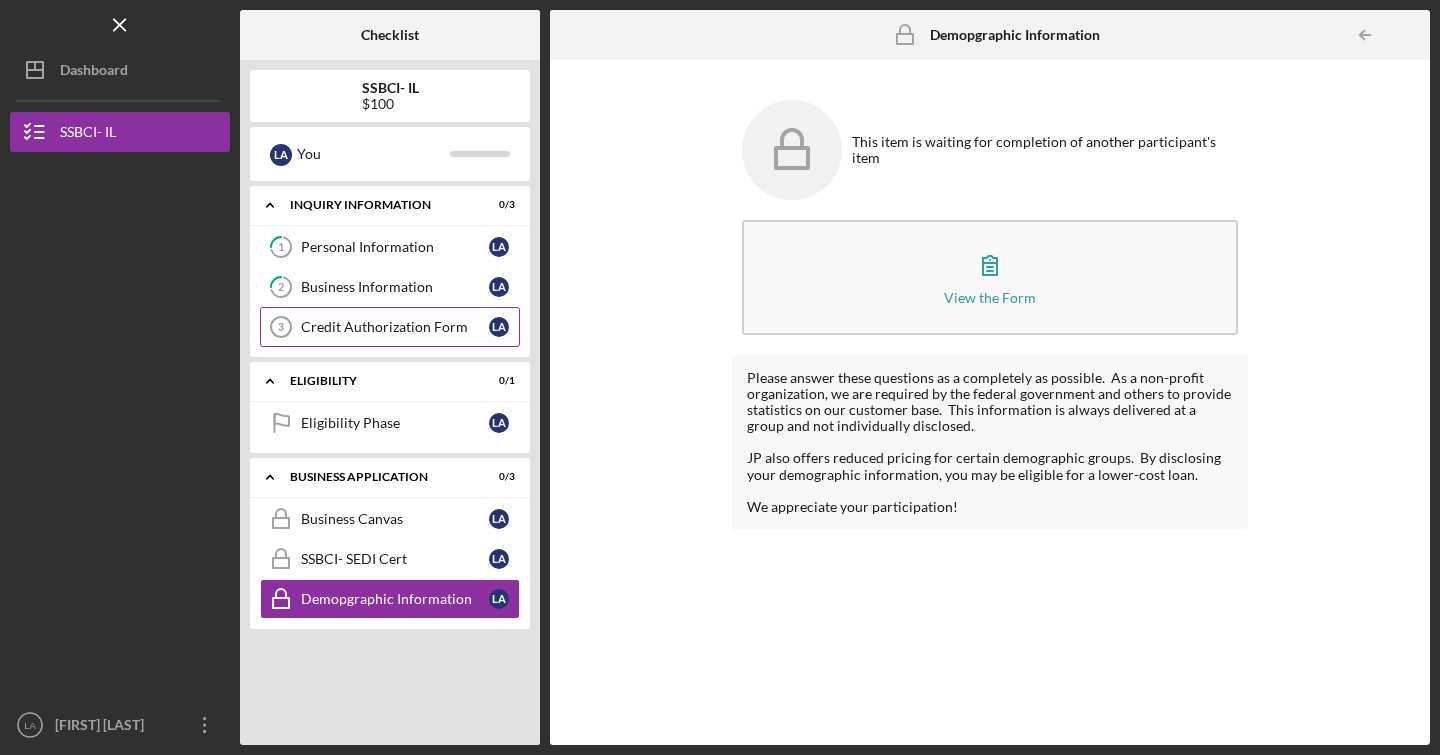 click on "Credit Authorization Form" at bounding box center [395, 327] 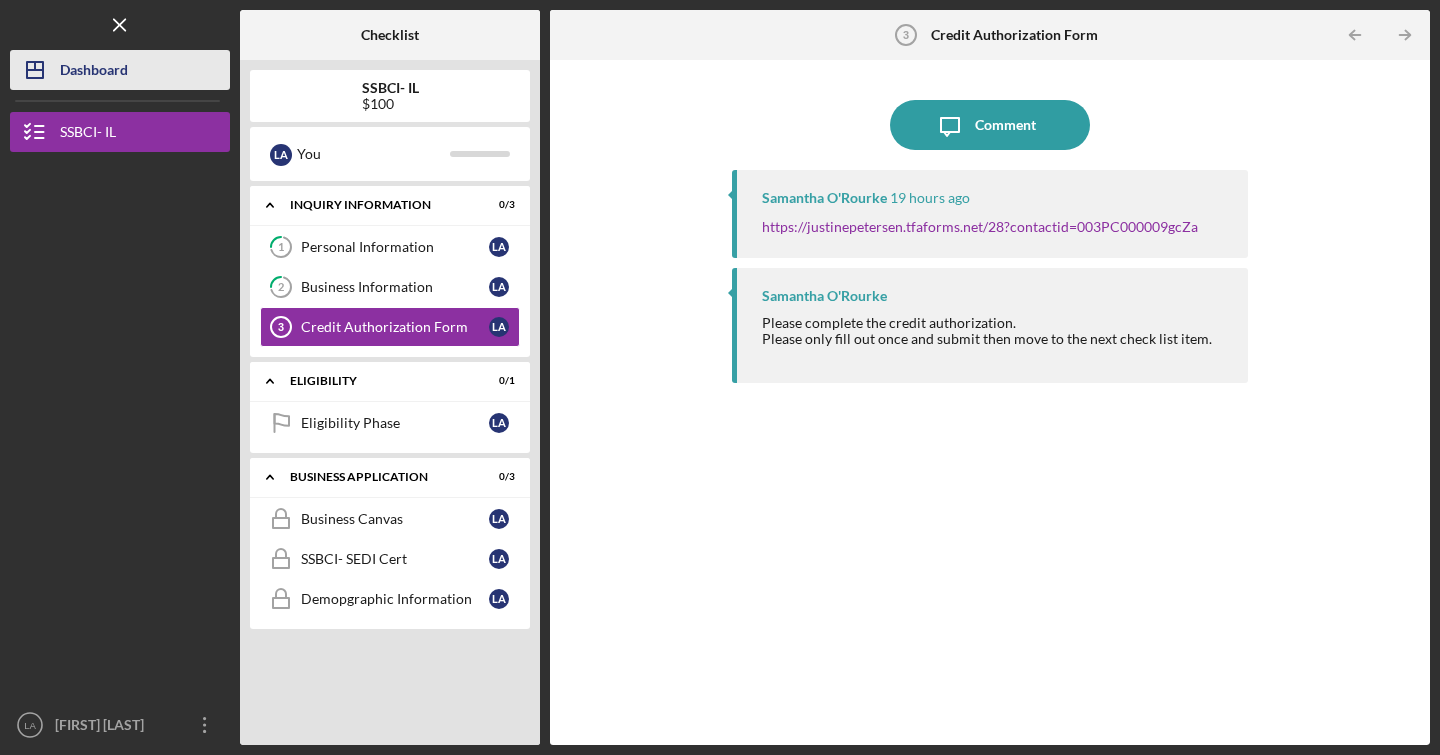 click on "Dashboard" at bounding box center (94, 72) 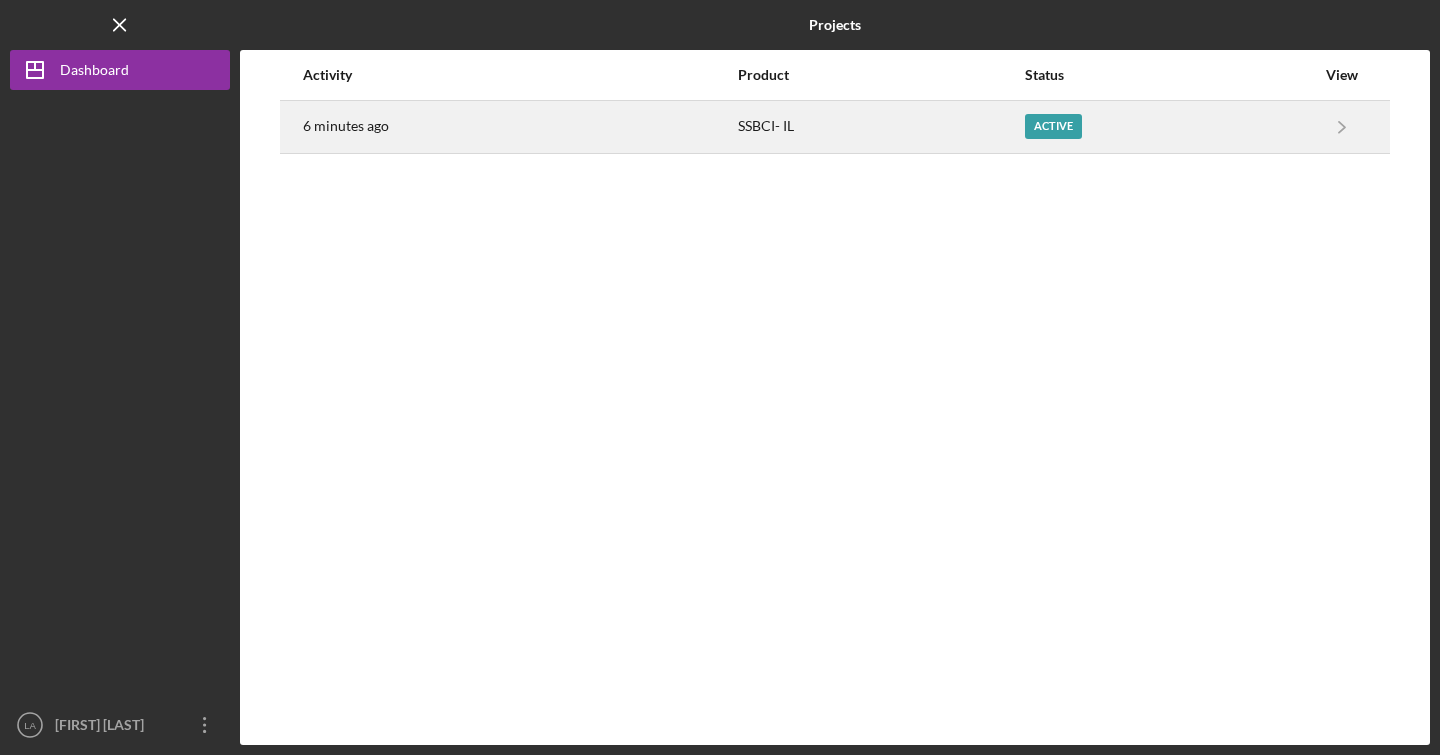 click on "SSBCI- IL" at bounding box center (880, 127) 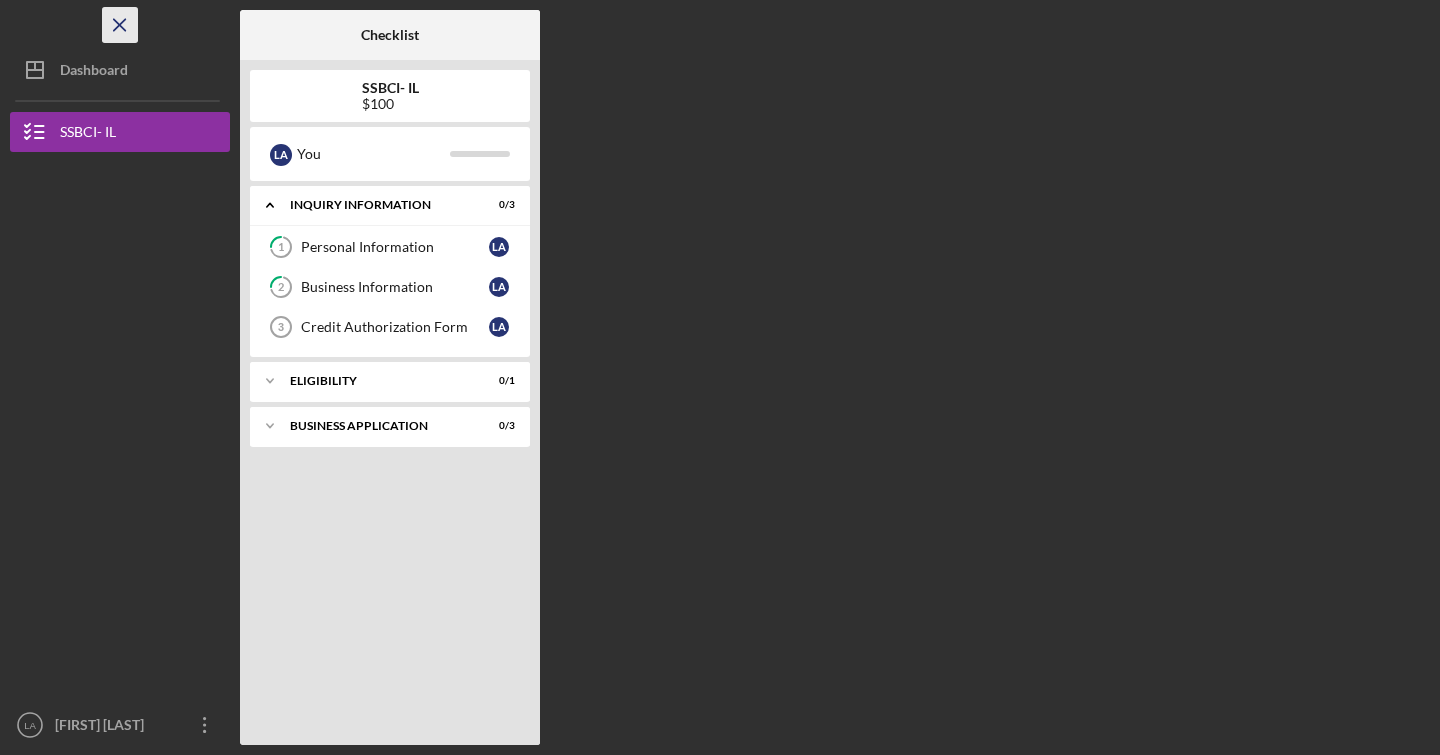click on "Icon/Menu Close" 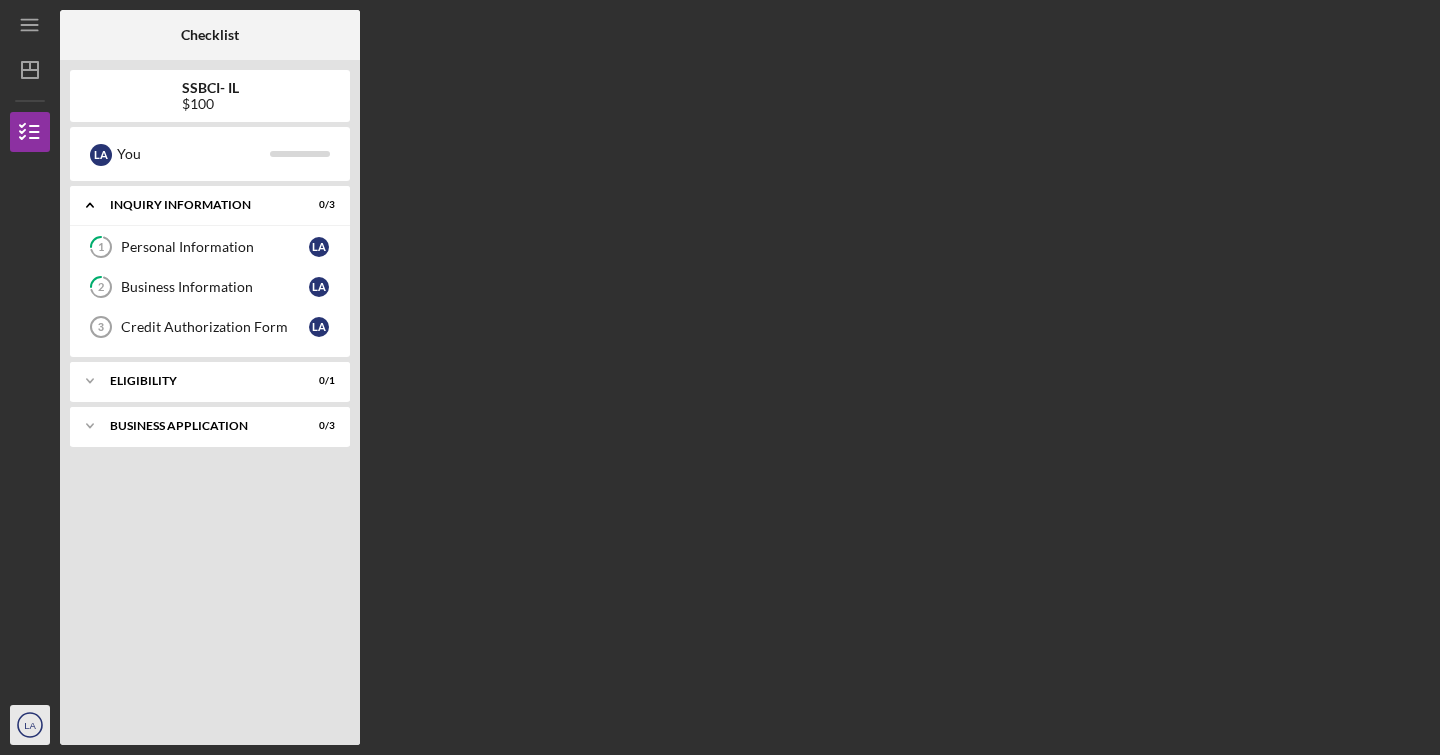 click on "LA" 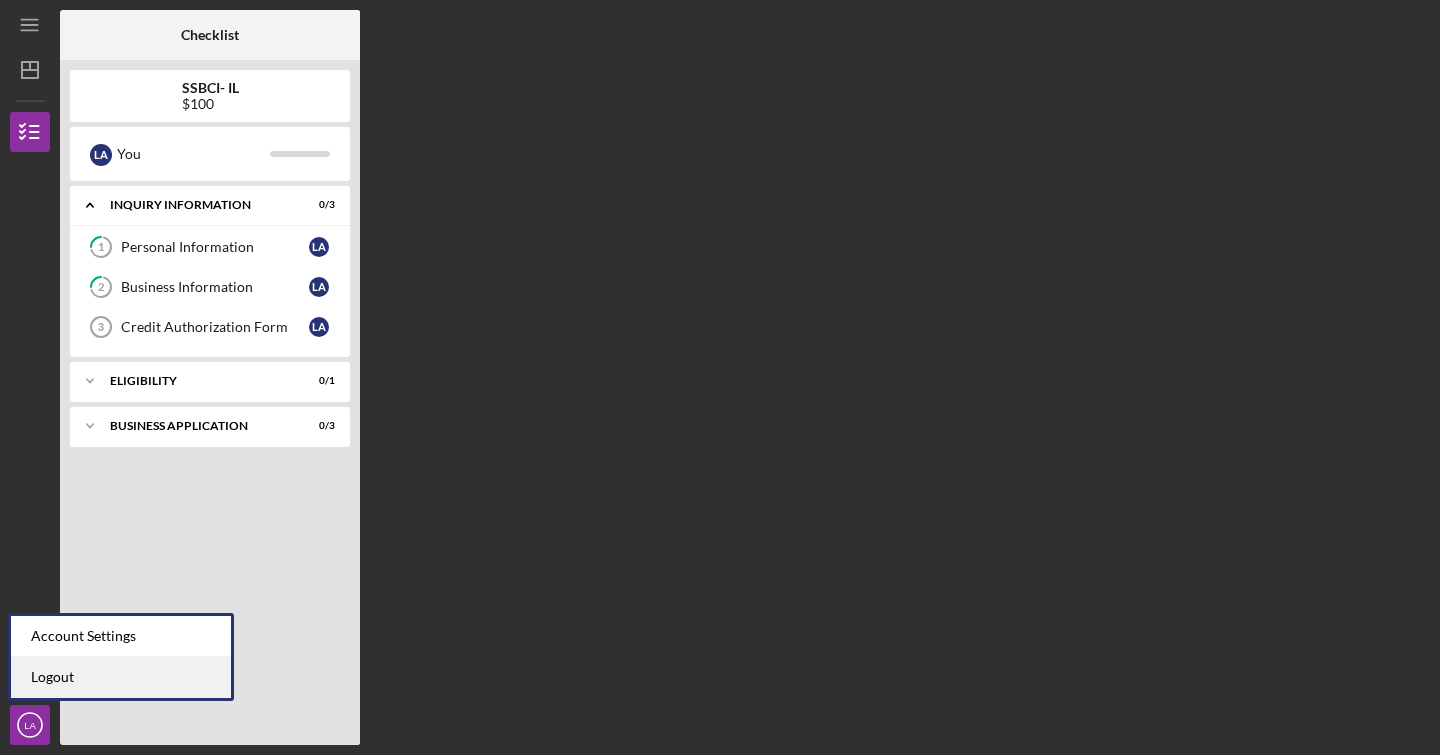click on "Logout" at bounding box center (121, 677) 